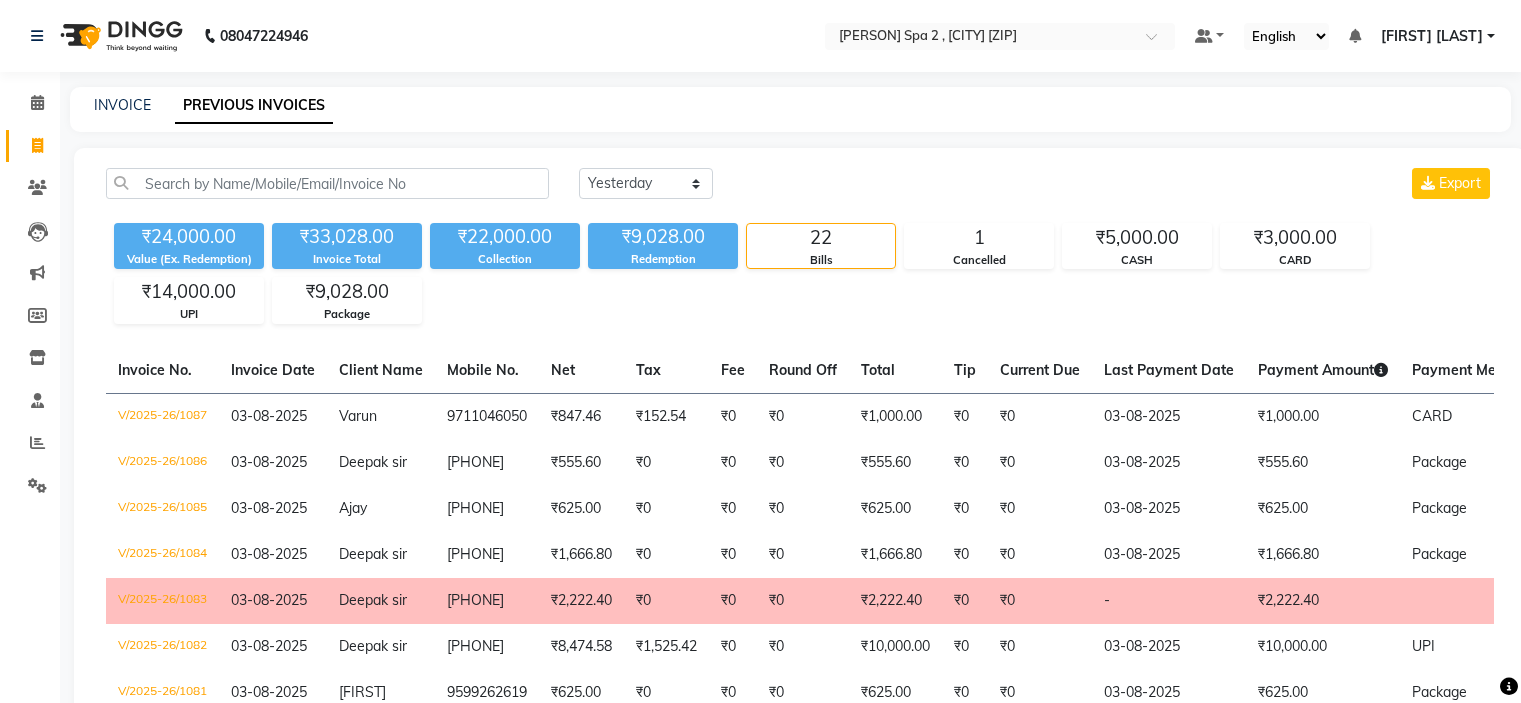 select on "yesterday" 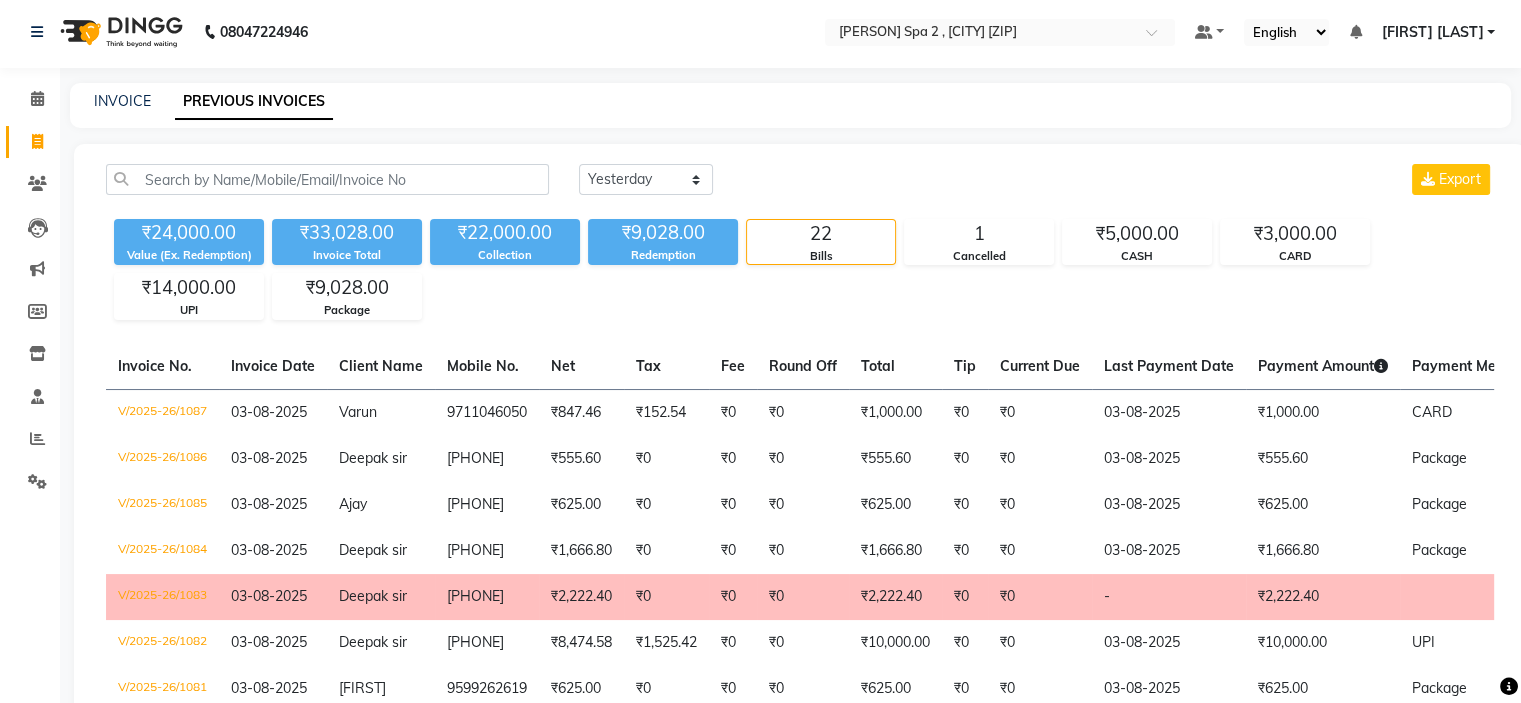 scroll, scrollTop: 0, scrollLeft: 0, axis: both 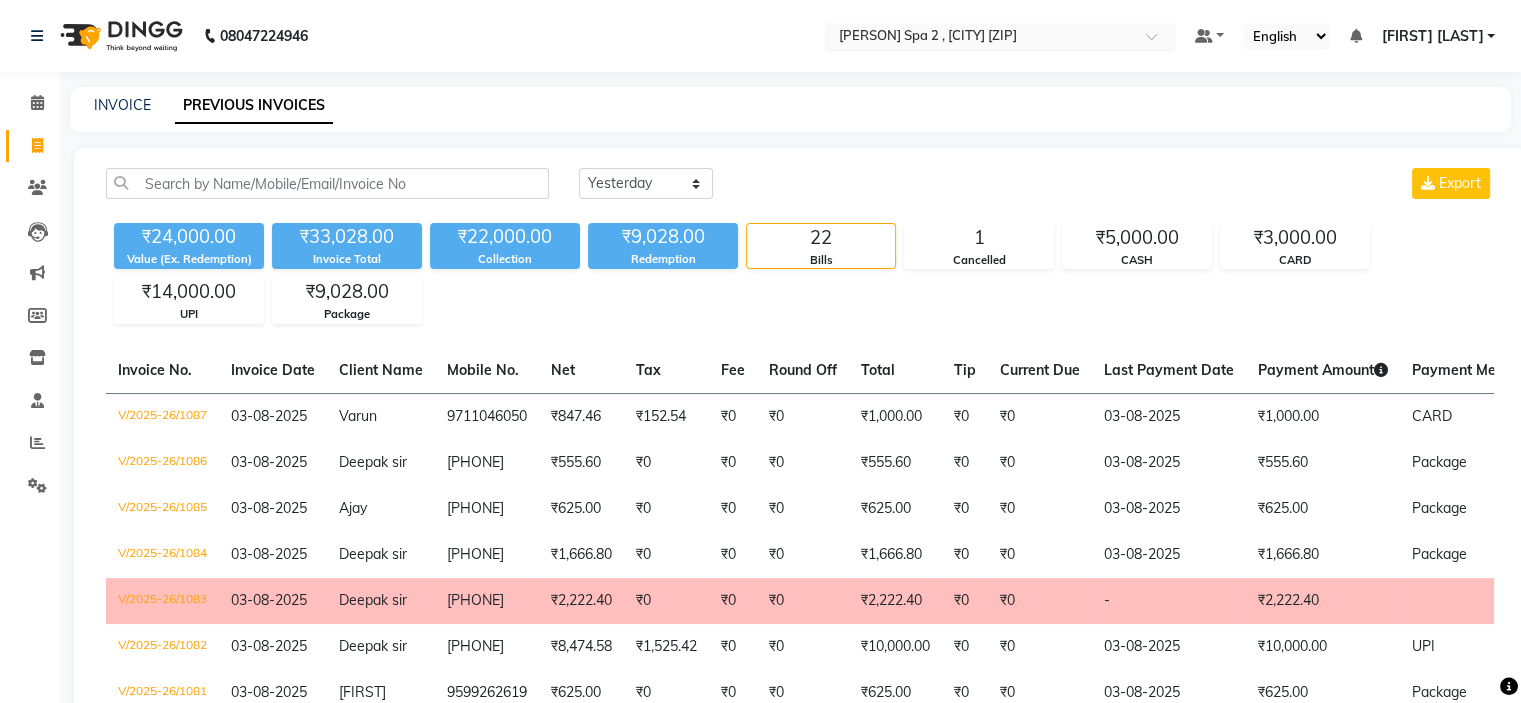 click on "× Eli Spa 2 , Lajpat Nagar Part 2" at bounding box center [928, 36] 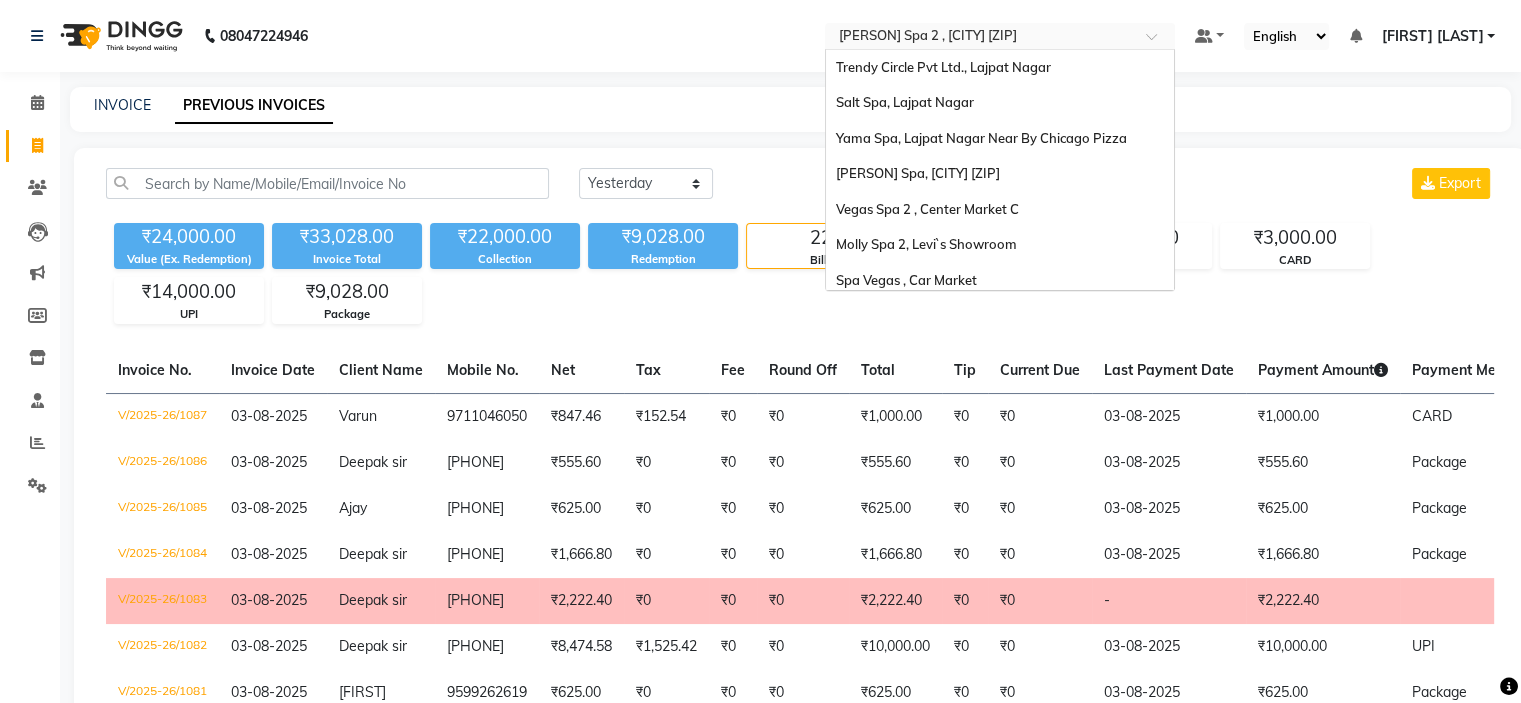 scroll, scrollTop: 186, scrollLeft: 0, axis: vertical 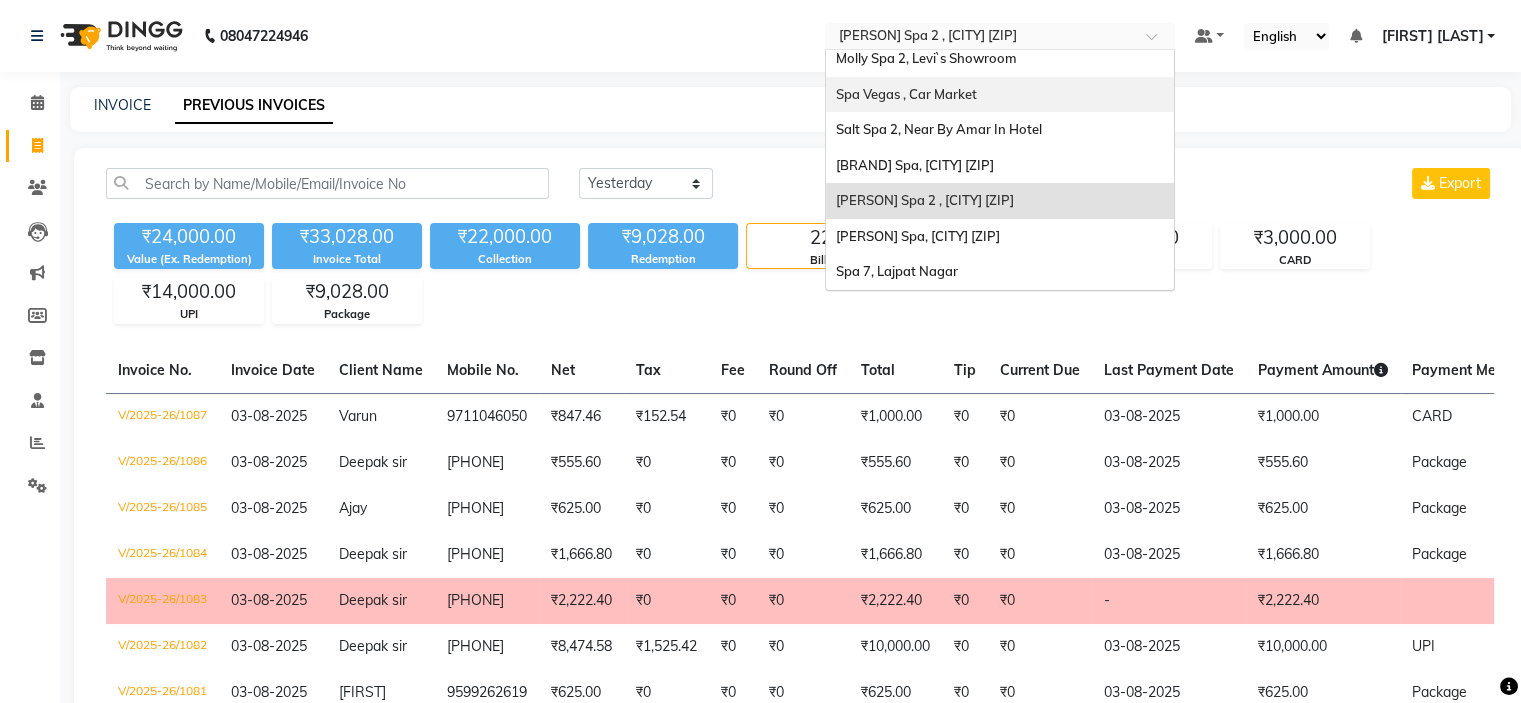 click on "Spa Vegas , Car Market" at bounding box center [1000, 95] 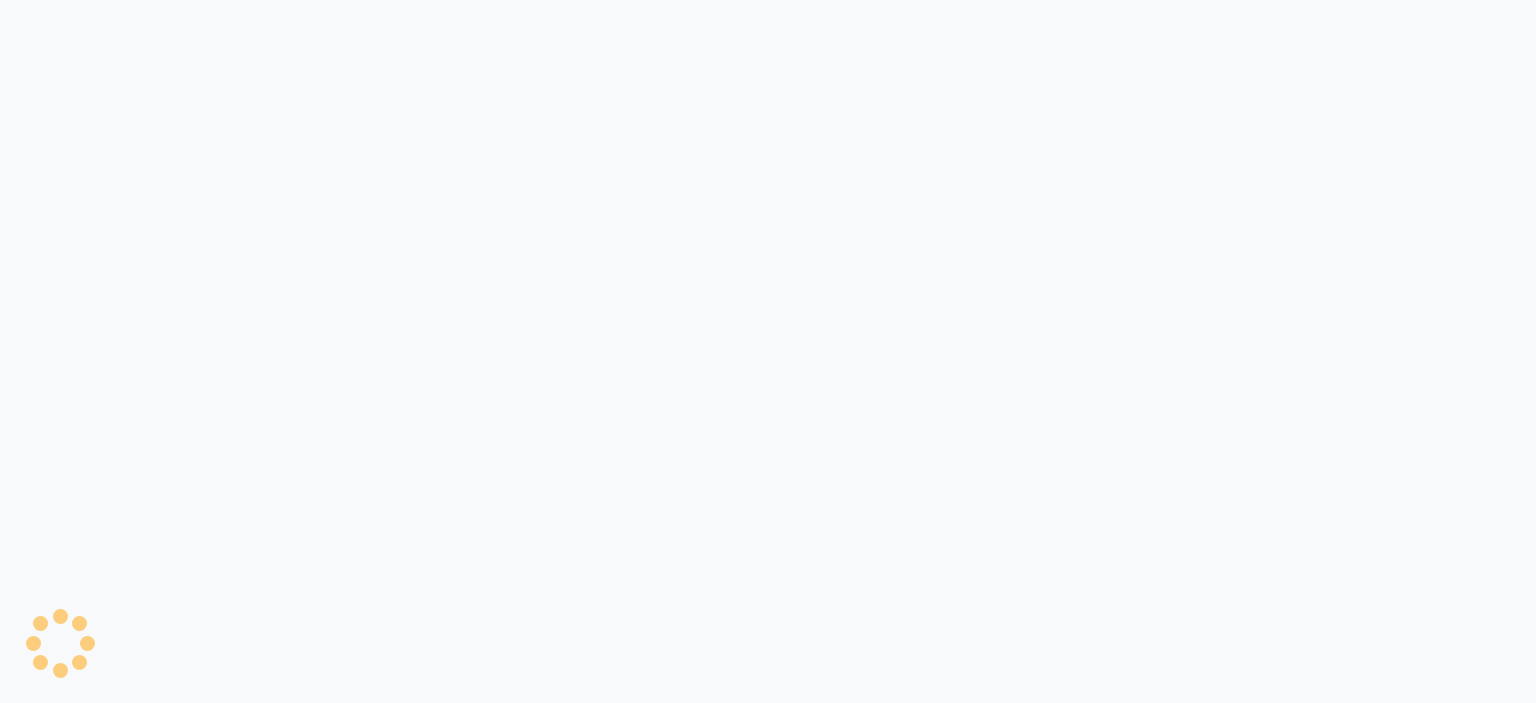 scroll, scrollTop: 0, scrollLeft: 0, axis: both 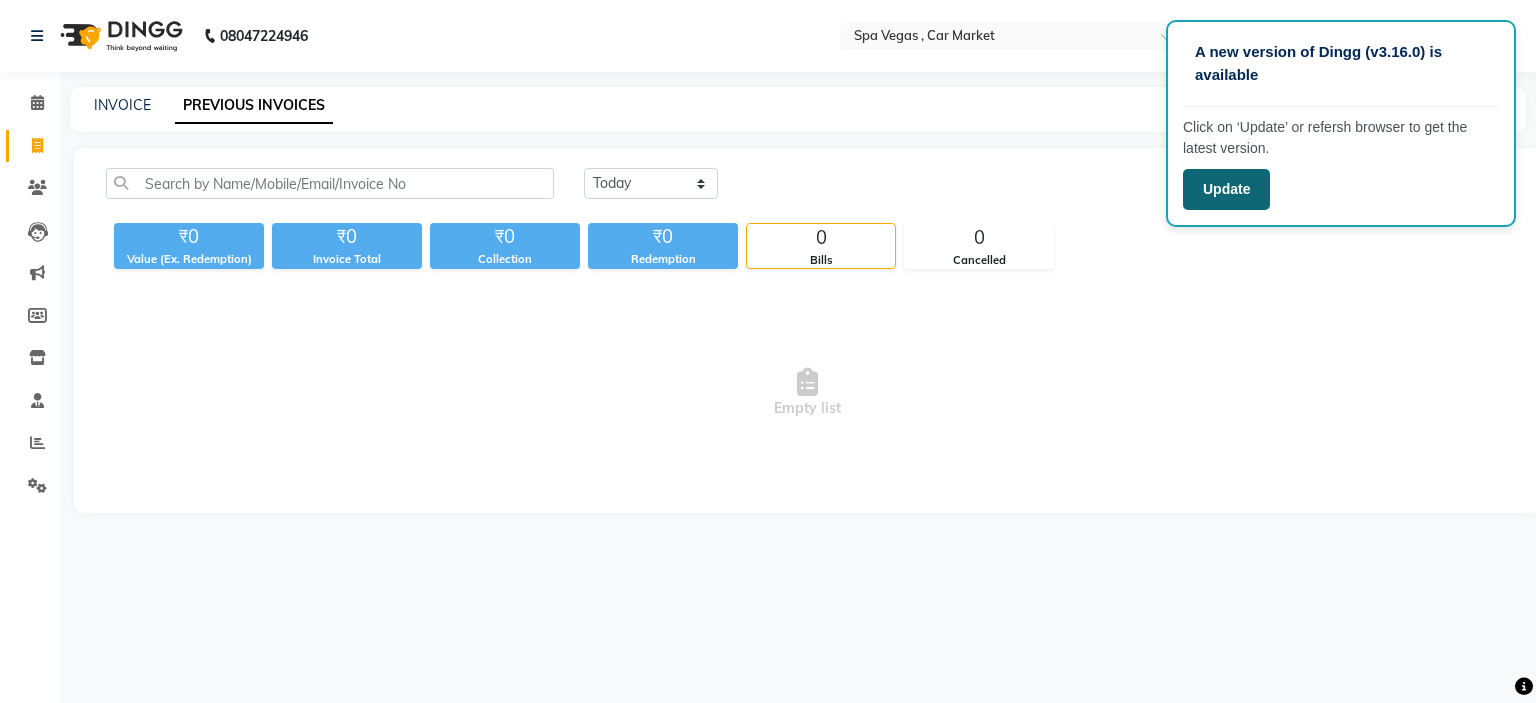 click on "Update" 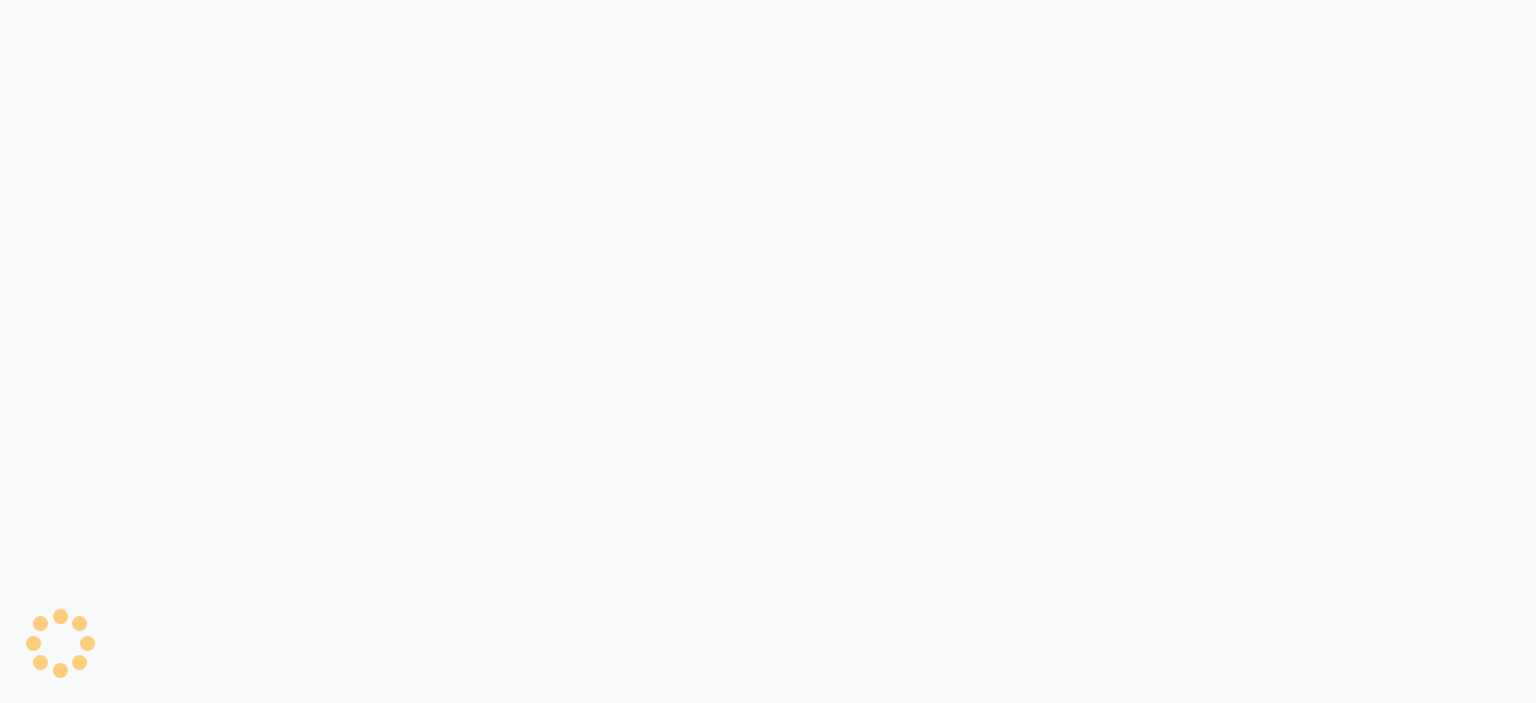 scroll, scrollTop: 0, scrollLeft: 0, axis: both 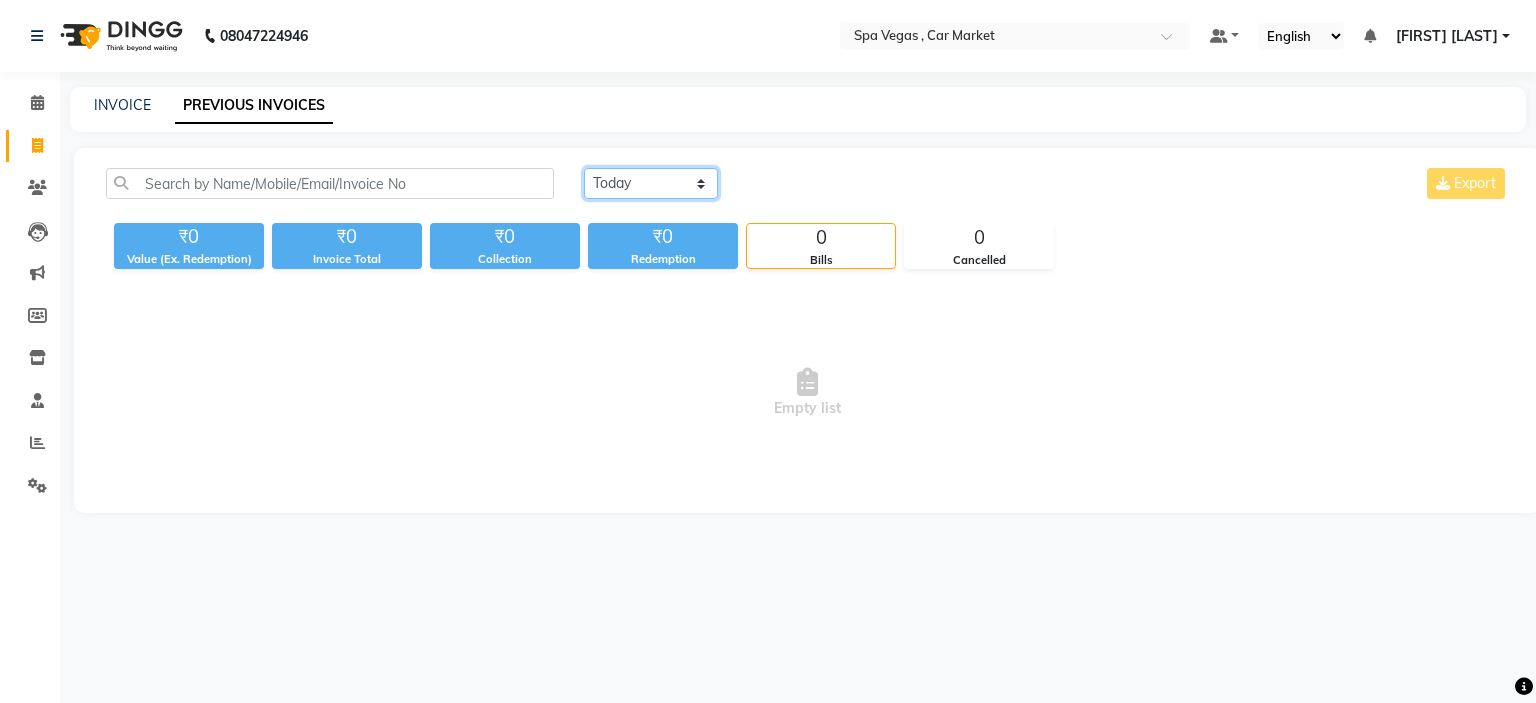 click on "Today Yesterday Custom Range" 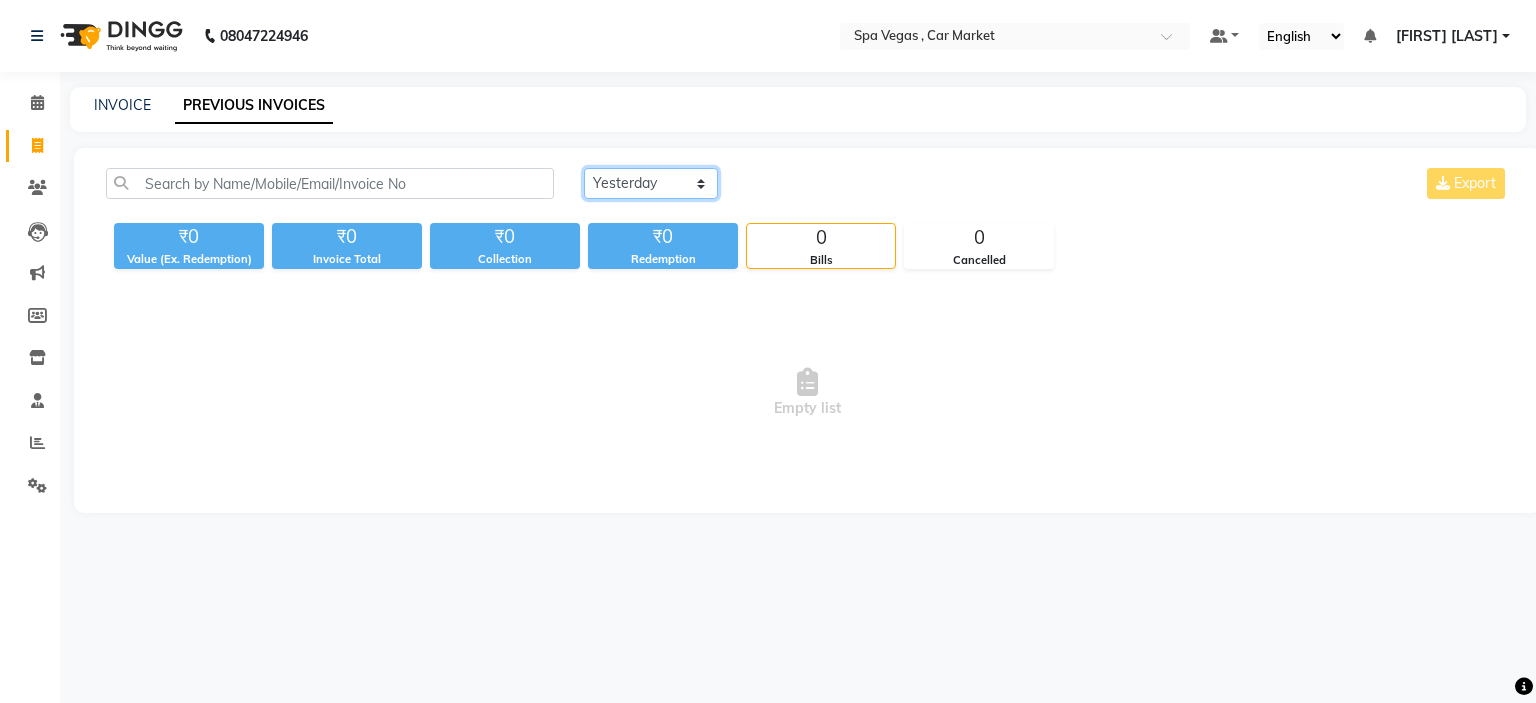 click on "Today Yesterday Custom Range" 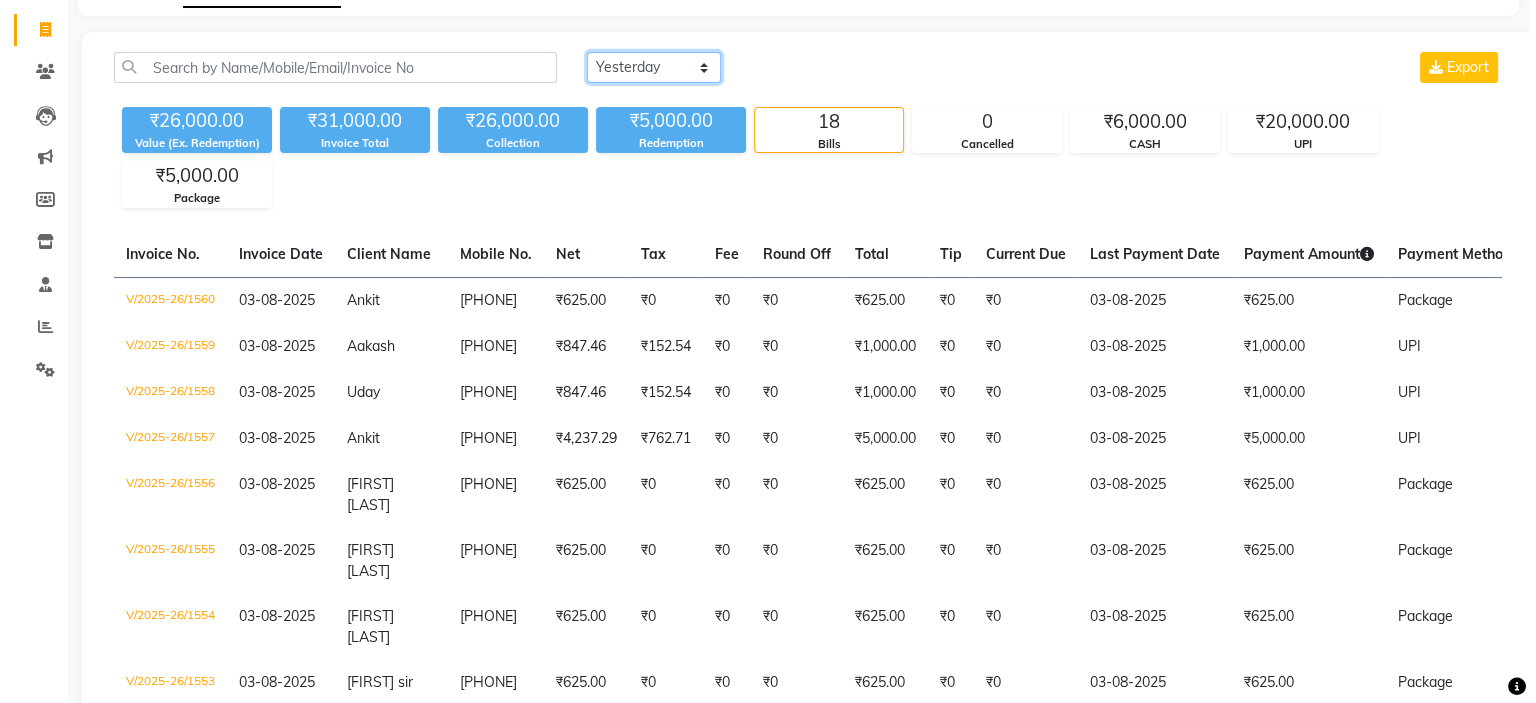 scroll, scrollTop: 0, scrollLeft: 0, axis: both 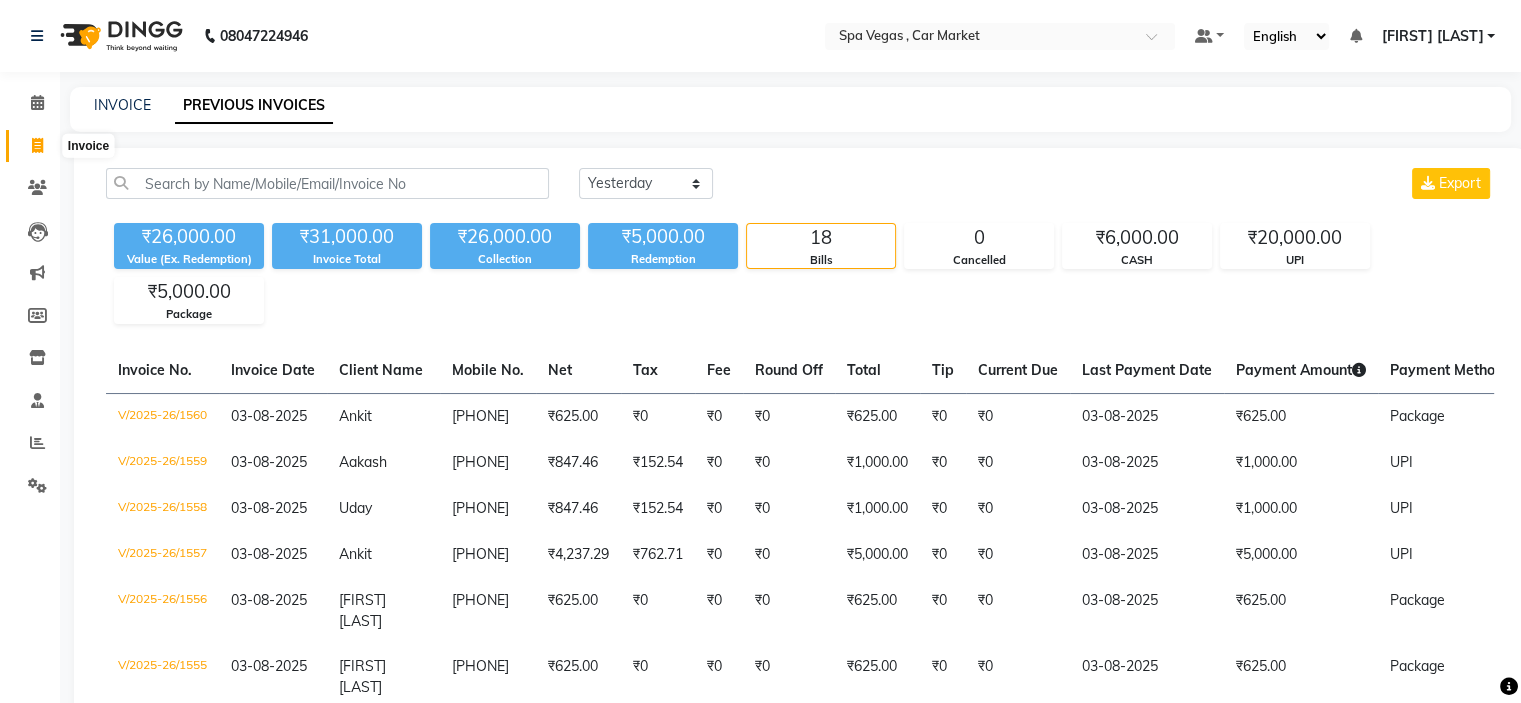 click 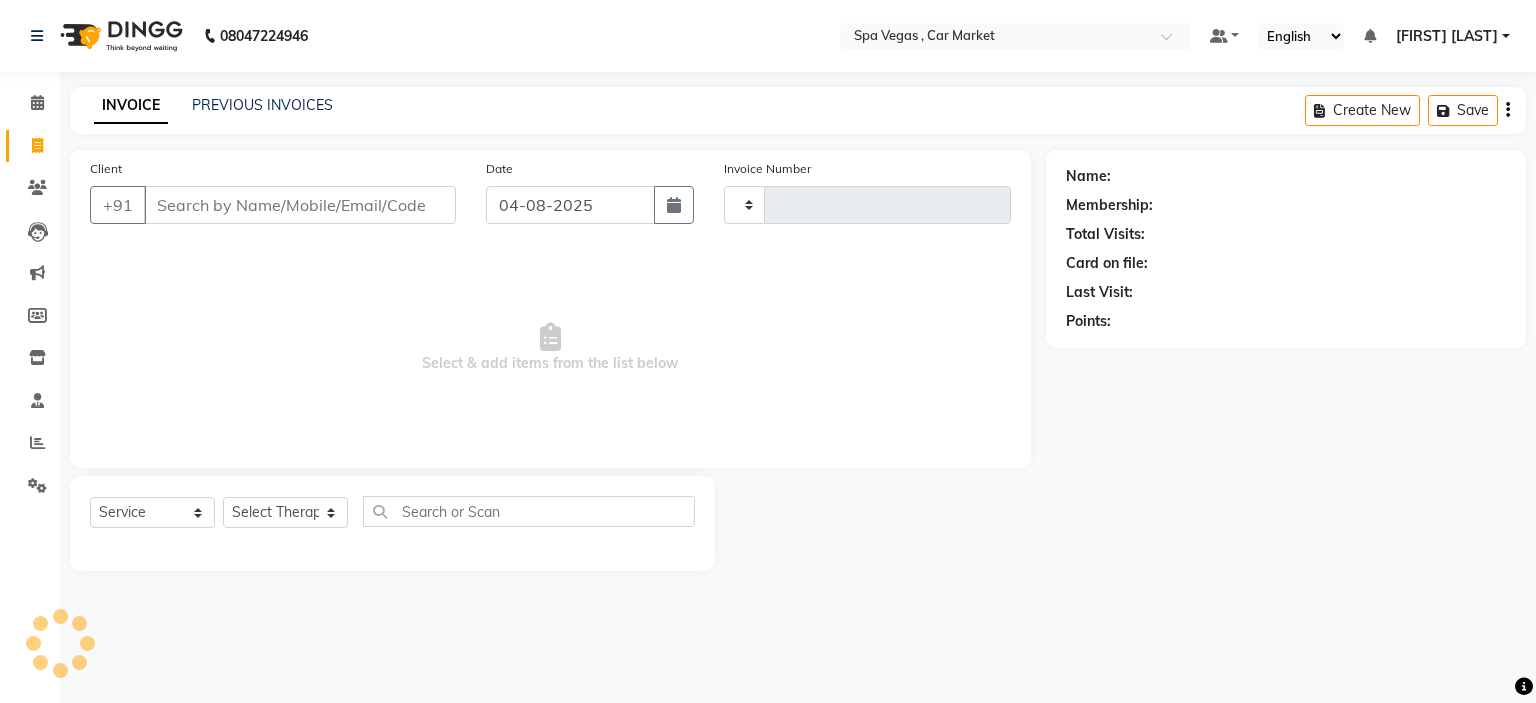 type on "1561" 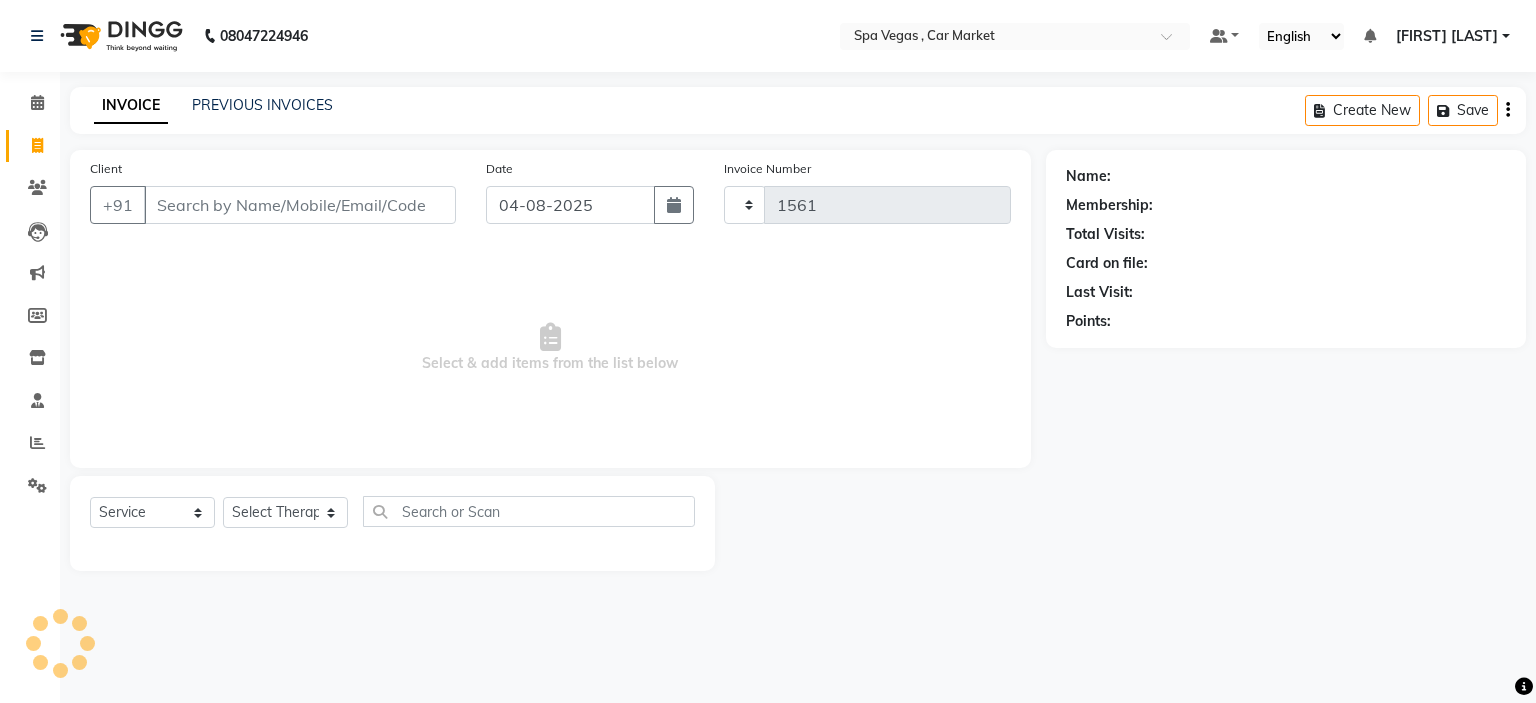 select on "7599" 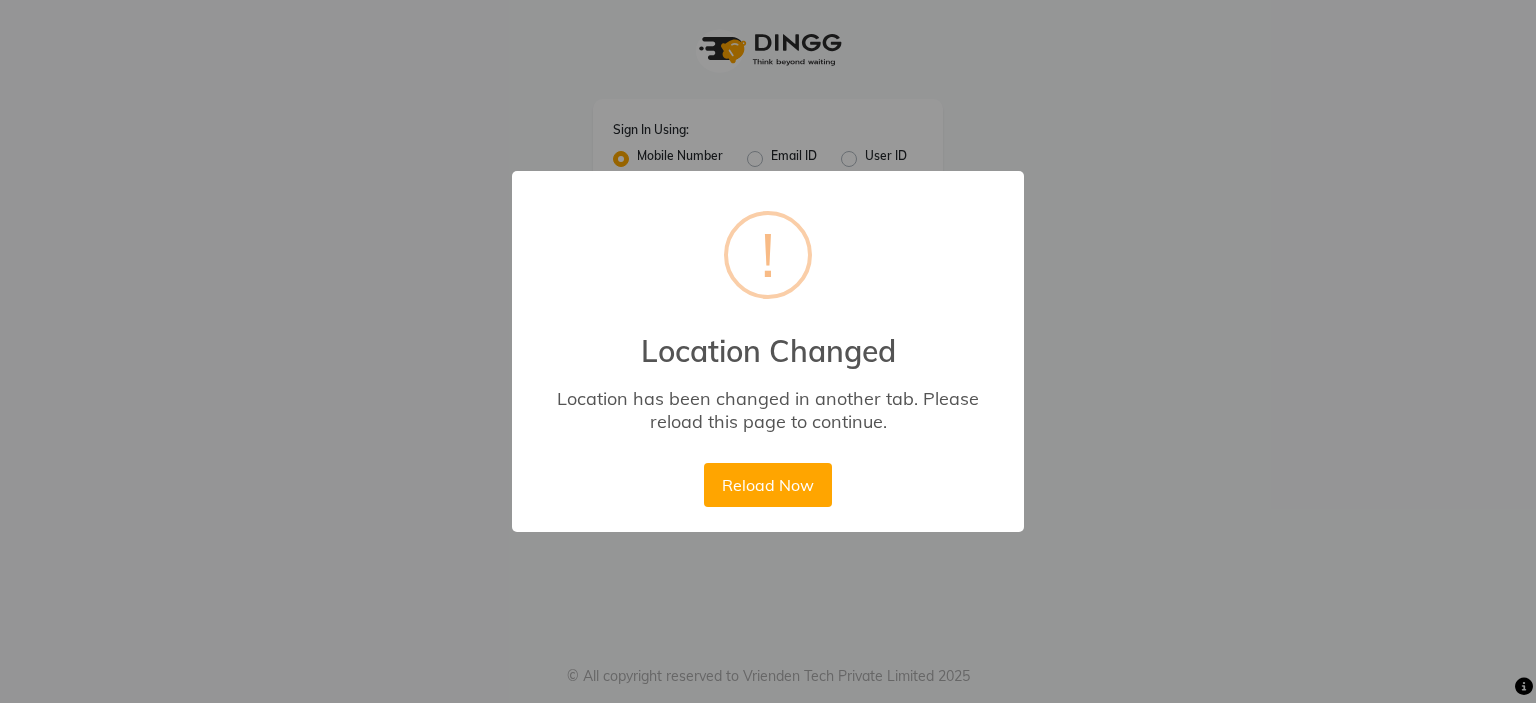 scroll, scrollTop: 0, scrollLeft: 0, axis: both 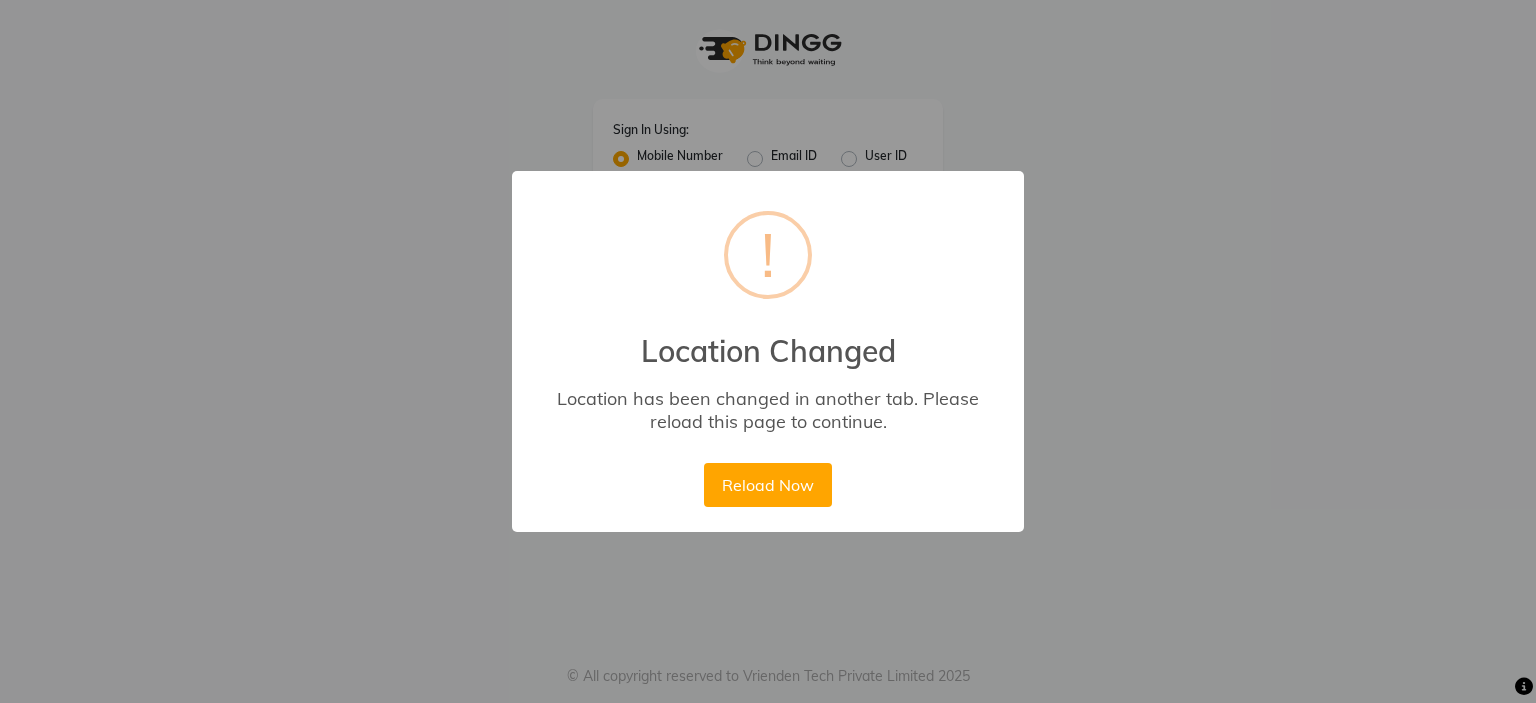 click on "Reload Now" at bounding box center (767, 485) 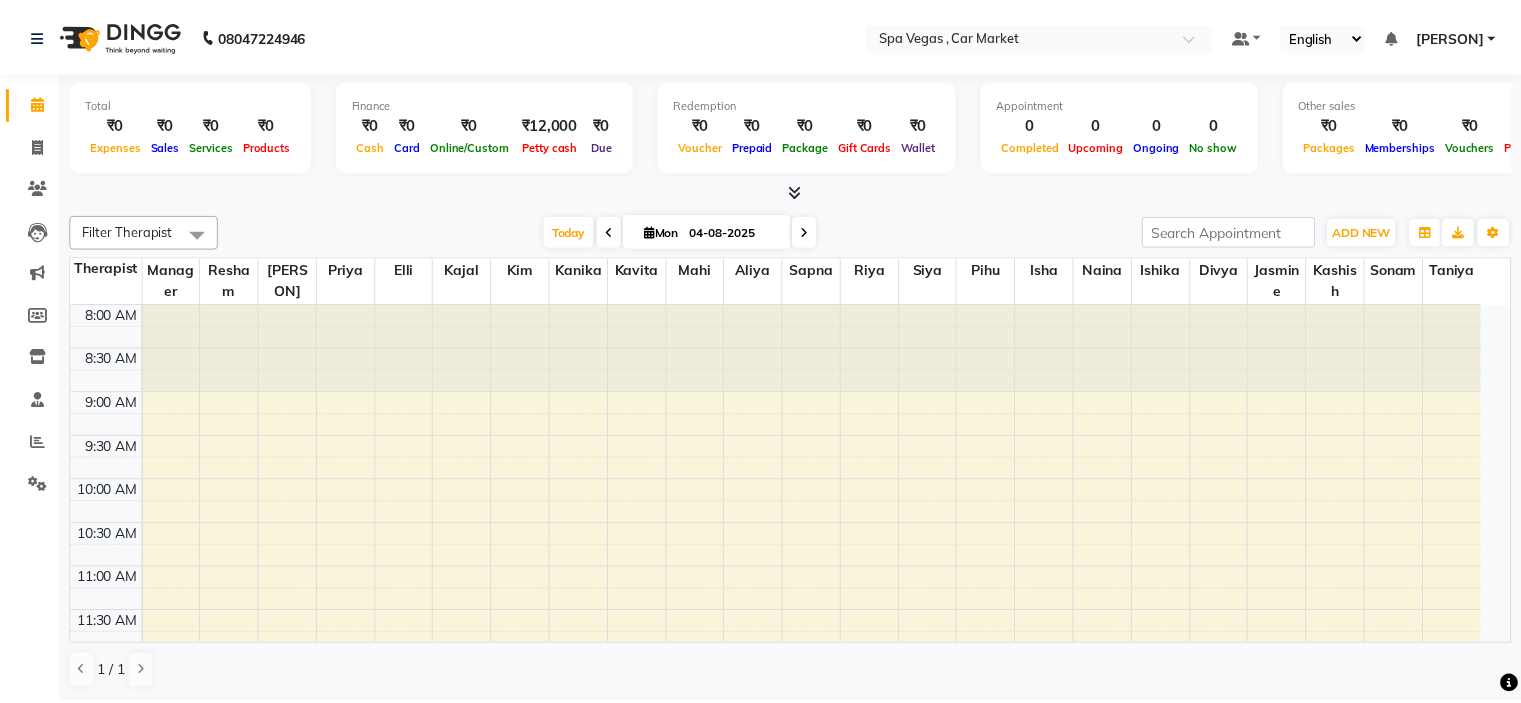scroll, scrollTop: 0, scrollLeft: 0, axis: both 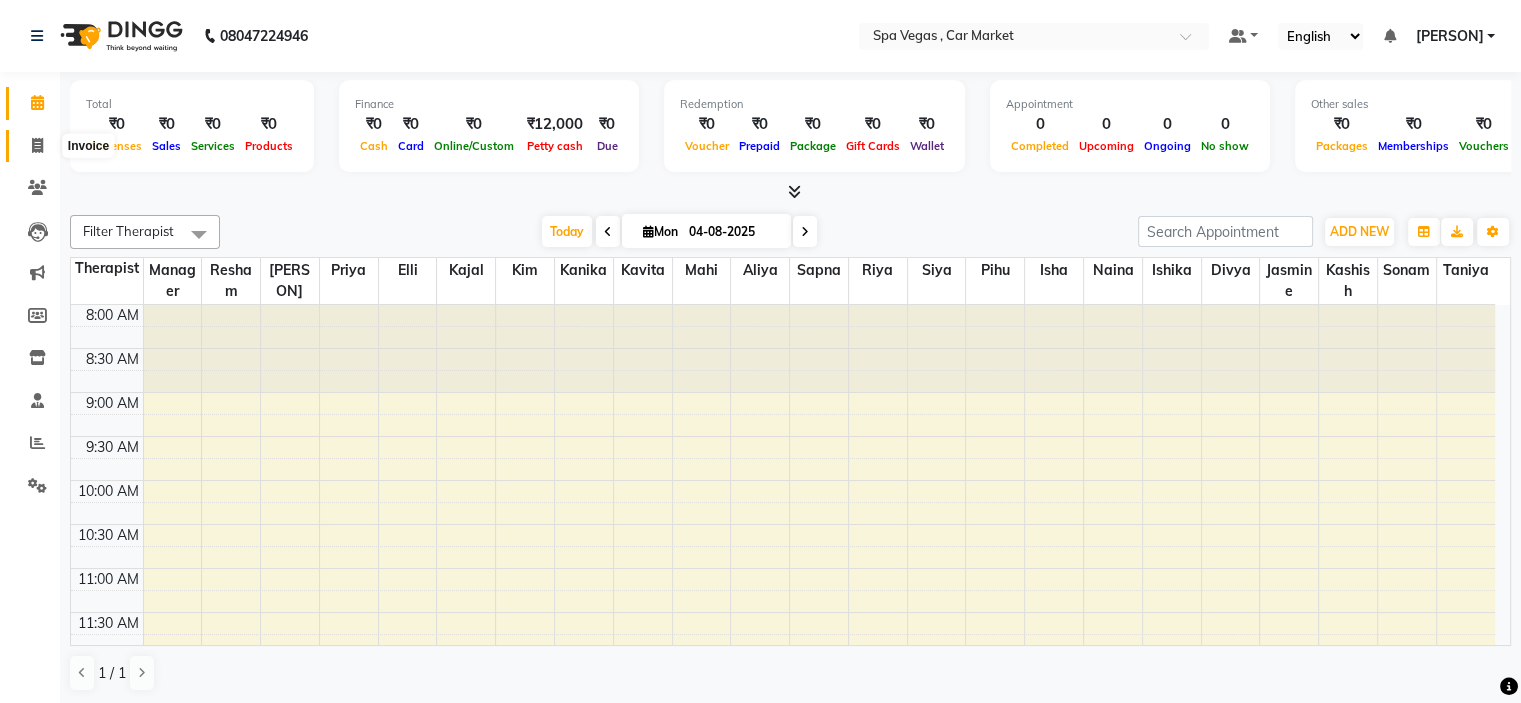 click 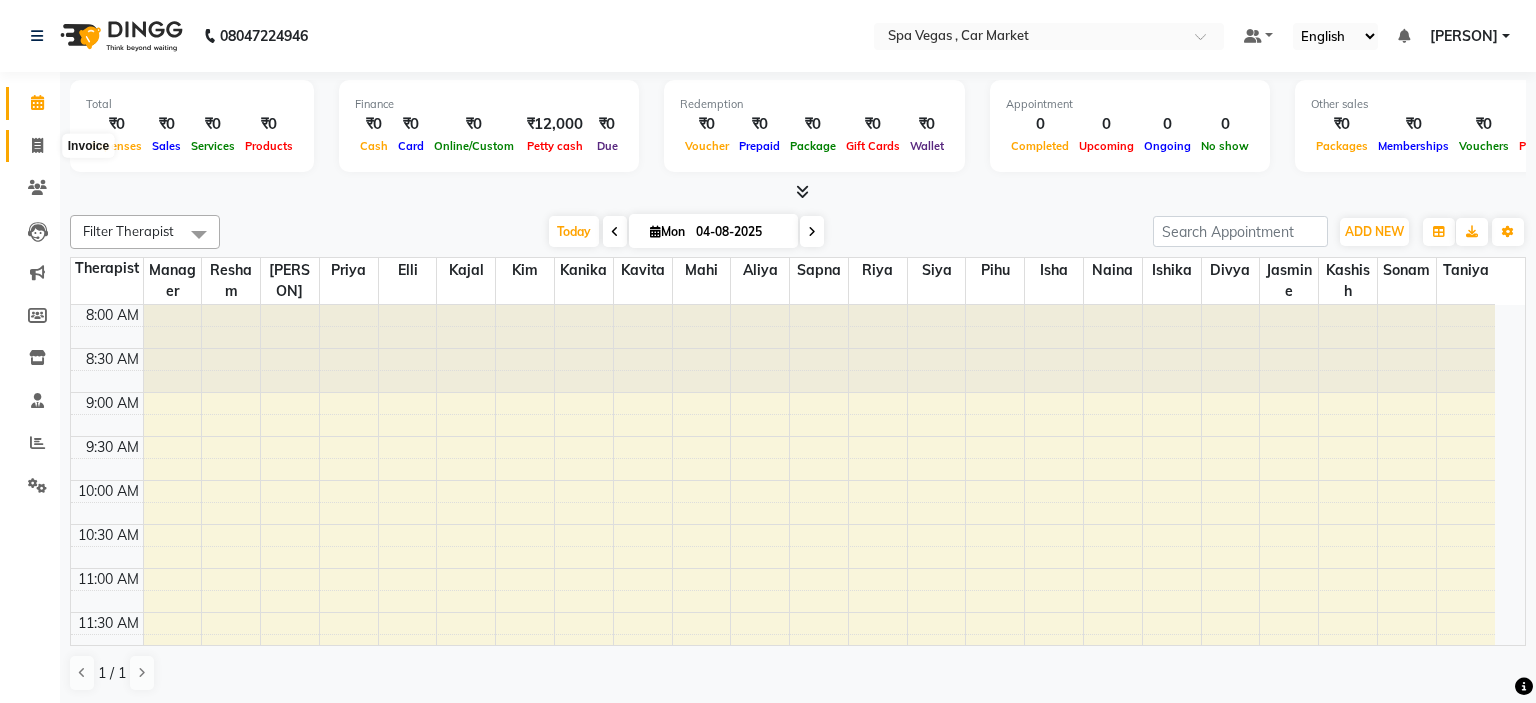 select on "7599" 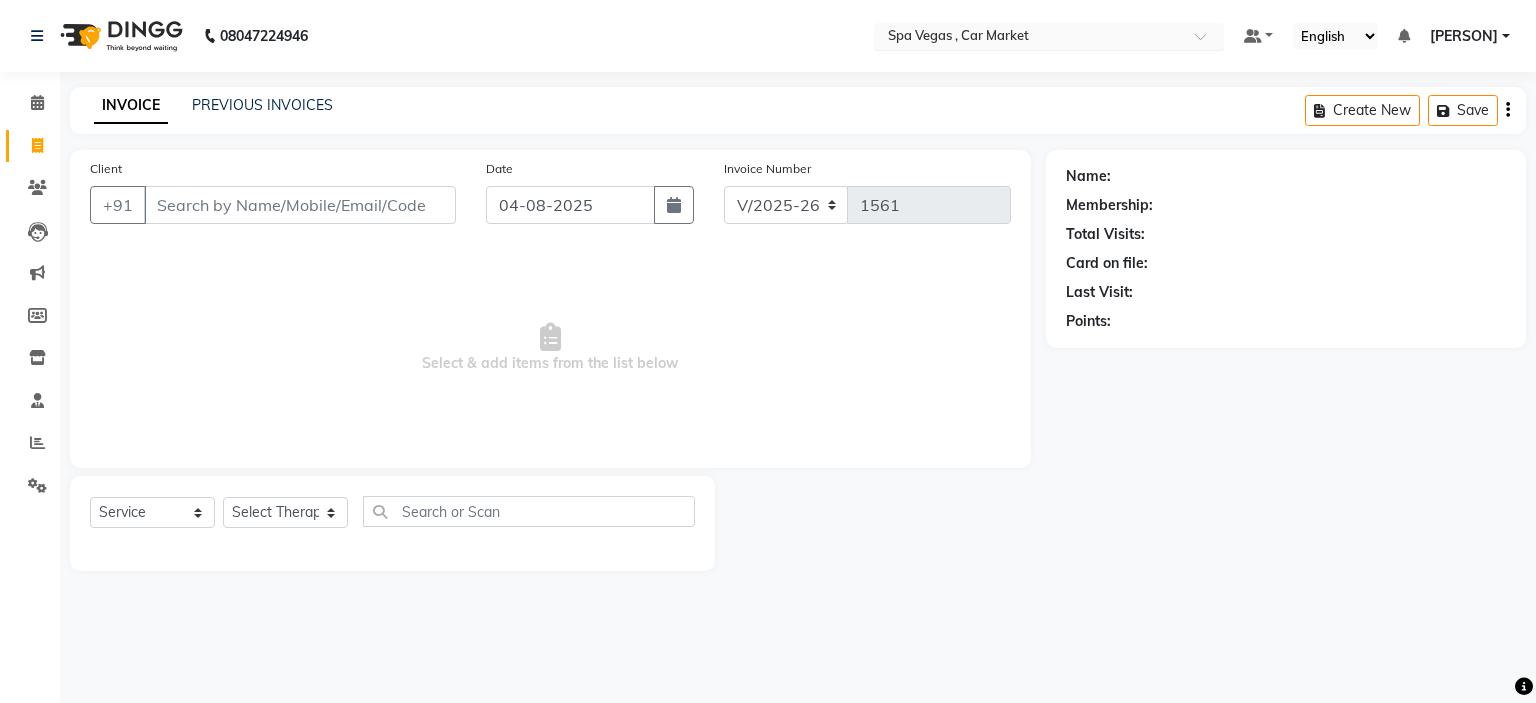 click at bounding box center [1029, 38] 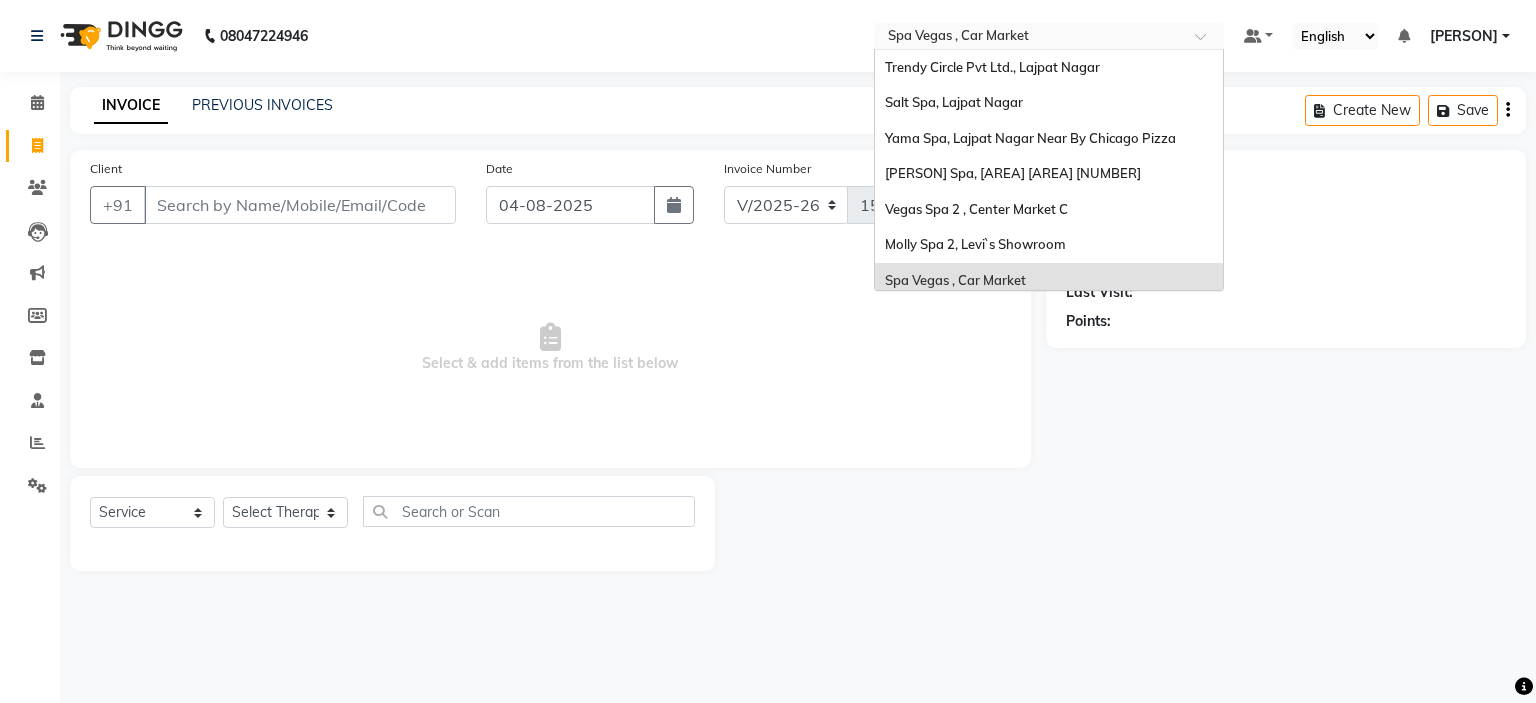 scroll, scrollTop: 186, scrollLeft: 0, axis: vertical 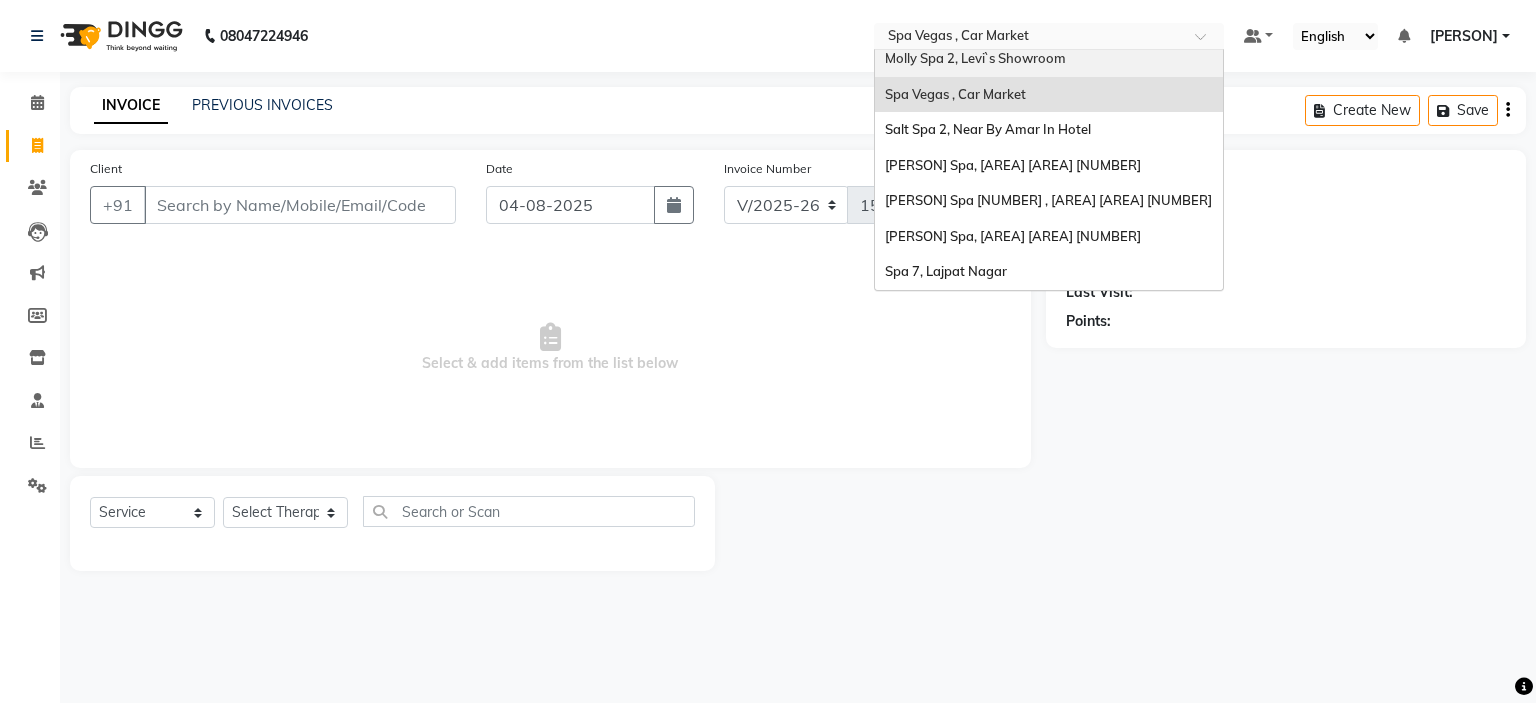 click on "Molly Spa 2, Levi`s Showroom" at bounding box center (975, 58) 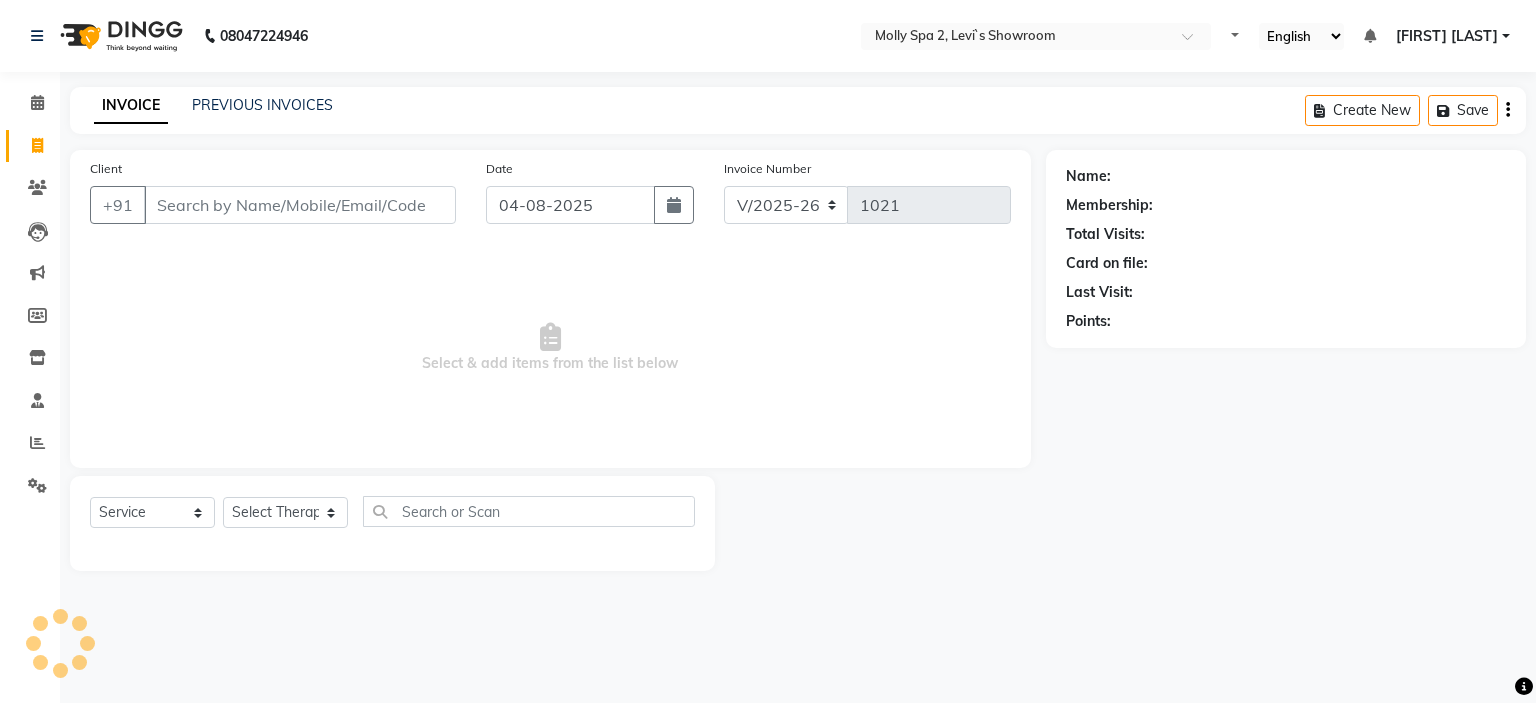 select on "7607" 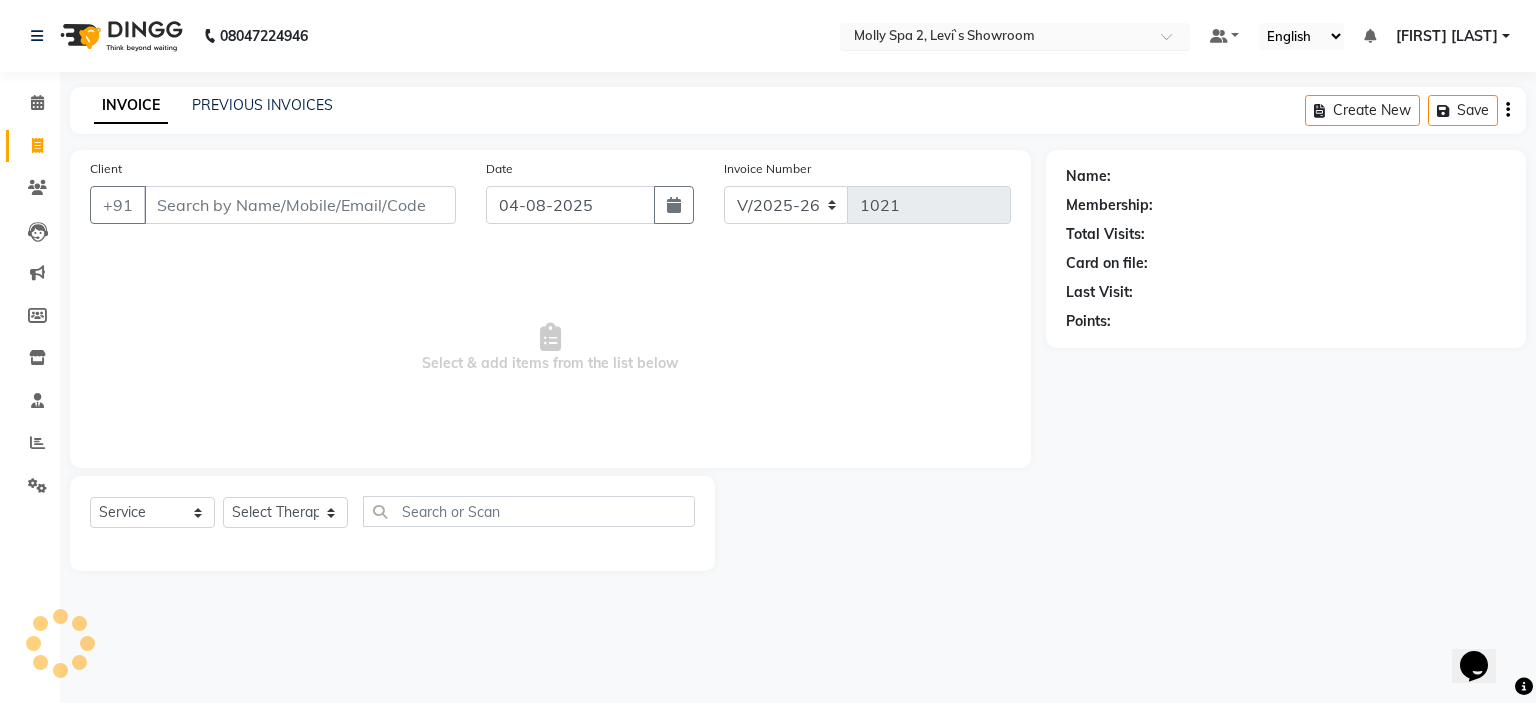 scroll, scrollTop: 0, scrollLeft: 0, axis: both 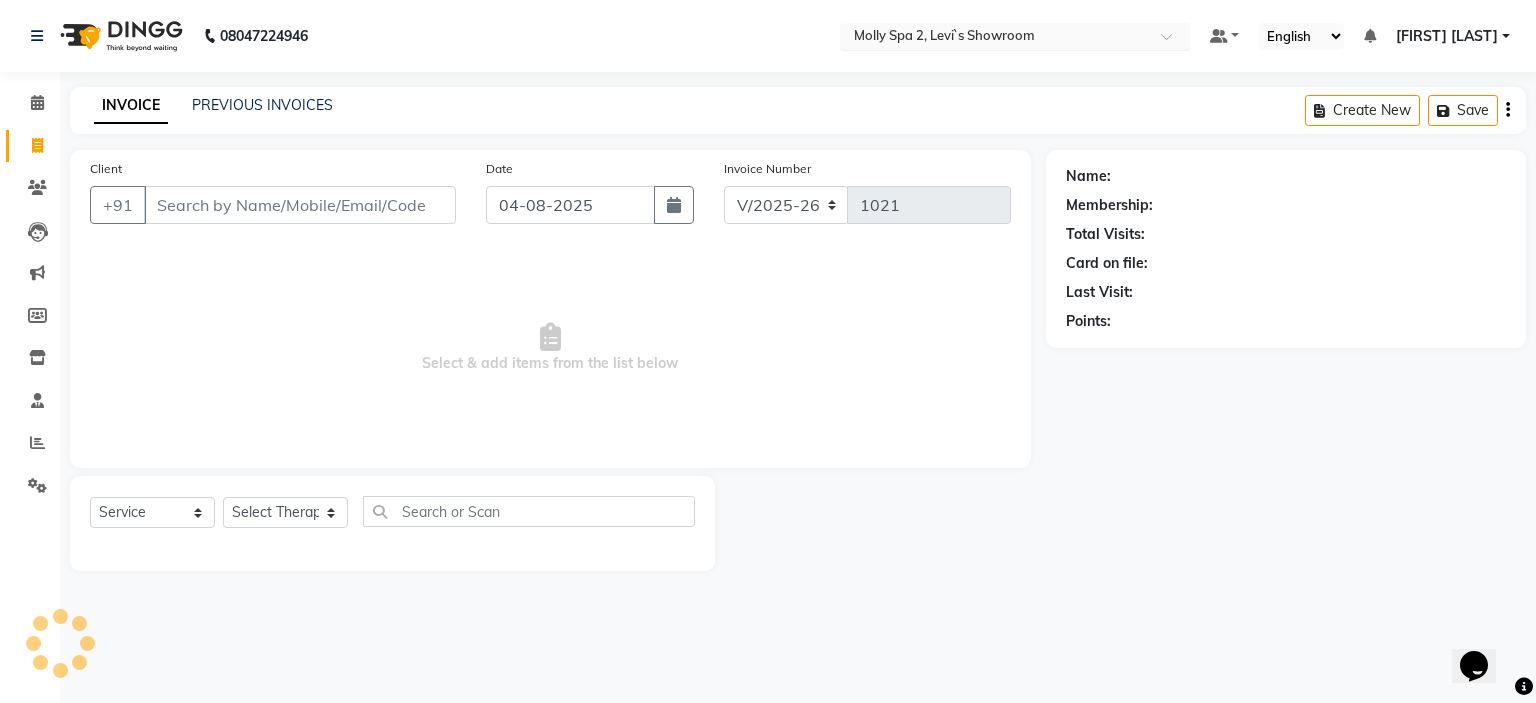 click at bounding box center (995, 38) 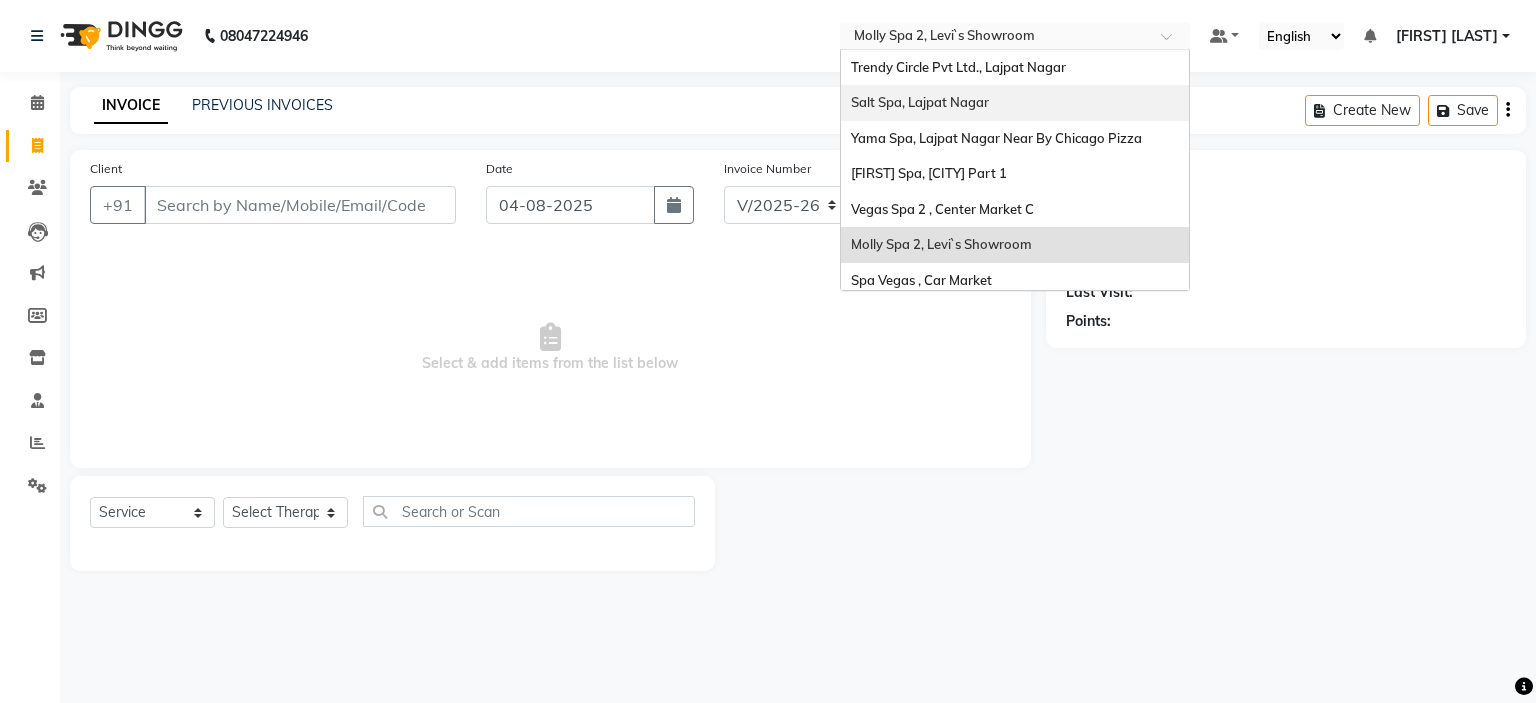 click on "Salt Spa, Lajpat Nagar" at bounding box center [1015, 103] 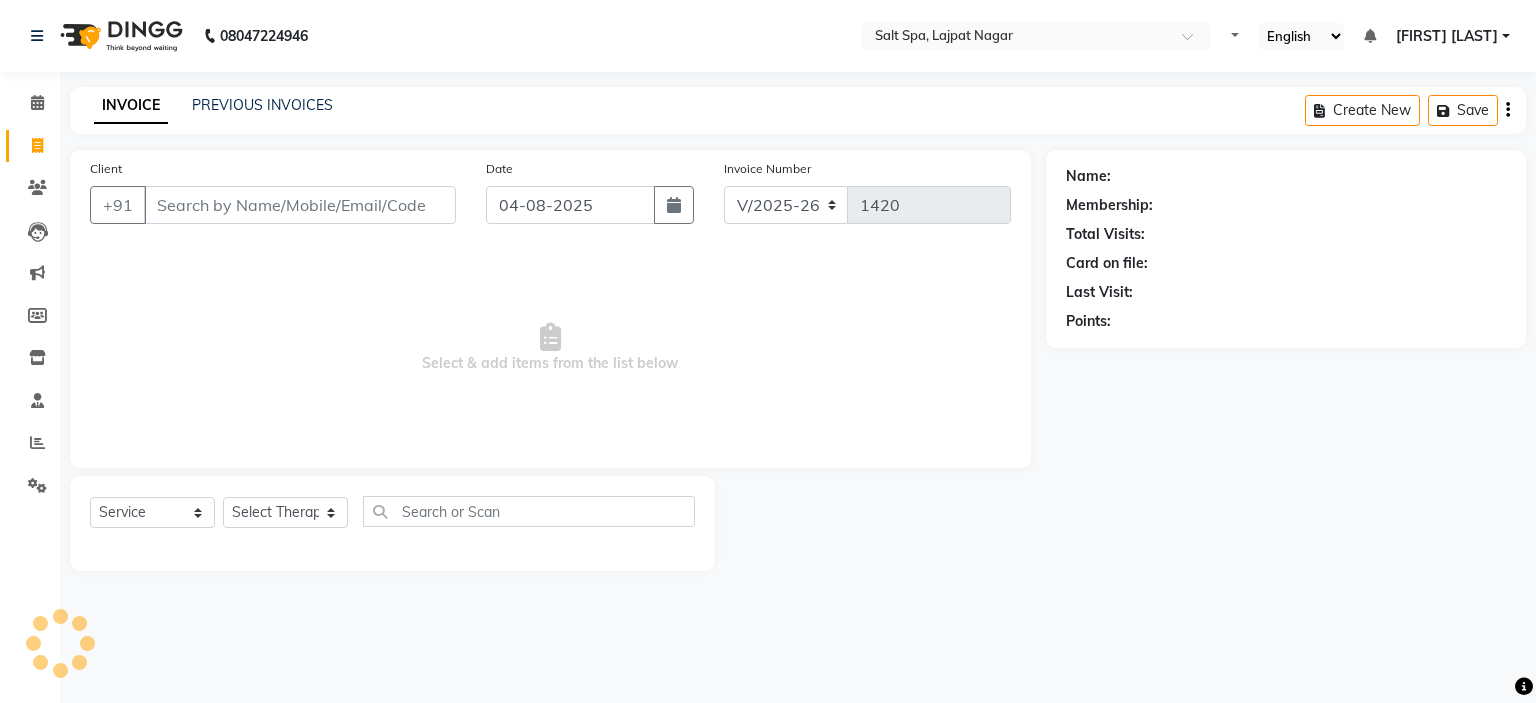 select on "7593" 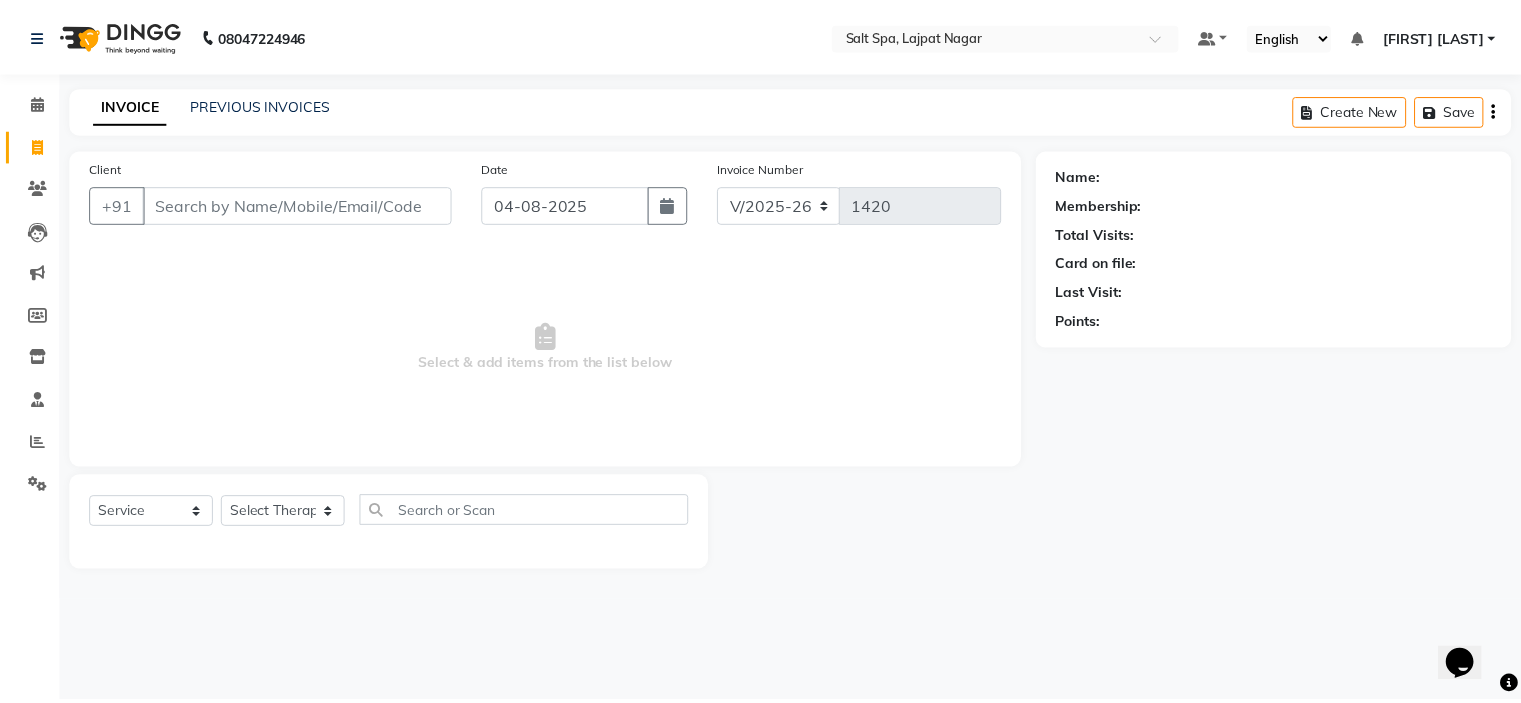 scroll, scrollTop: 0, scrollLeft: 0, axis: both 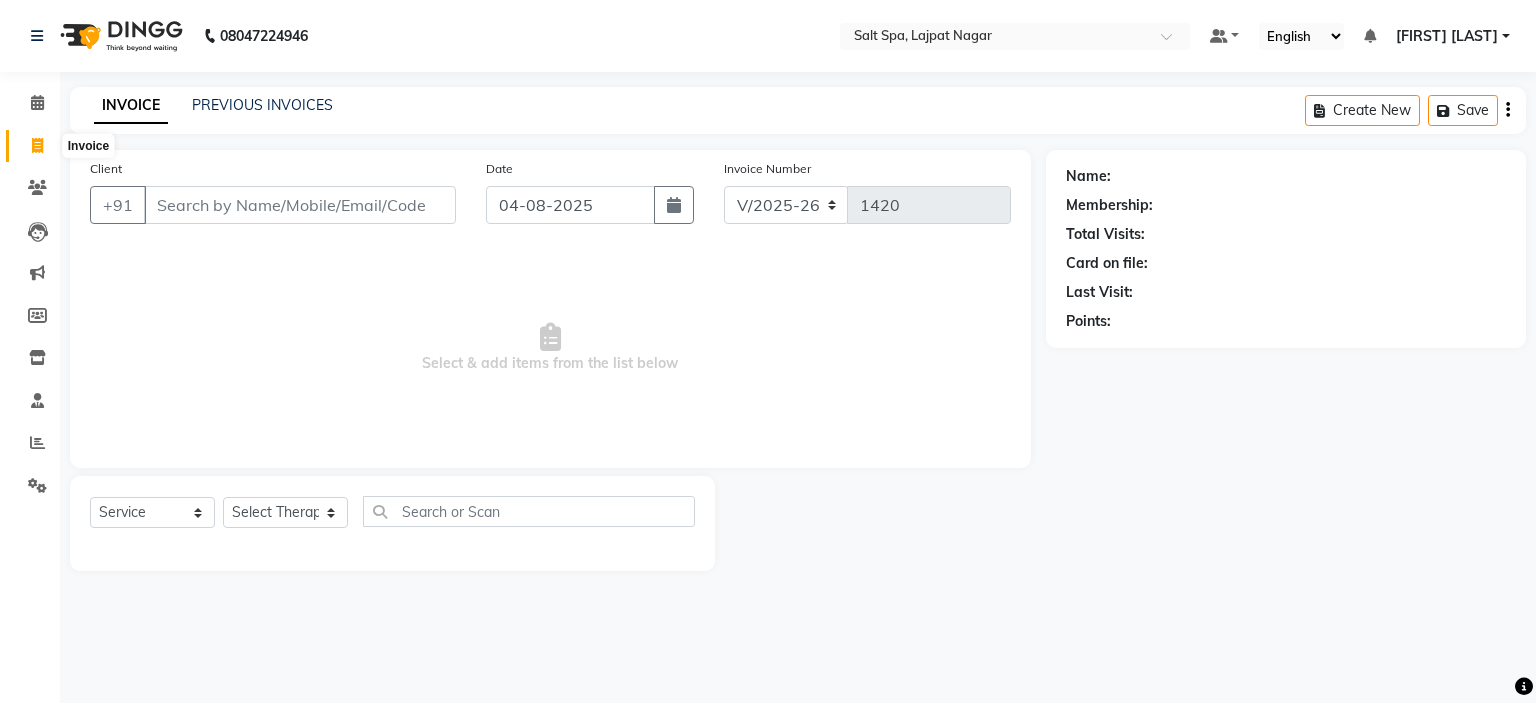 click 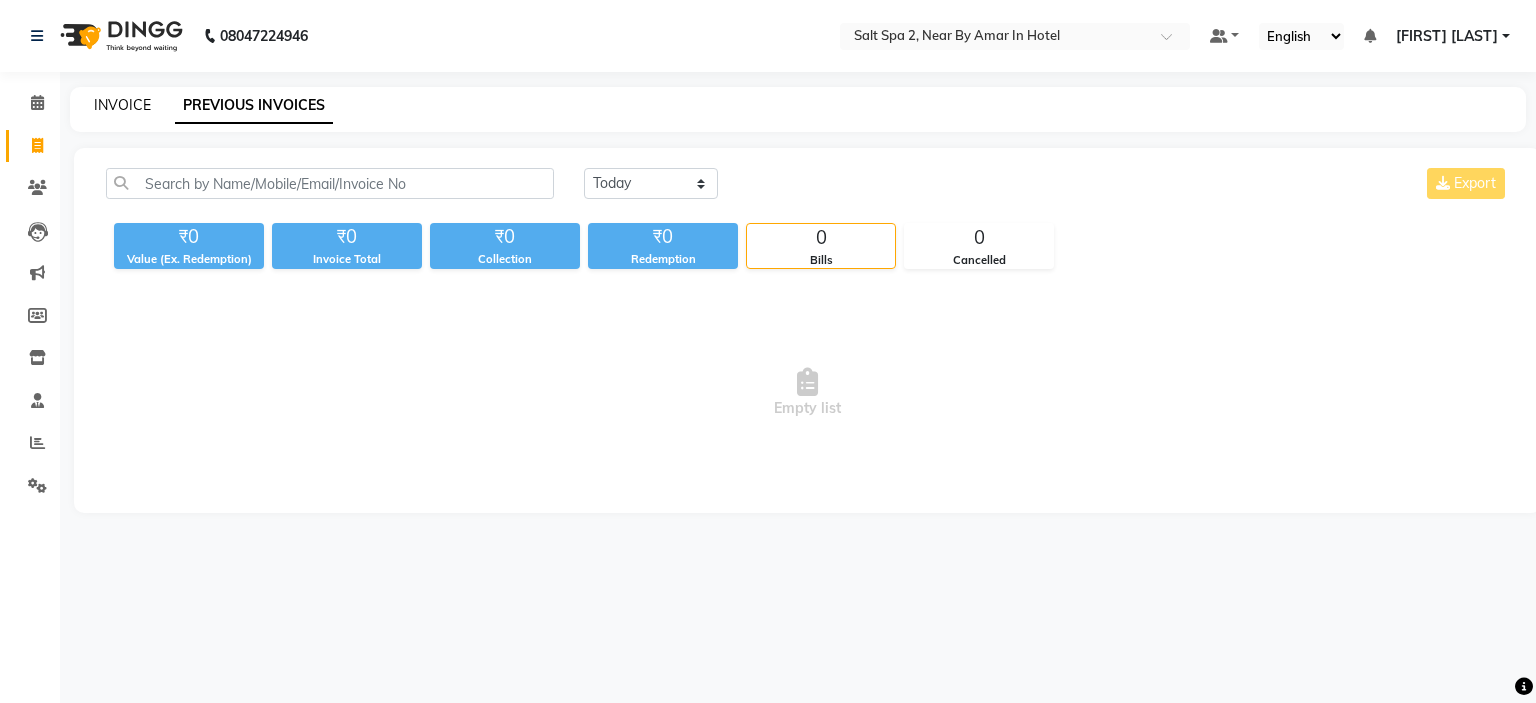 click on "INVOICE" 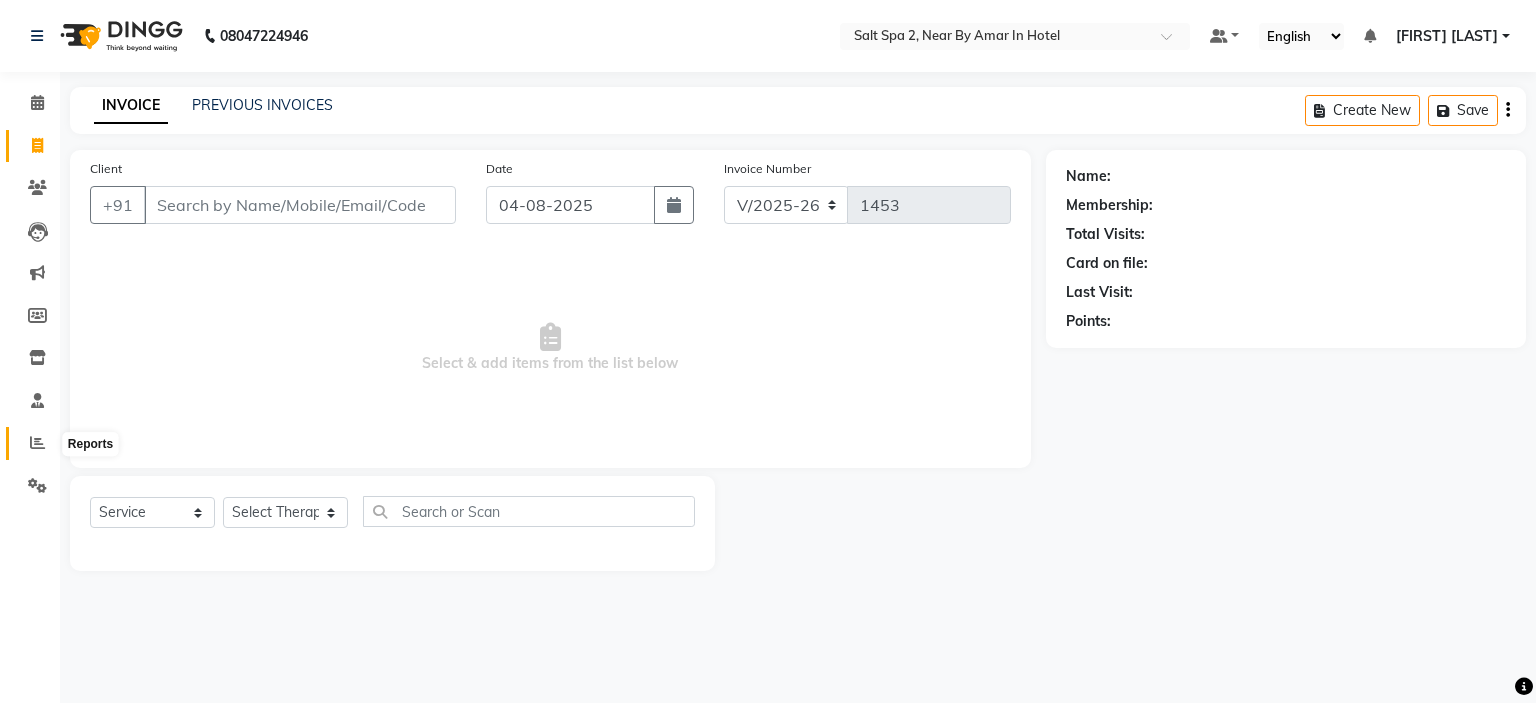 click 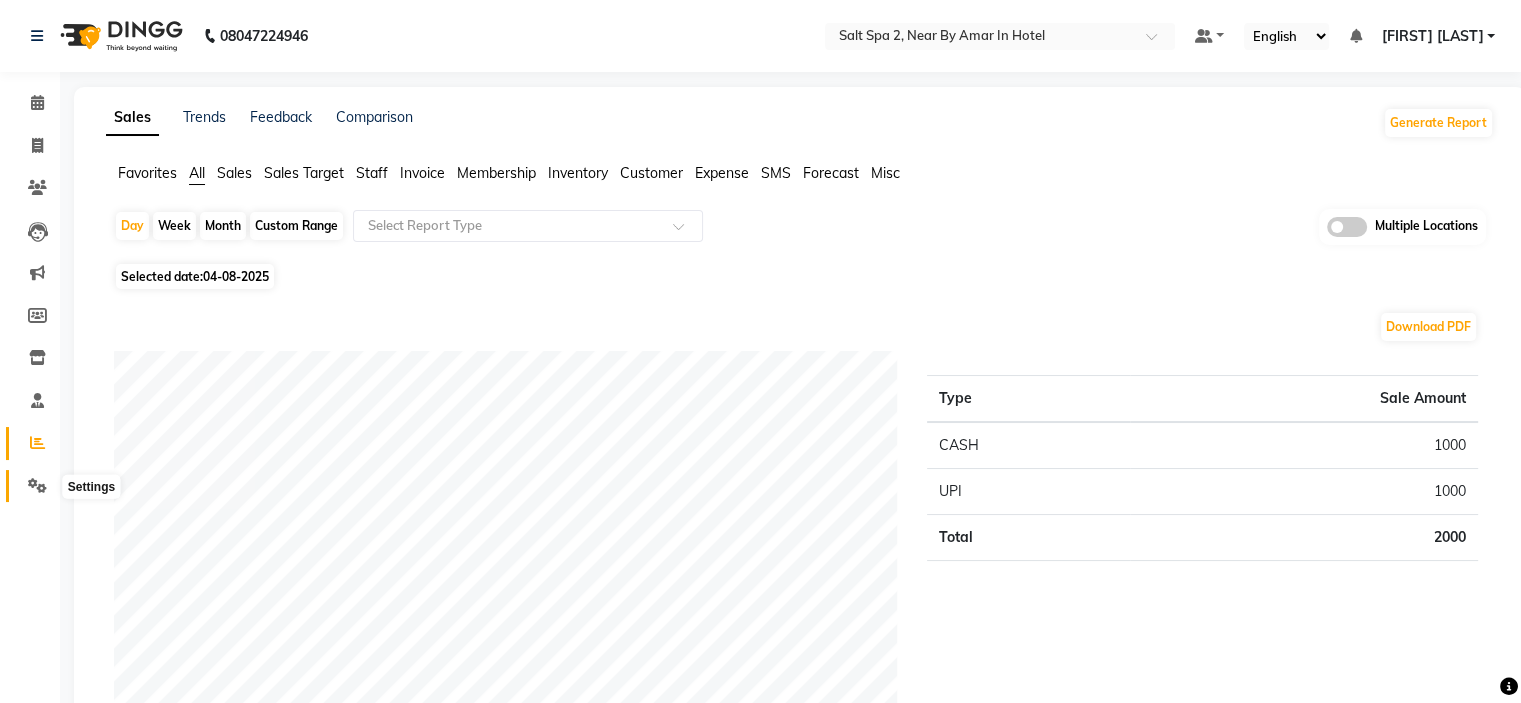 click 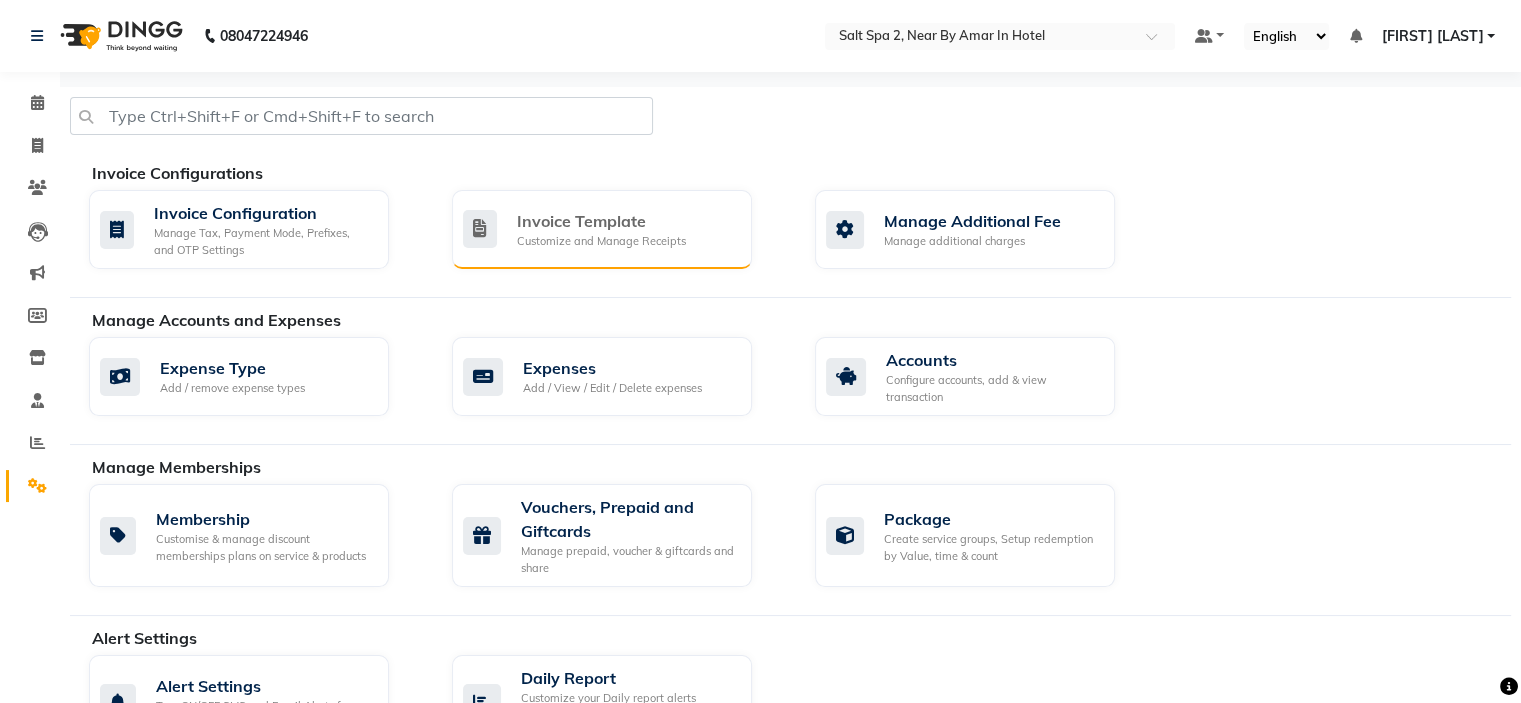 click on "Customize and Manage Receipts" 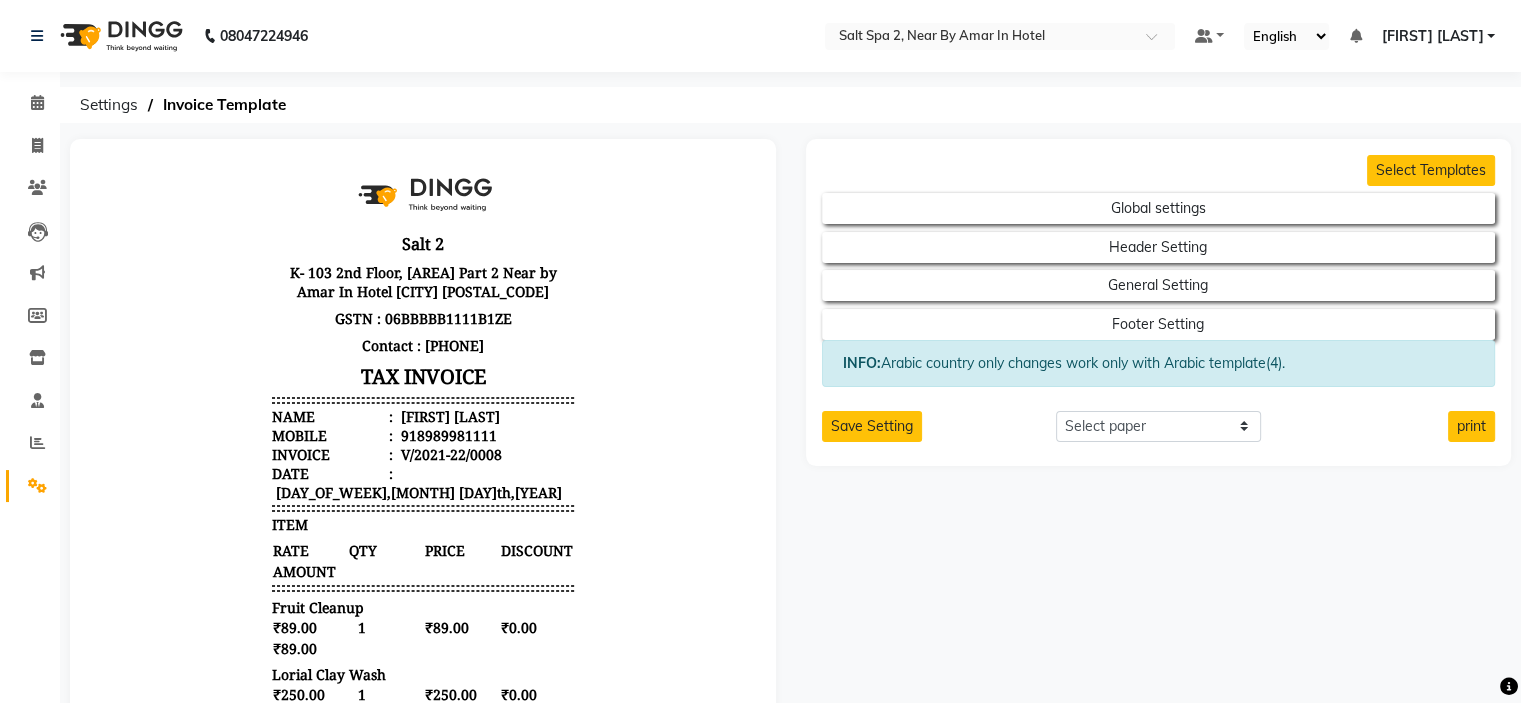 scroll, scrollTop: 0, scrollLeft: 0, axis: both 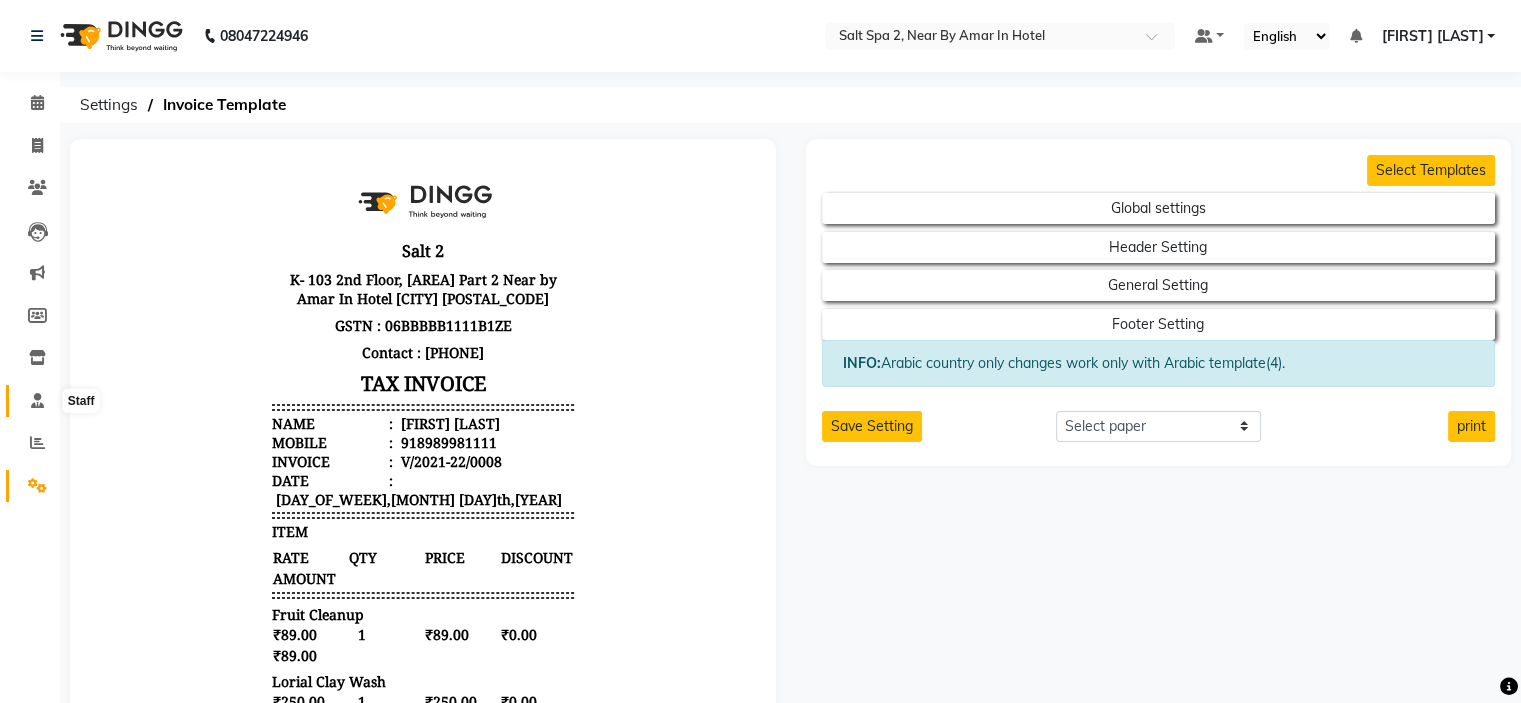 click 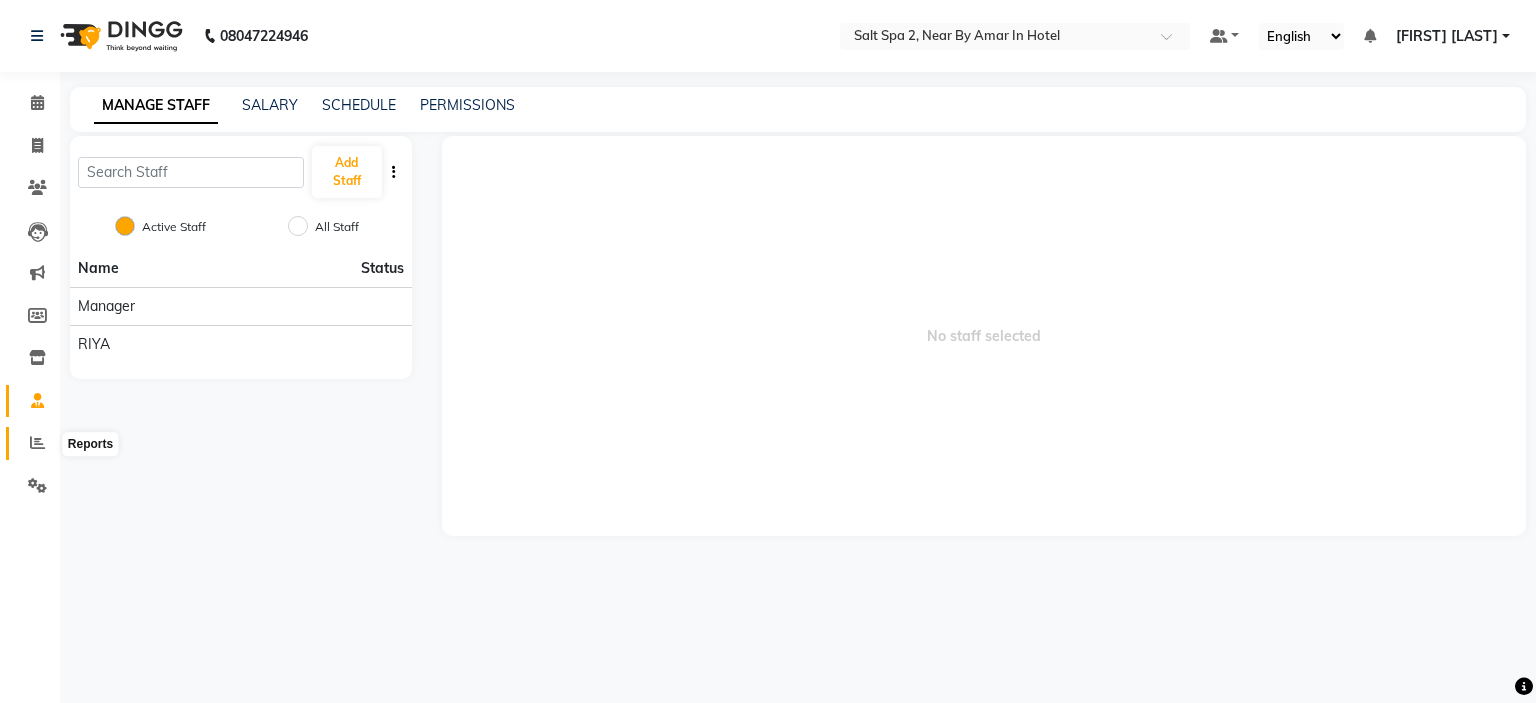click 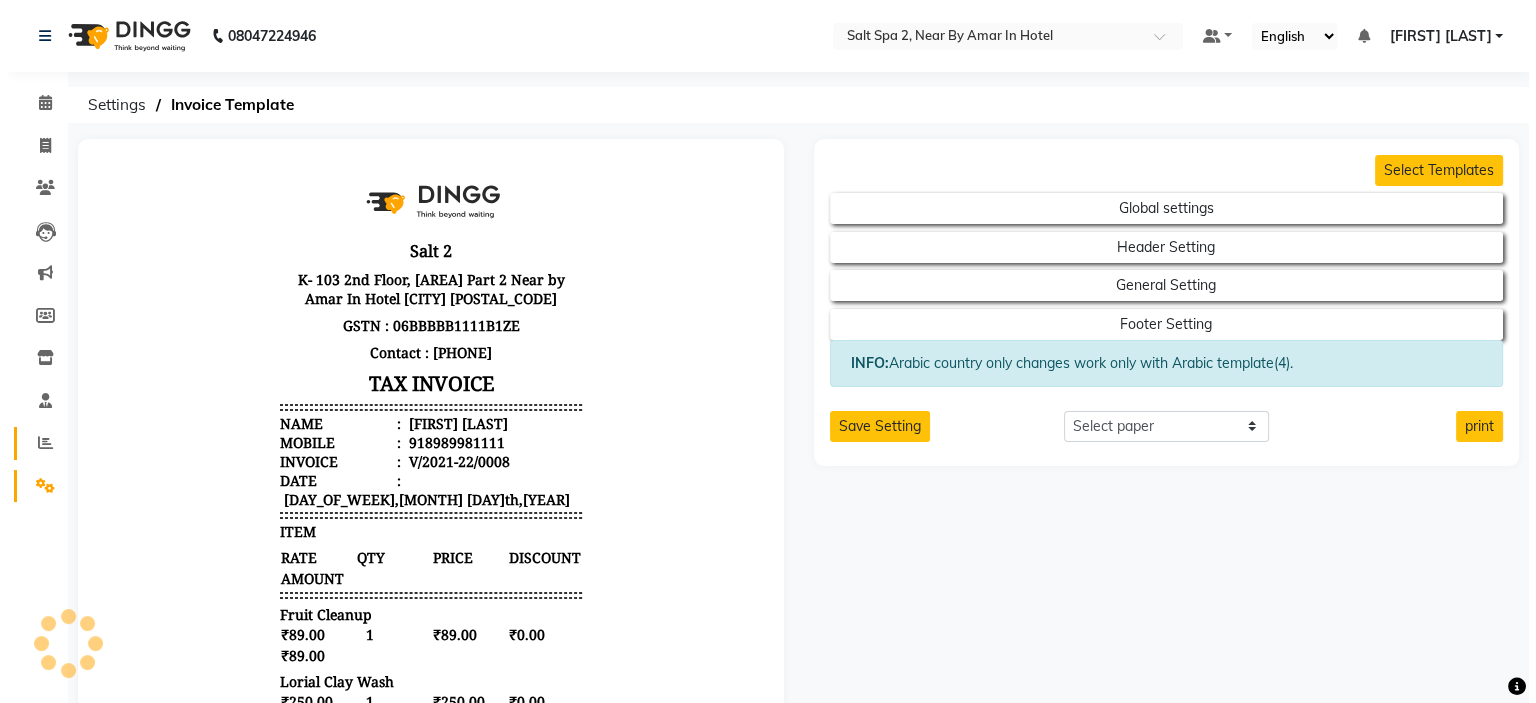 scroll, scrollTop: 0, scrollLeft: 0, axis: both 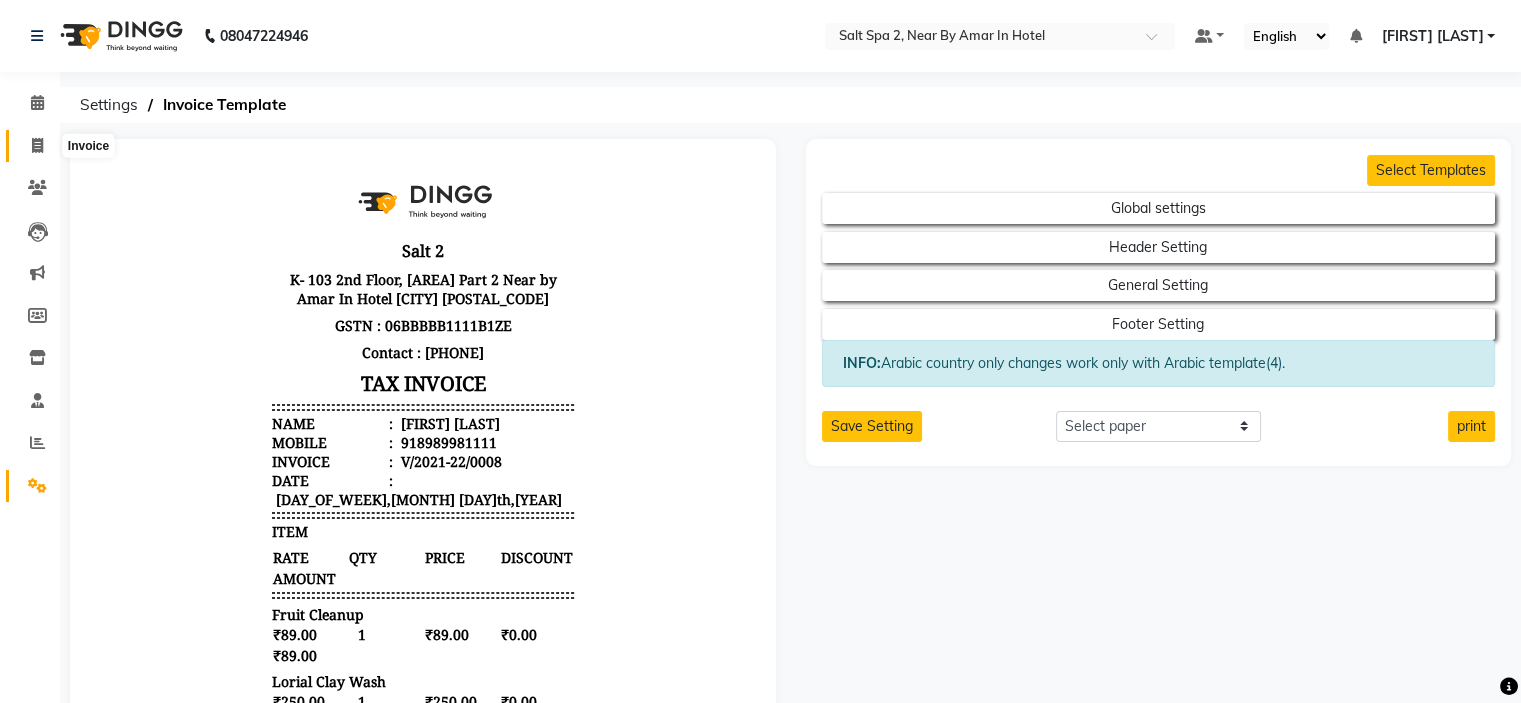 click 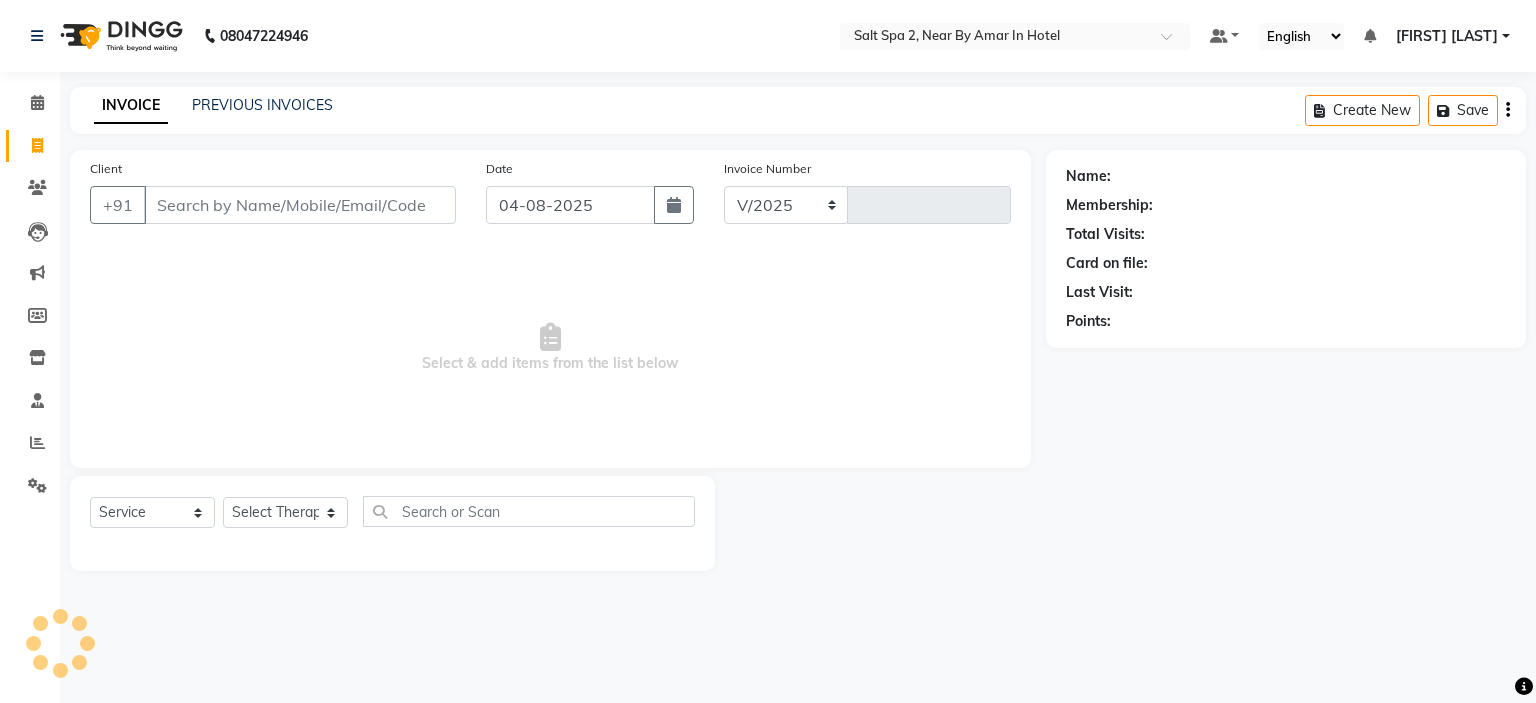 select on "7609" 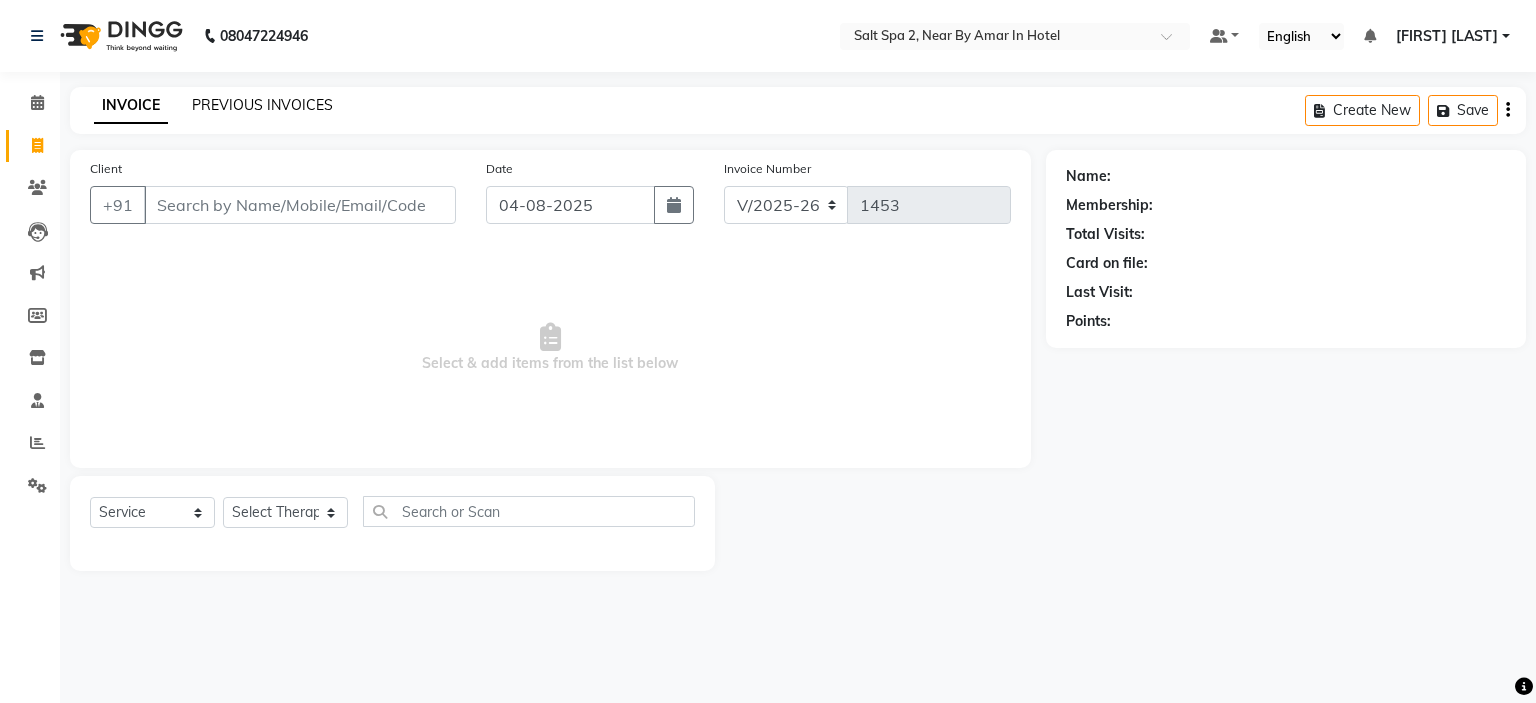 click on "PREVIOUS INVOICES" 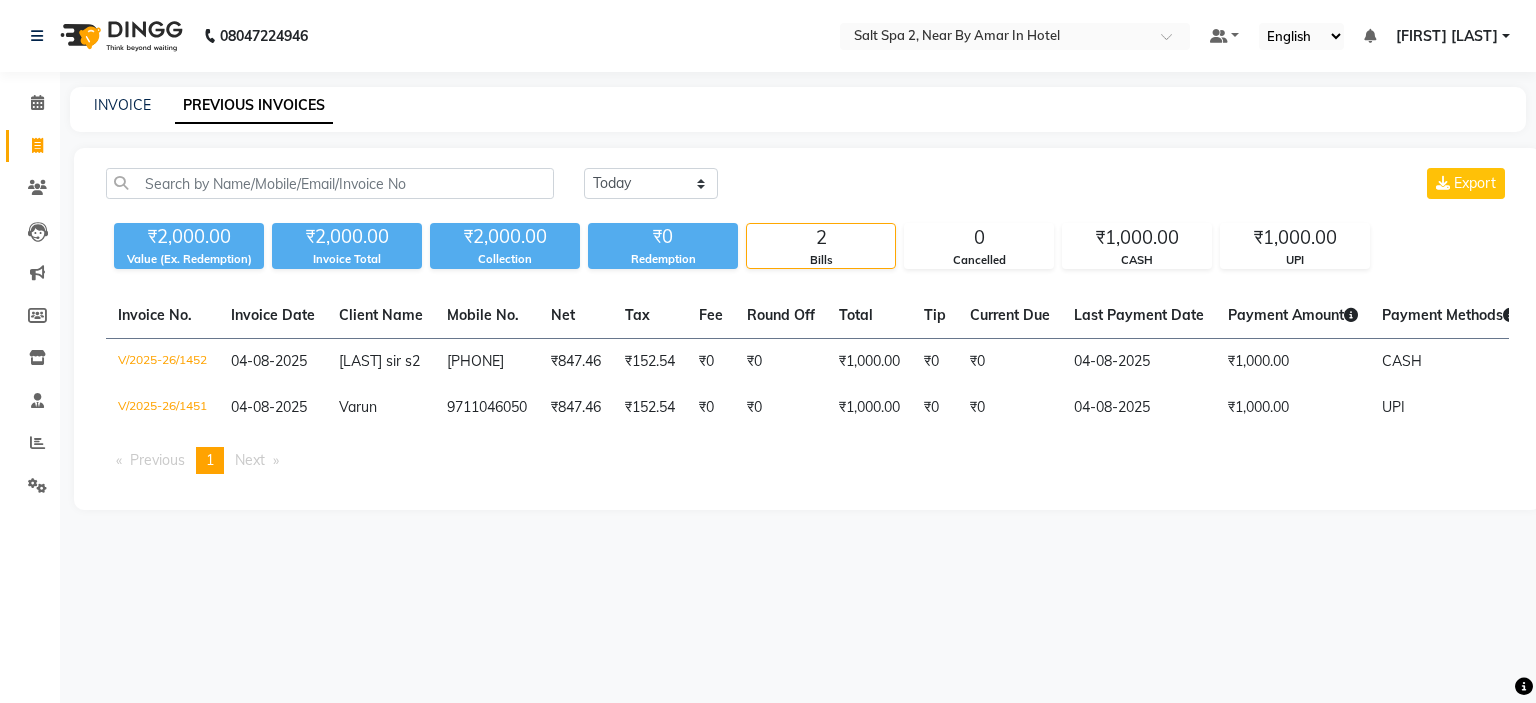 click 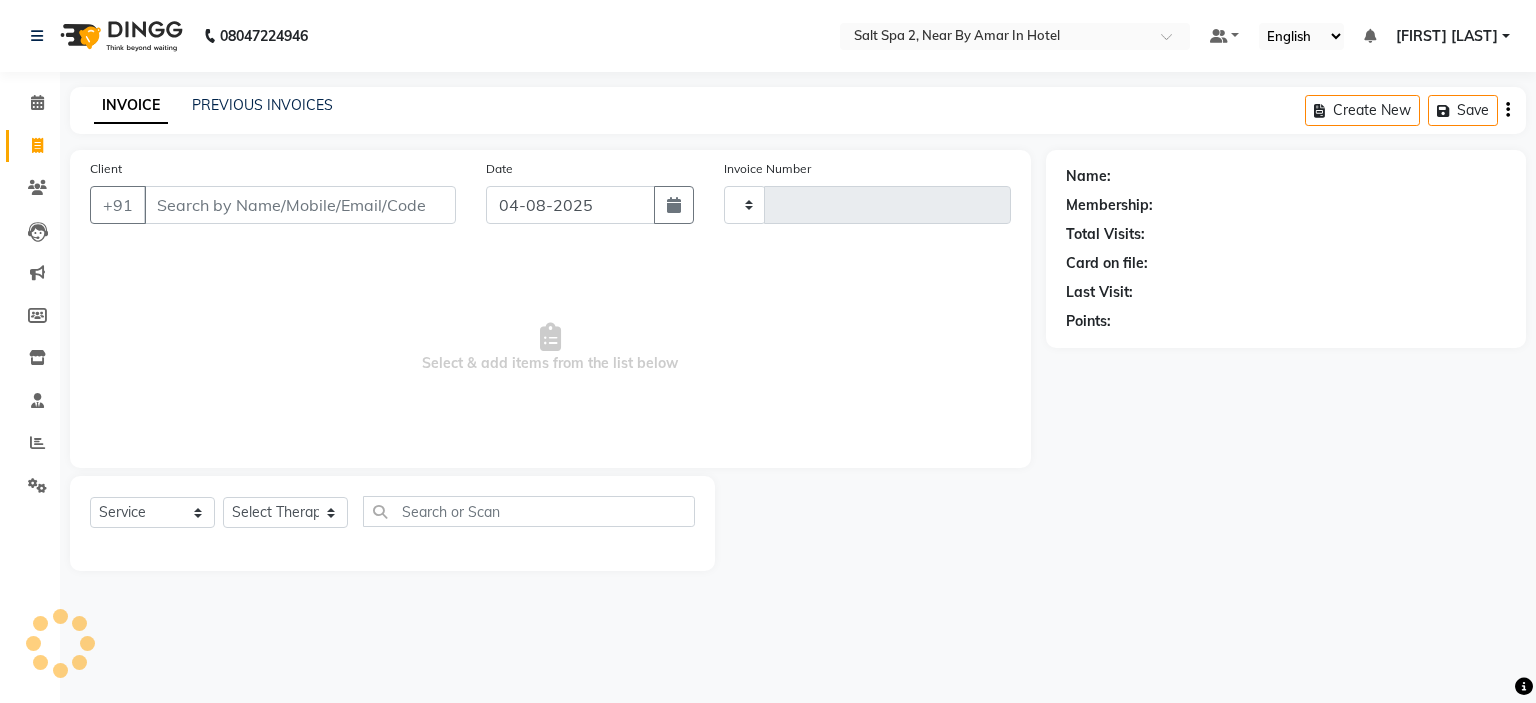 type on "1453" 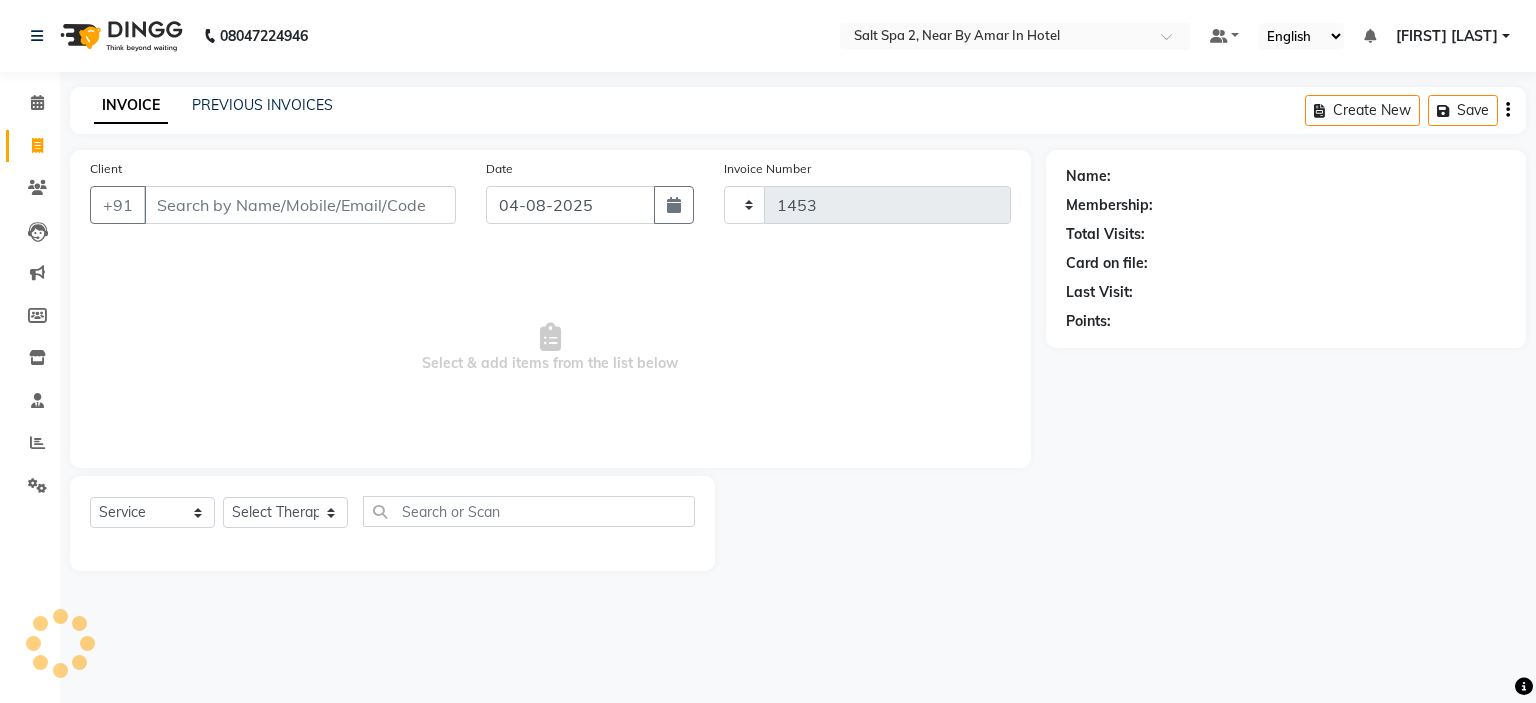 select on "7609" 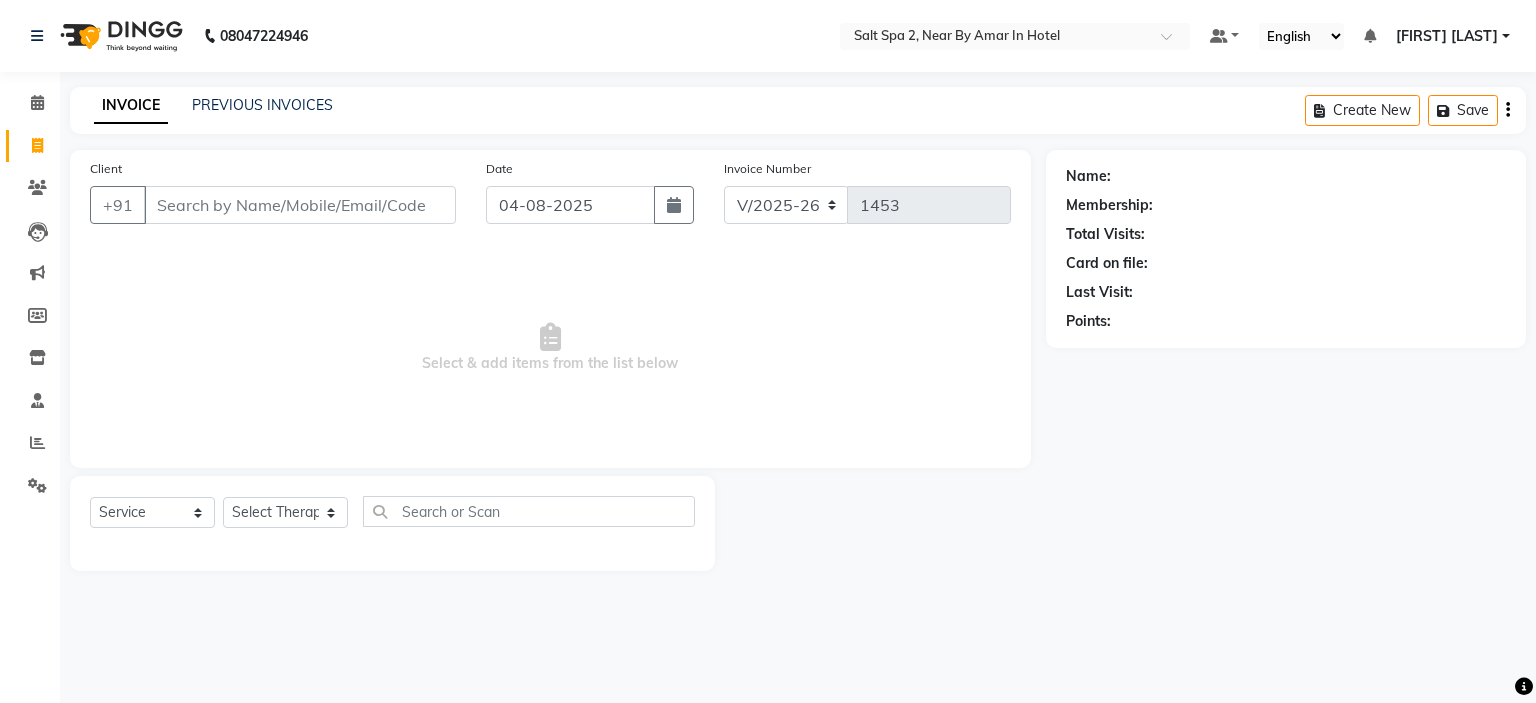 click on "08047224946 Select Location × Salt Spa 2, Near By Amar In Hotel Default Panel My Panel English ENGLISH Español العربية मराठी हिंदी ગુજરાતી தமிழ் 中文 Notifications nothing to show Afsar Saifi Manage Profile Change Password Sign out  Version:3.16.0  ☀ Trendy Circle Pvt Ltd., Lajpat Nagar ☀ SALT SPA, Lajpat Nagar ☀  Yama Spa, lajpat nagar near by Chicago pizza ☀ Eli Spa, Lajpar Nagar Part 1 ☀ Vegas spa 2 , Center Market C ☀ MOLLY SPA 2, Levi`s Showroom ☀ Spa Vegas , Car Market ☀ Salt spa 2, near by amar in hotel ☀ Dune spa, Lajpat Nagar part 2 ☀ Eli spa 2 , Lajpat Nagar part 2 ☀ Molly spa, Lajpat nagar part 1  ☀  Spa 7, Lajpat Nagar  Calendar  Invoice  Clients  Leads   Marketing  Members  Inventory  Staff  Reports  Settings Completed InProgress Upcoming Dropped Tentative Check-In Confirm Bookings Generate Report Segments Page Builder INVOICE PREVIOUS INVOICES Create New   Save  Client +91 Date 04-08-2025 Invoice Number V/2025" at bounding box center (768, 351) 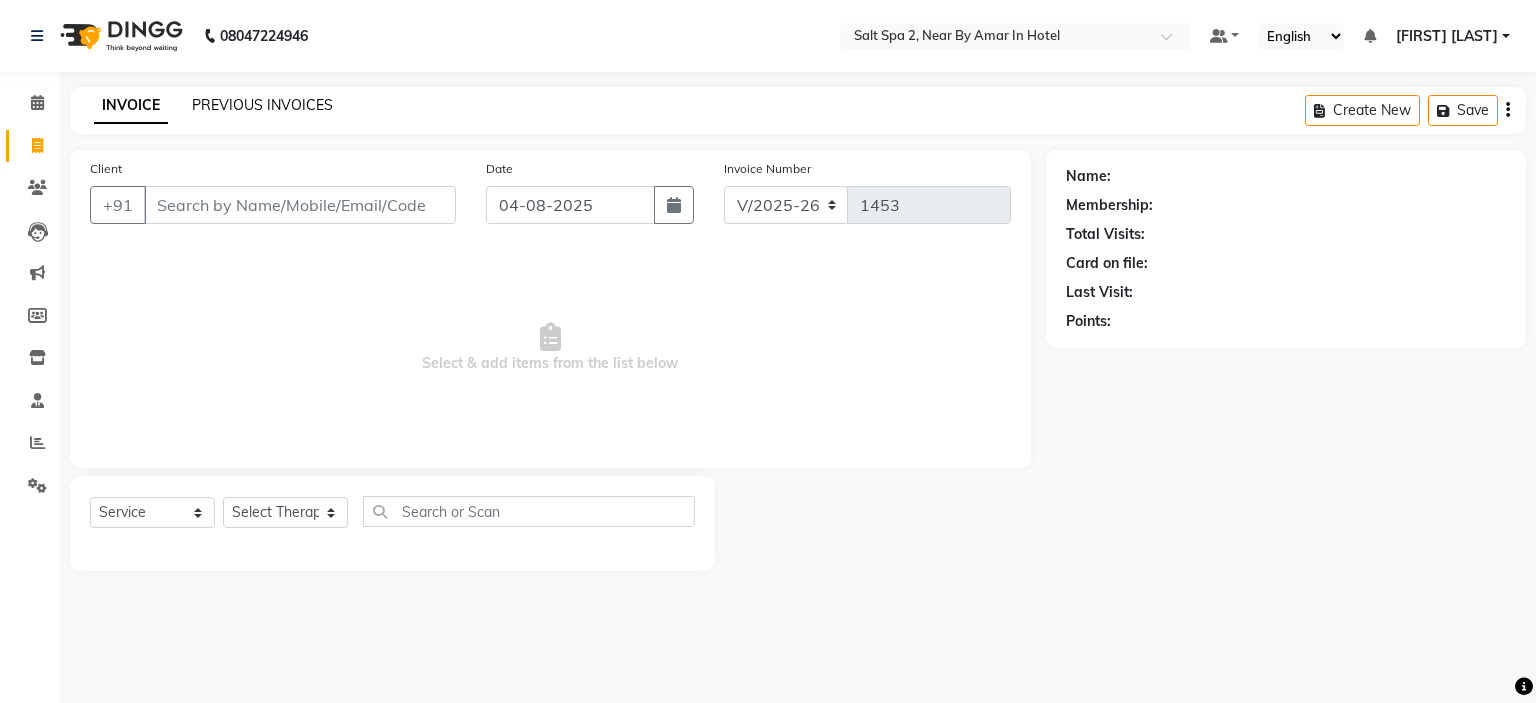 click on "PREVIOUS INVOICES" 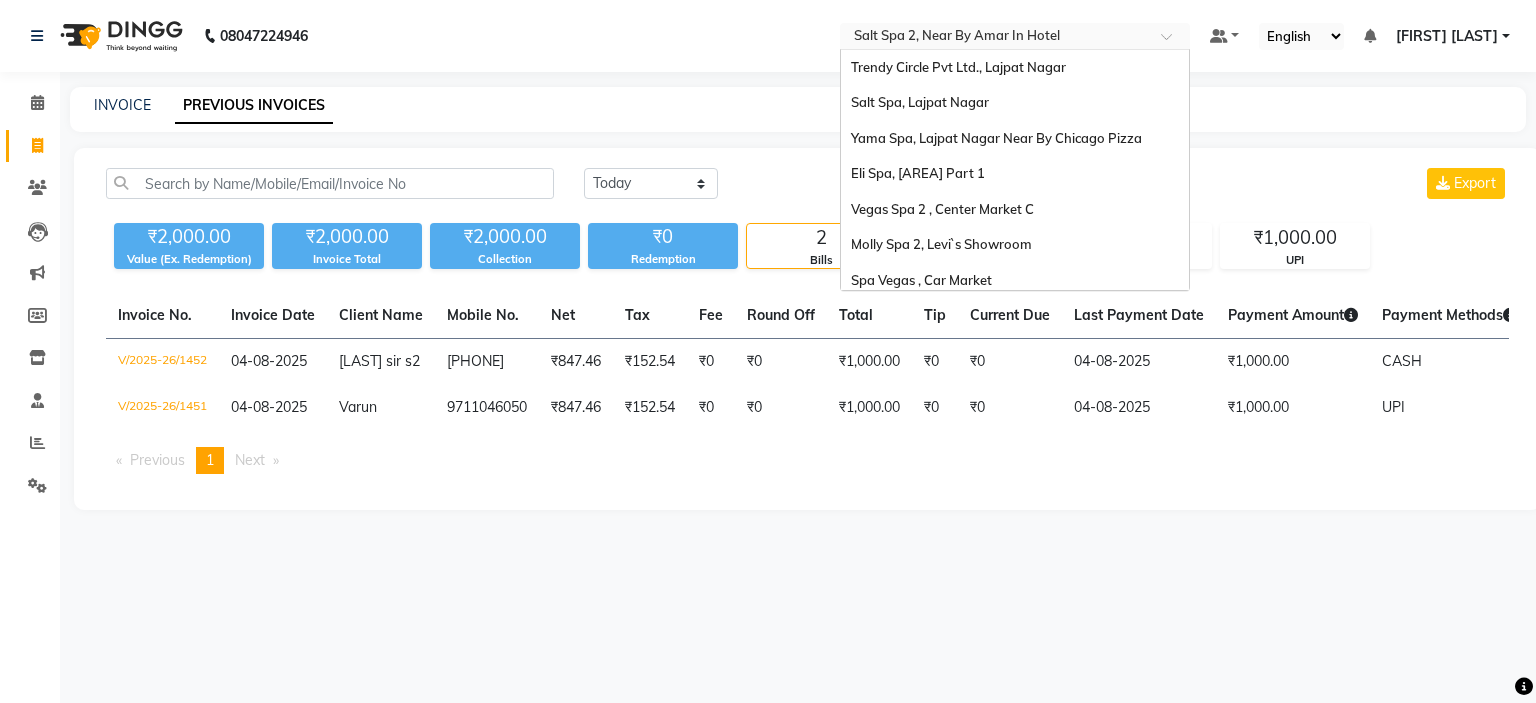 click on "Select Location × Salt Spa 2, Near By Amar In Hotel" at bounding box center (1015, 36) 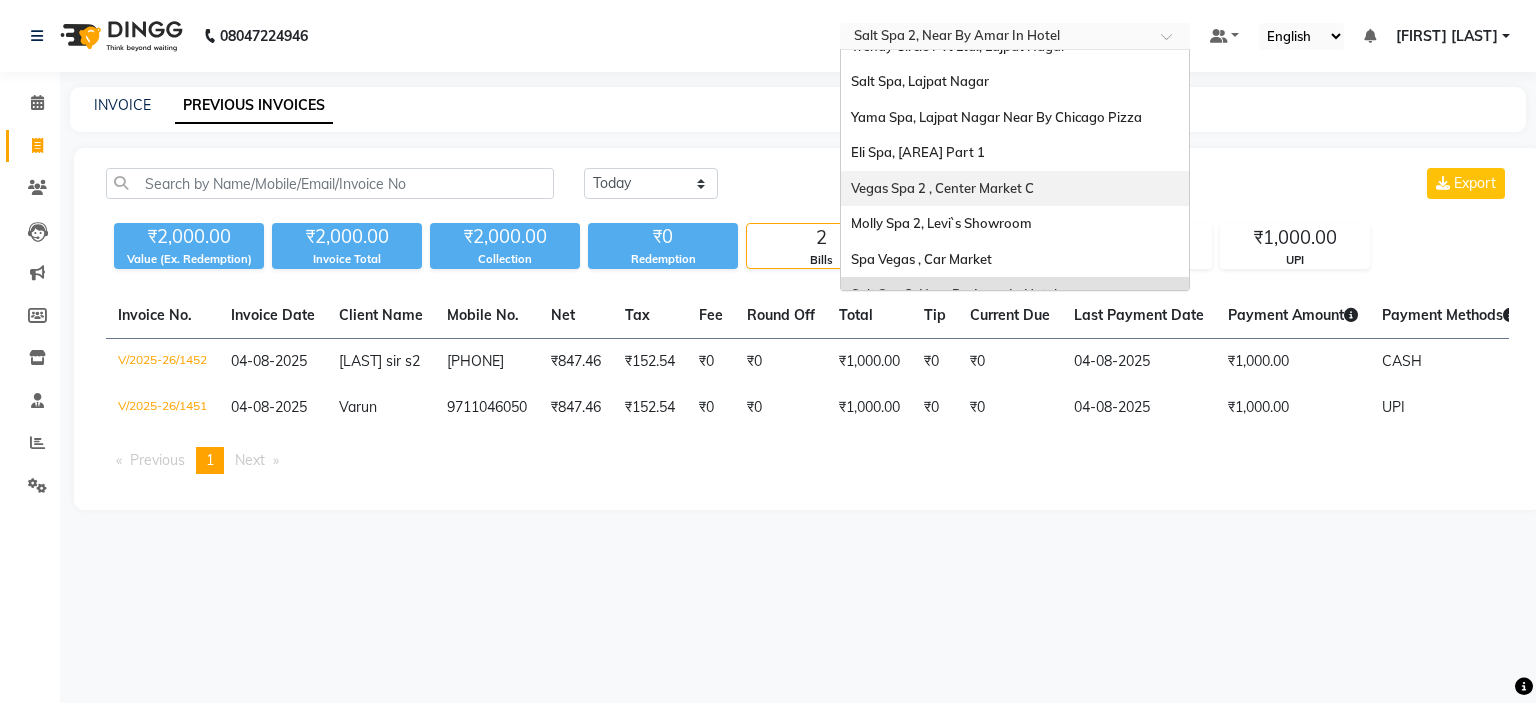 scroll, scrollTop: 0, scrollLeft: 0, axis: both 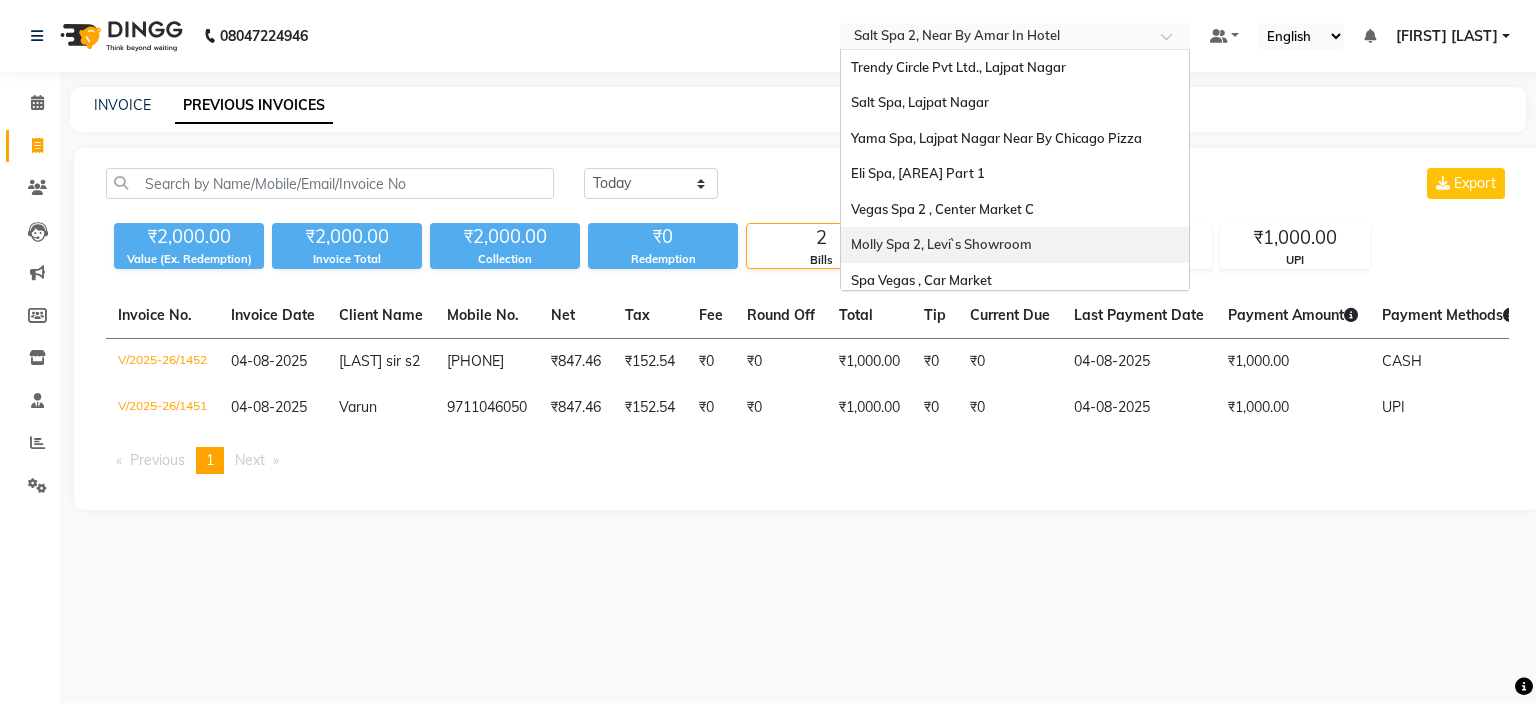 click on "Molly Spa 2, Levi`s Showroom" at bounding box center [941, 244] 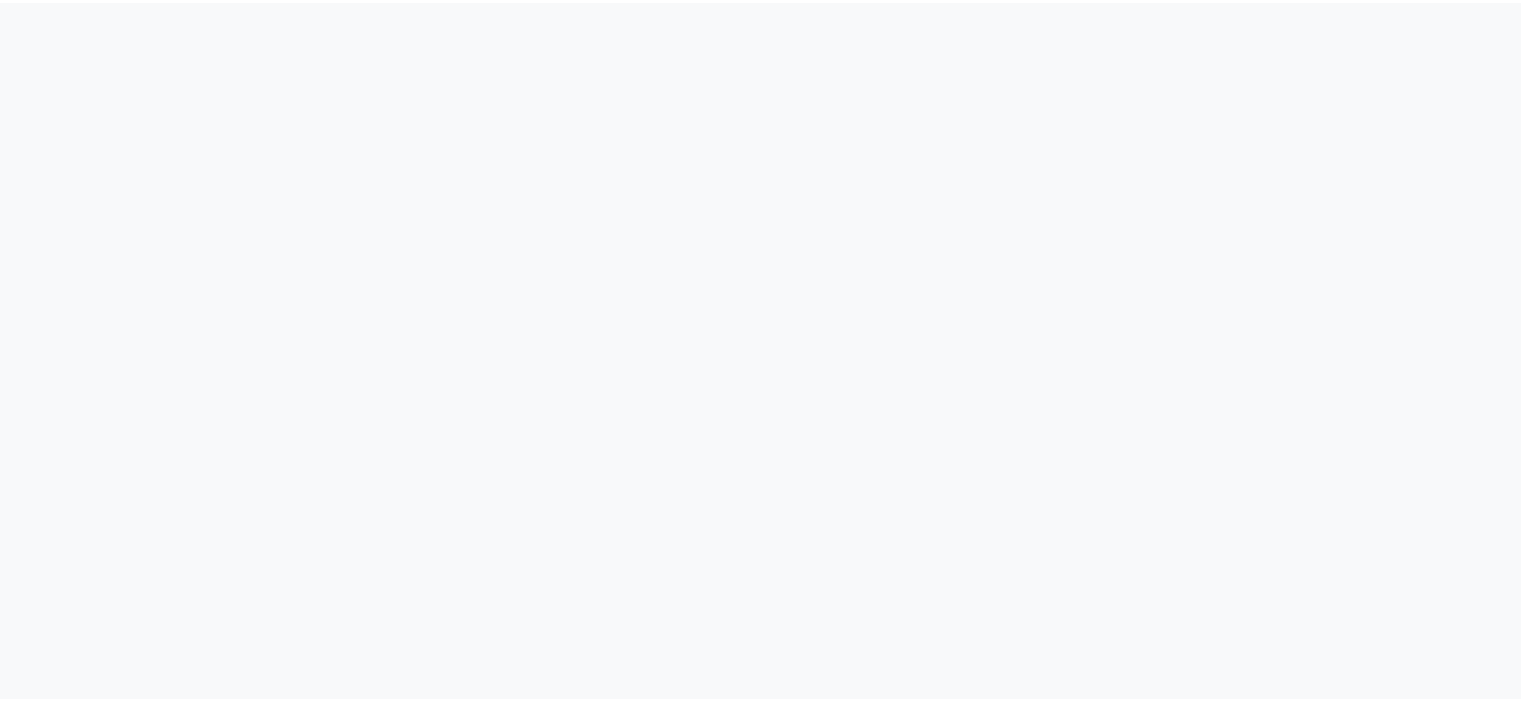 scroll, scrollTop: 0, scrollLeft: 0, axis: both 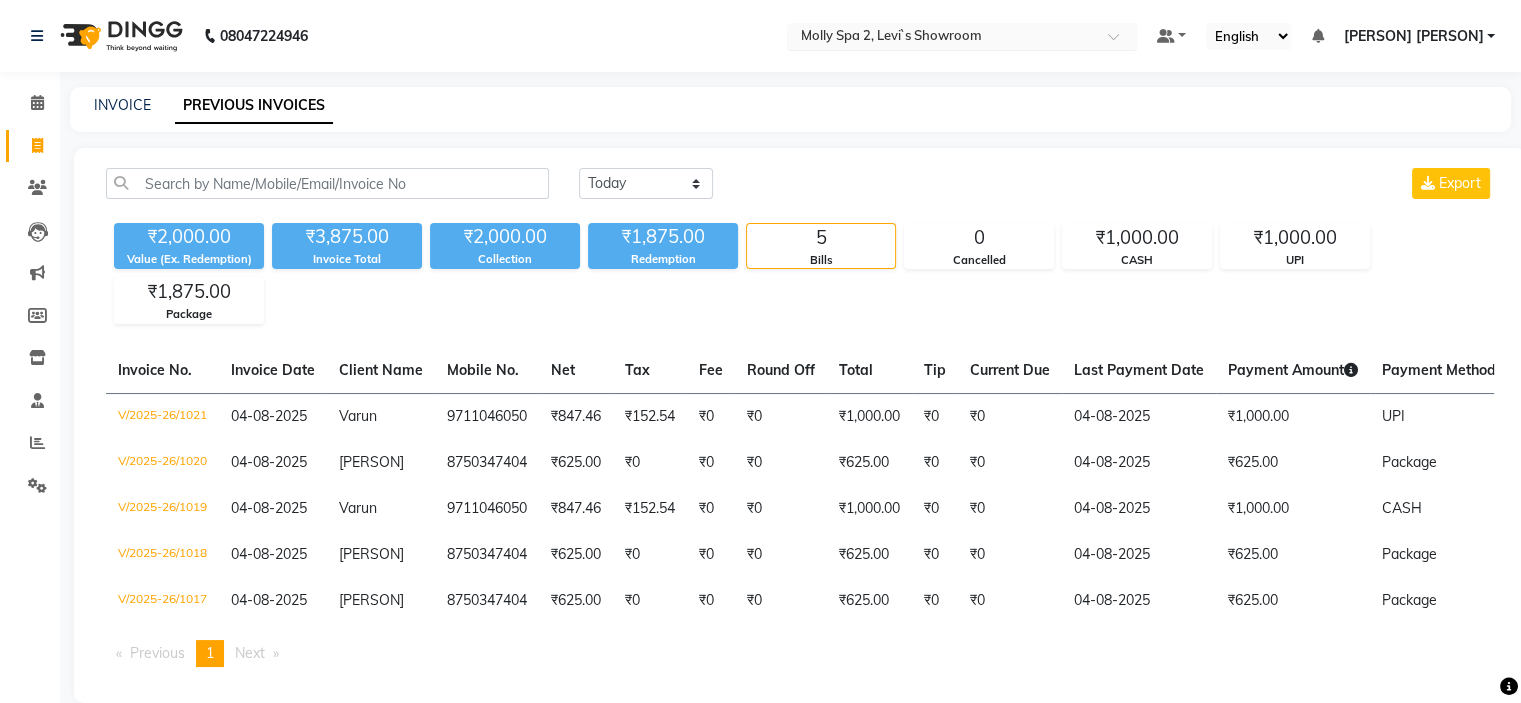 click at bounding box center (942, 38) 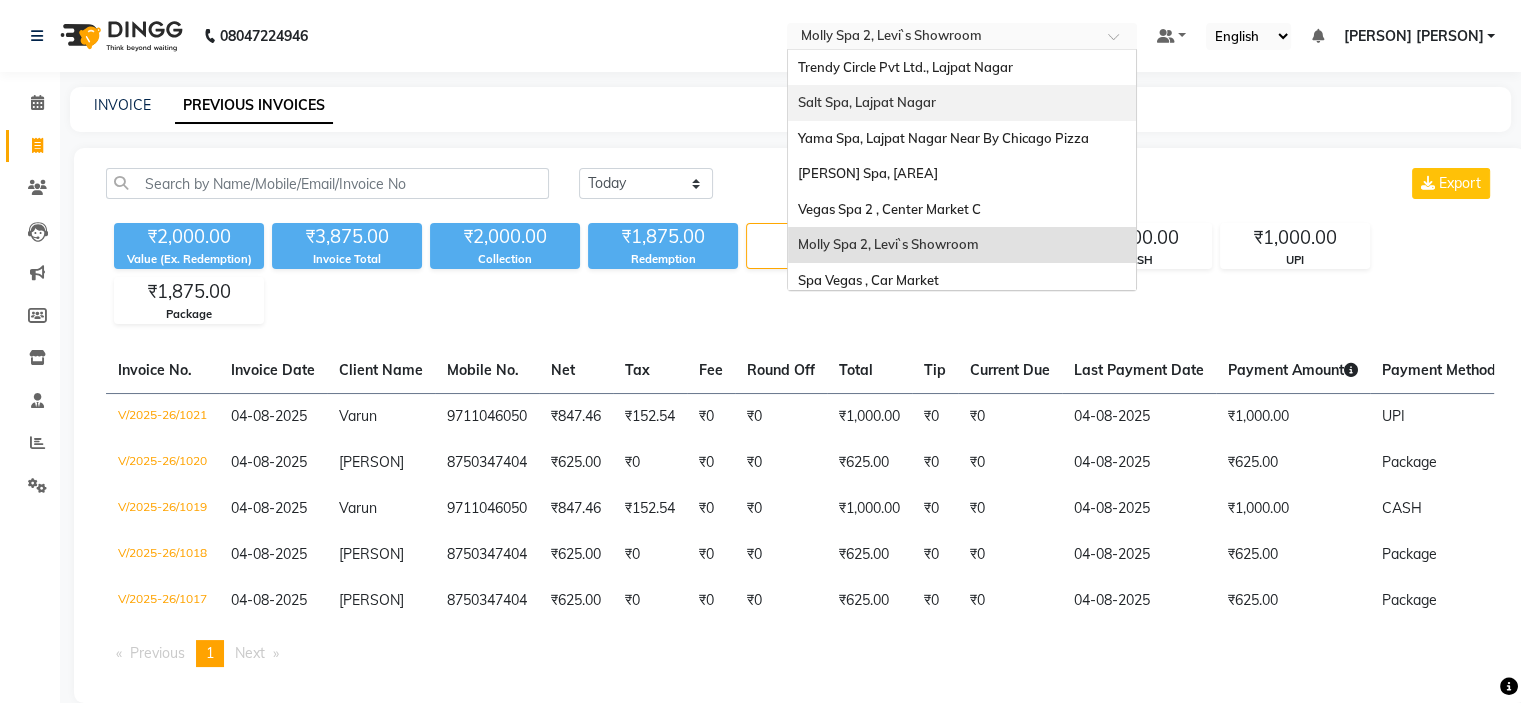click on "Salt Spa, Lajpat Nagar" at bounding box center [962, 103] 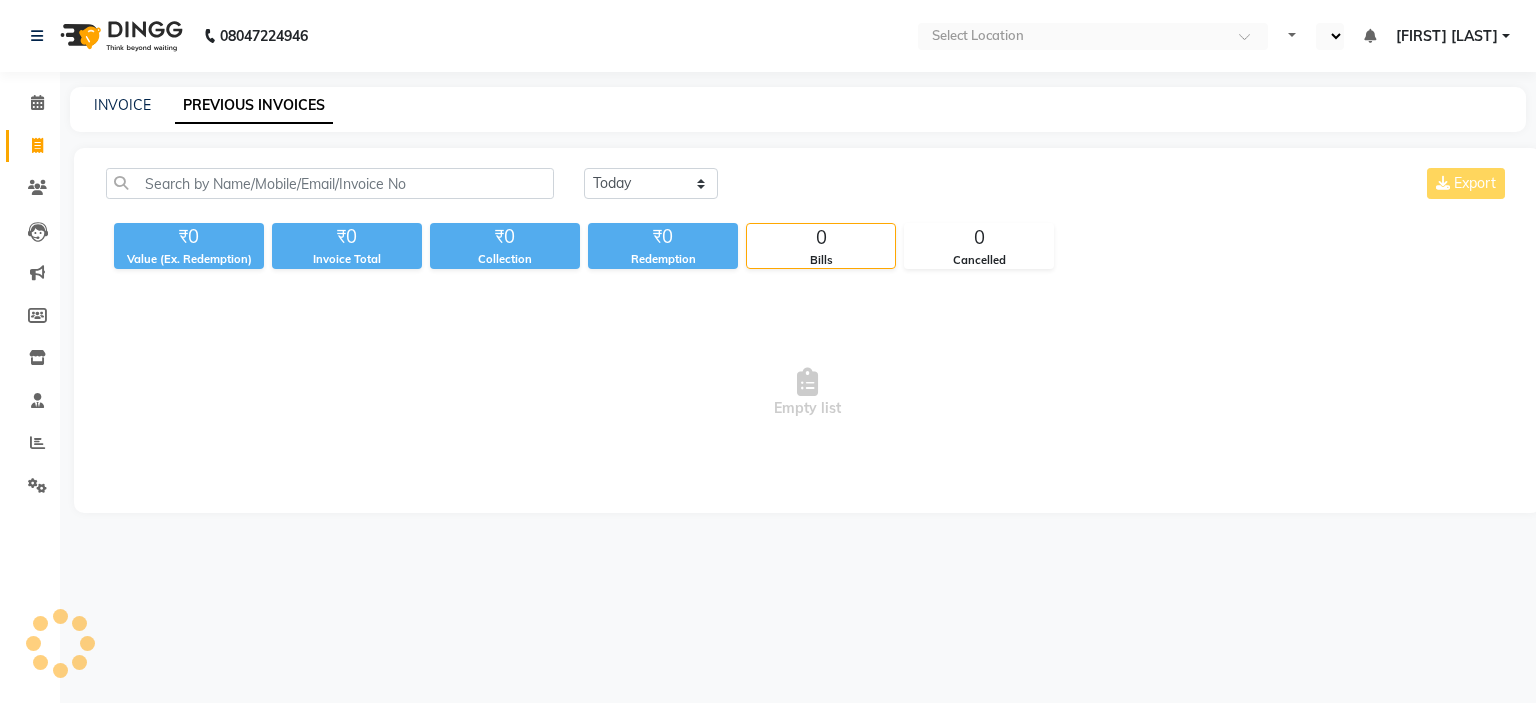 scroll, scrollTop: 0, scrollLeft: 0, axis: both 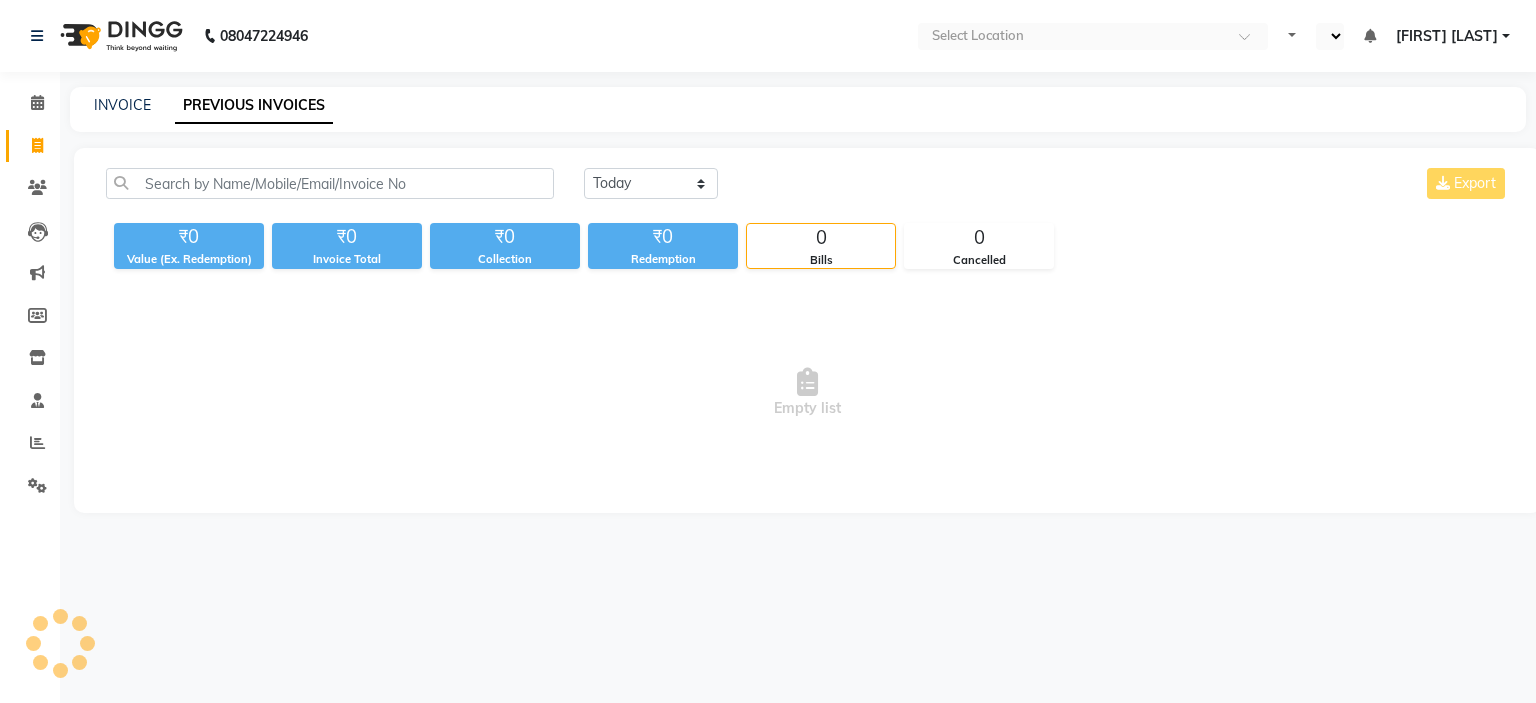 select on "en" 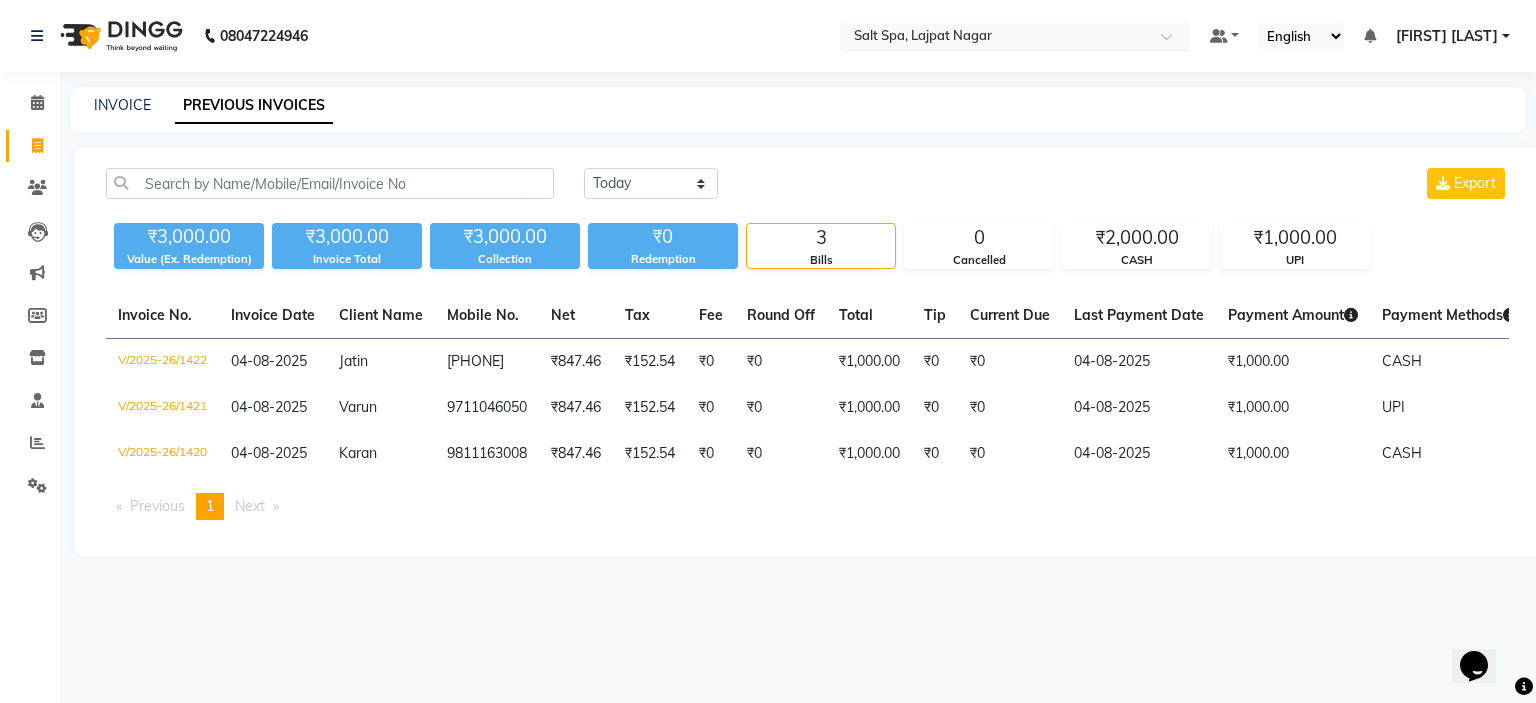 scroll, scrollTop: 0, scrollLeft: 0, axis: both 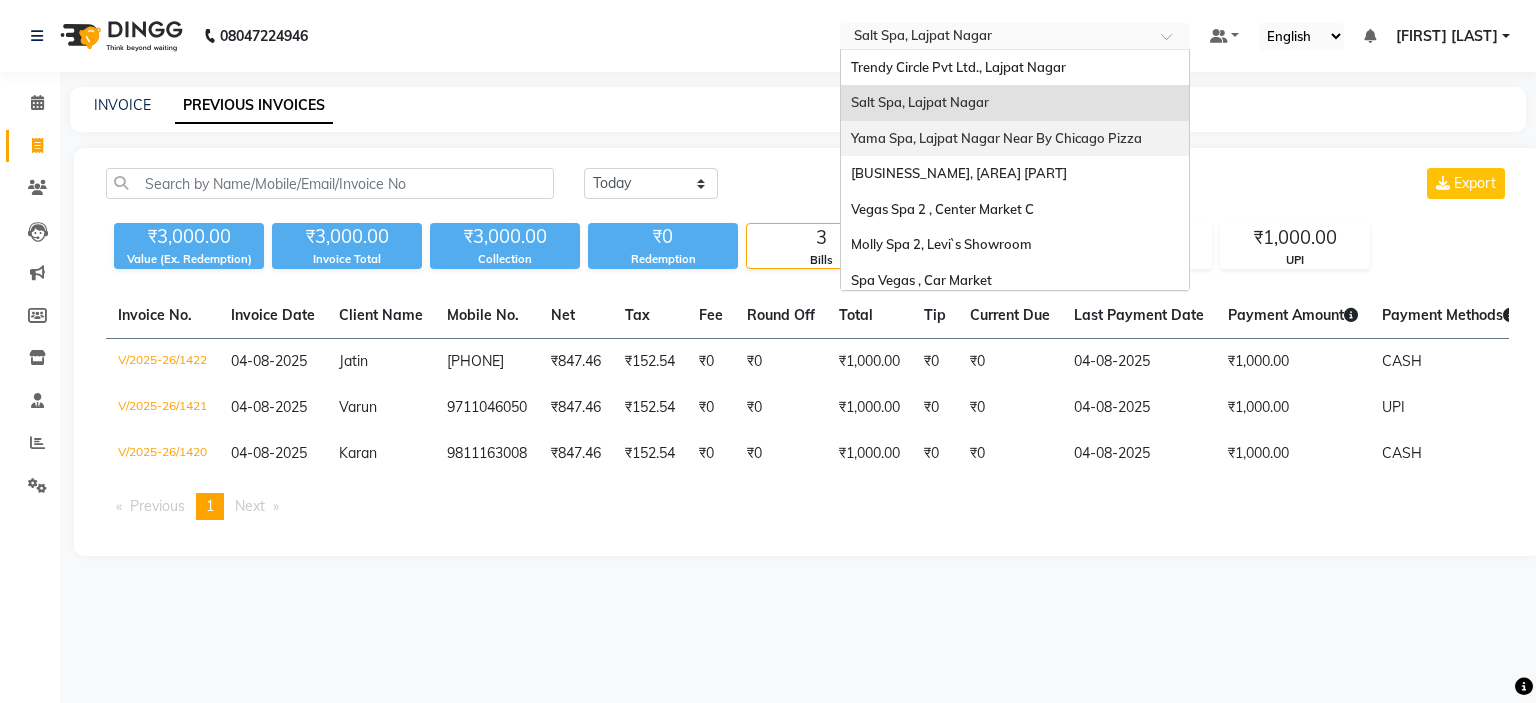 click on "Yama Spa, Lajpat Nagar Near By Chicago Pizza" at bounding box center (996, 138) 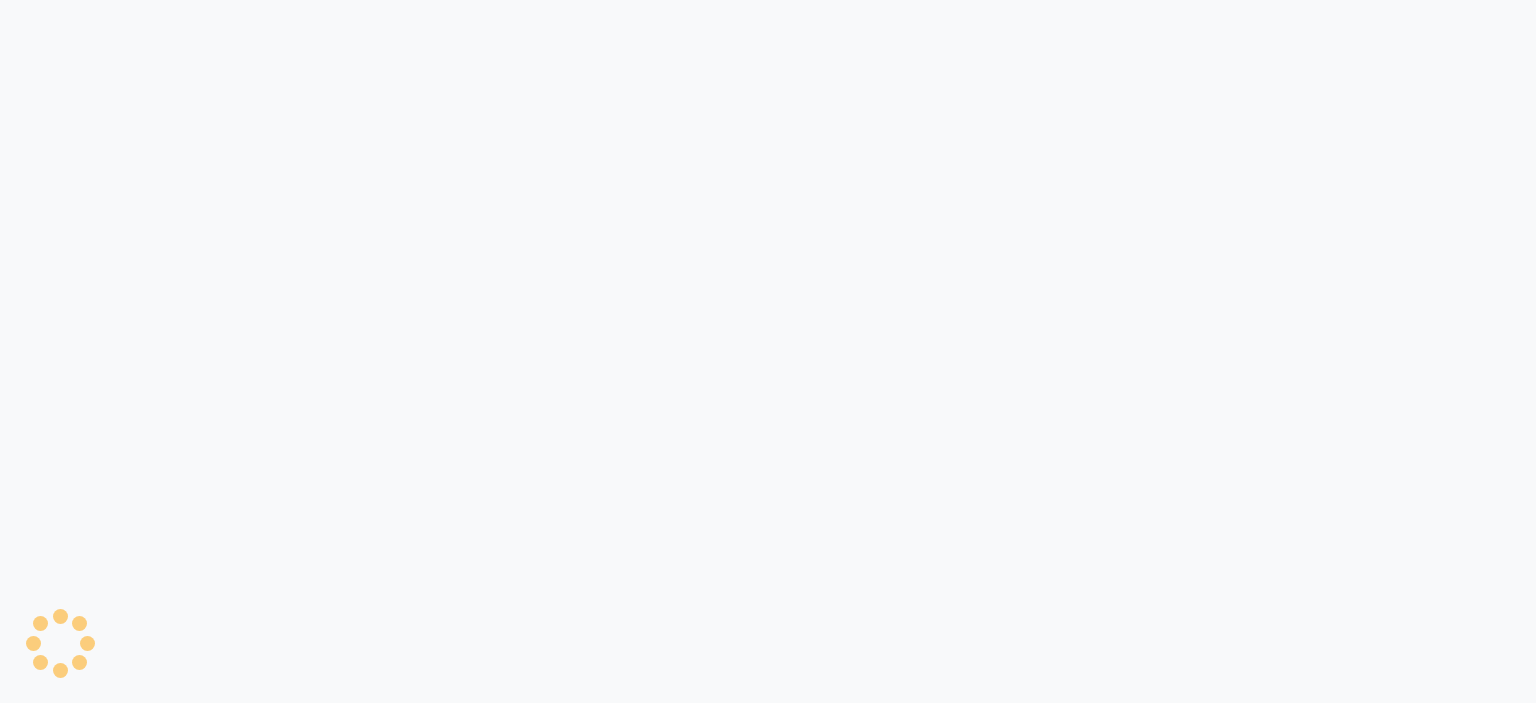 scroll, scrollTop: 0, scrollLeft: 0, axis: both 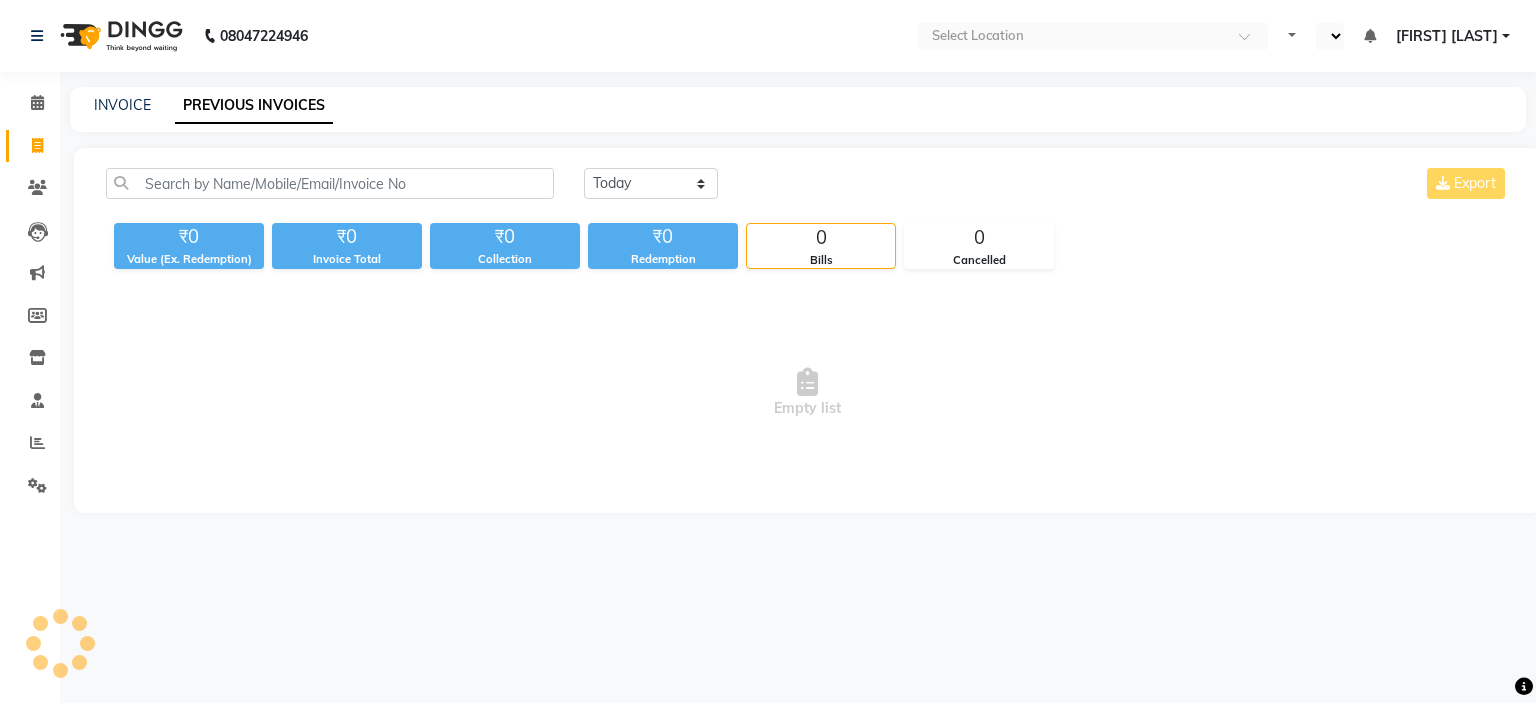 select on "en" 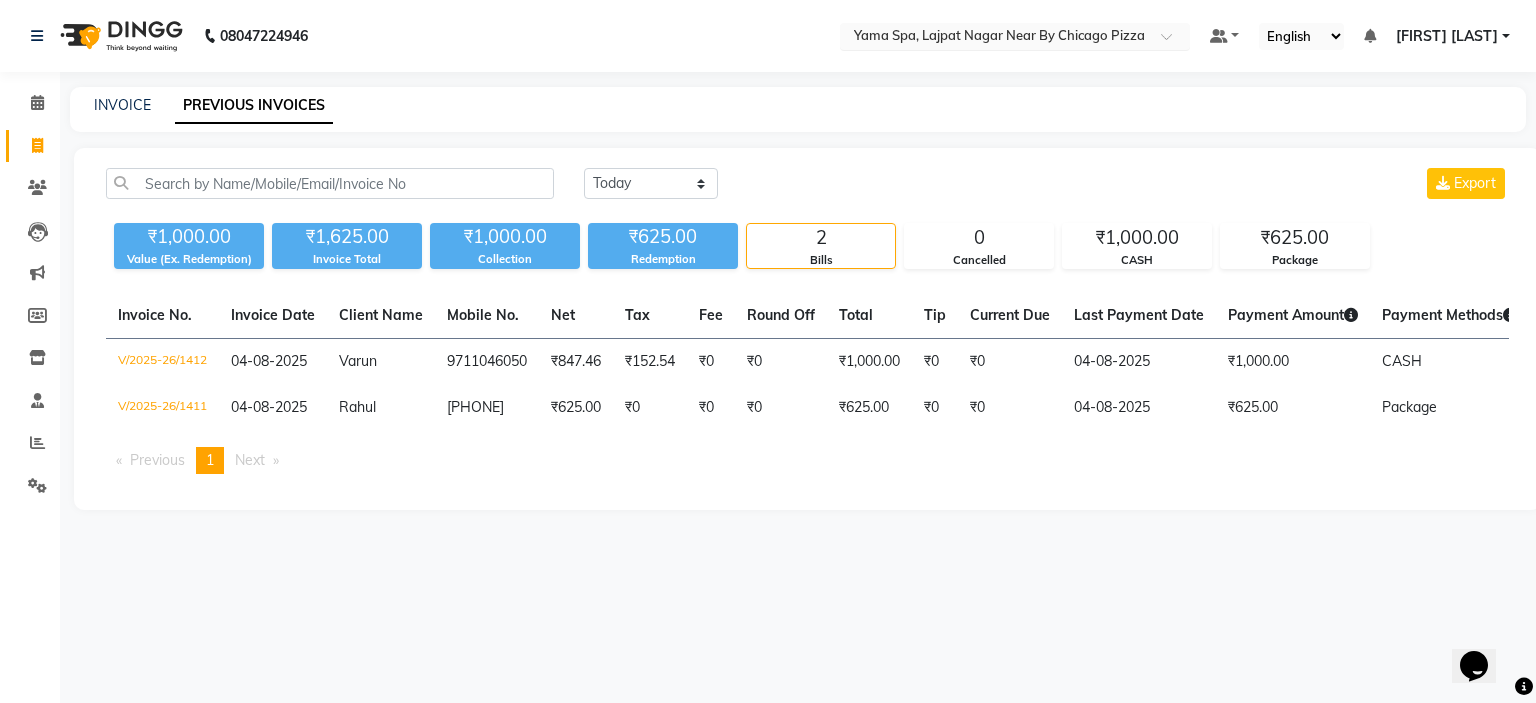 scroll, scrollTop: 0, scrollLeft: 0, axis: both 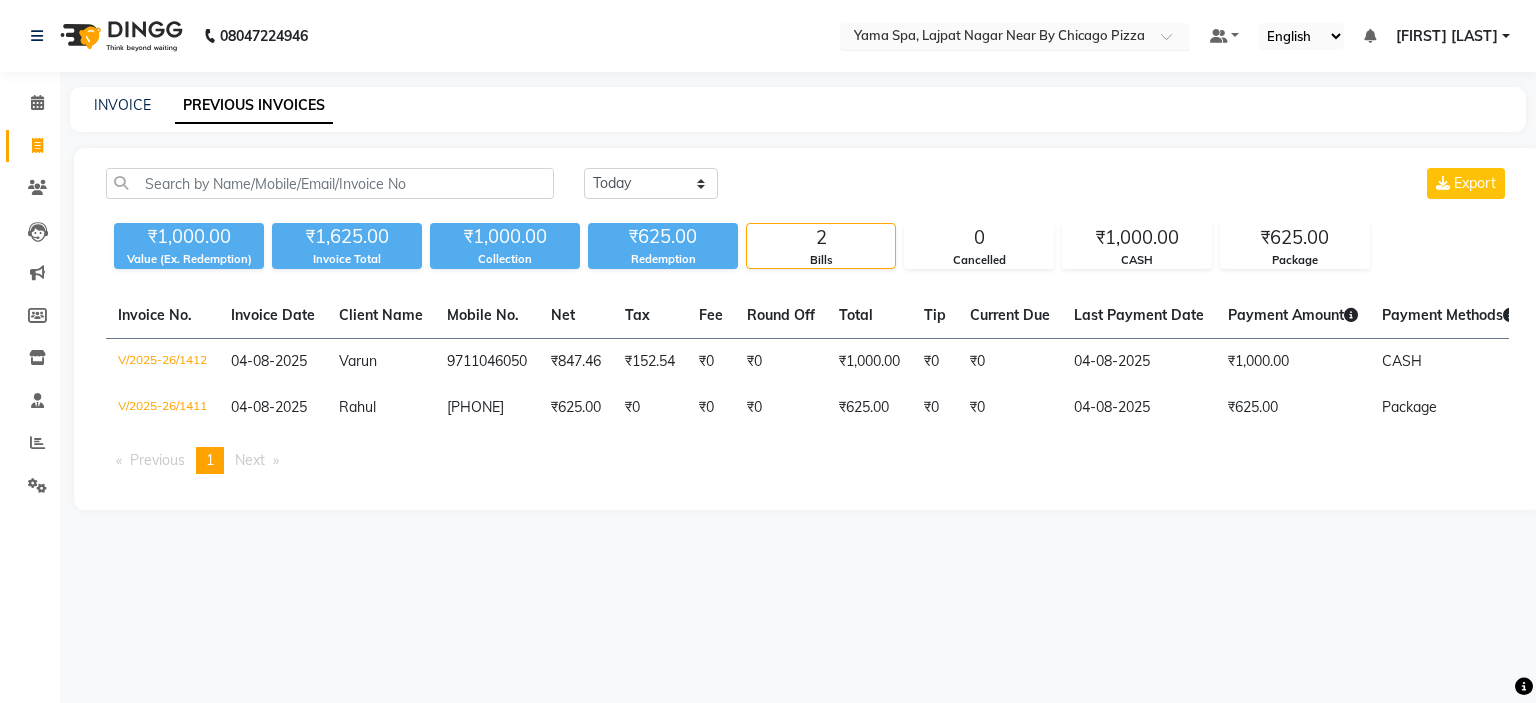 click at bounding box center (995, 38) 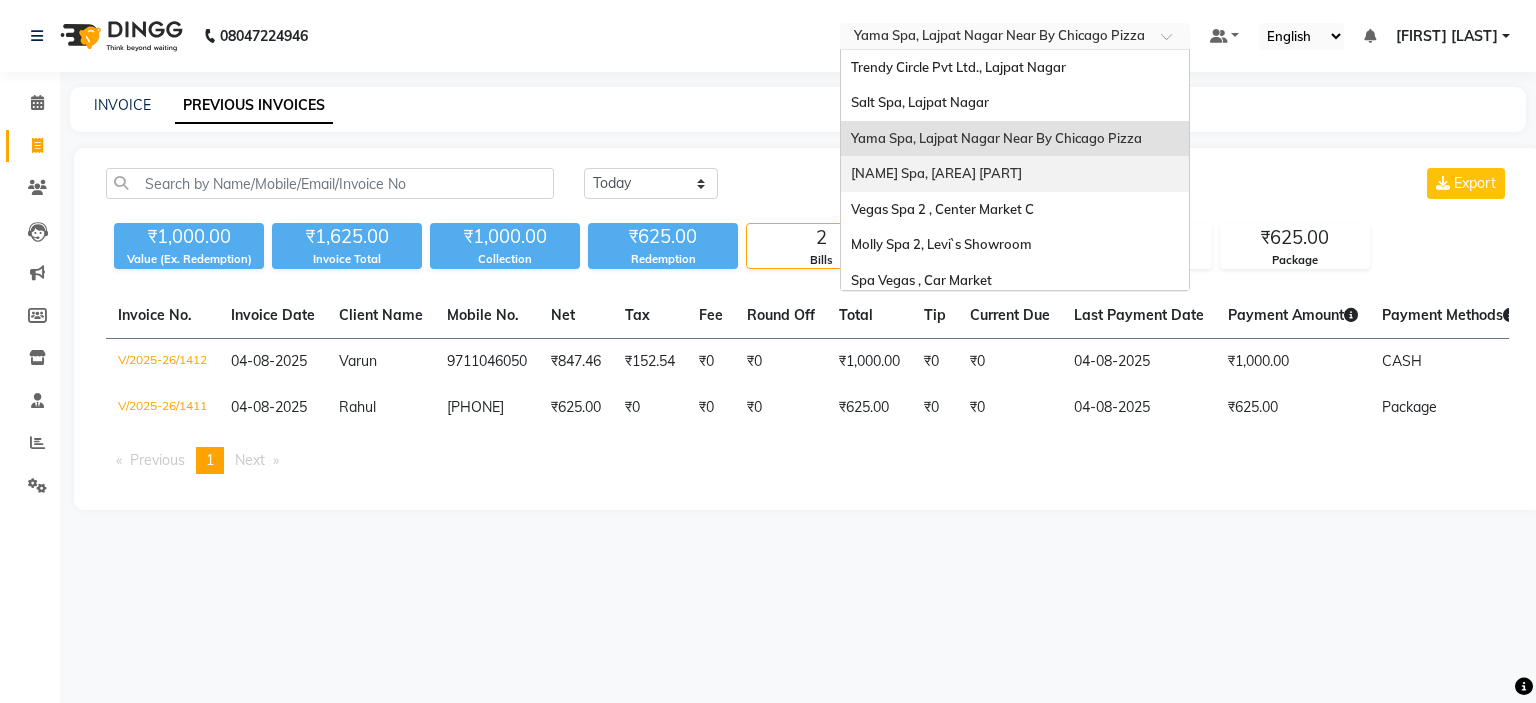 click on "[NAME] Spa, [AREA] [PART]" at bounding box center (936, 173) 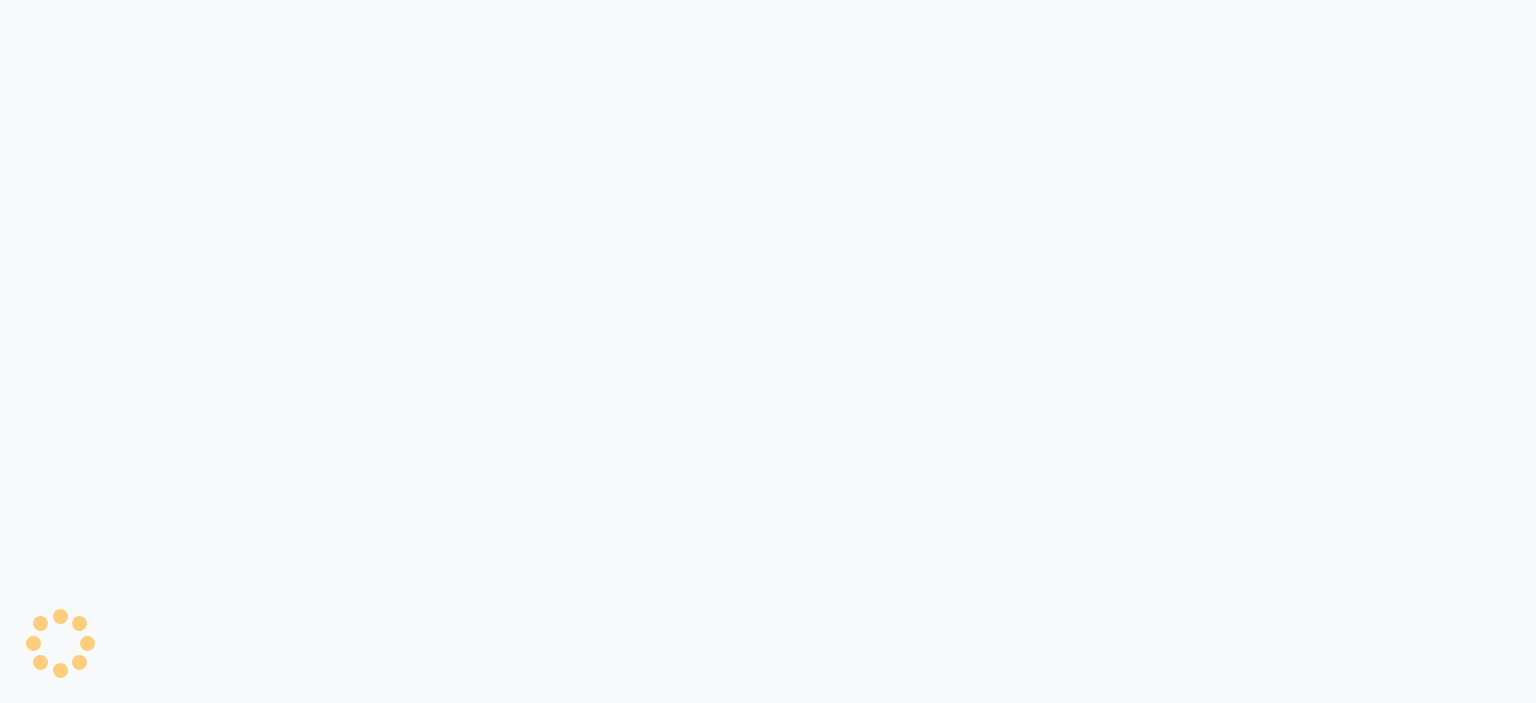 scroll, scrollTop: 0, scrollLeft: 0, axis: both 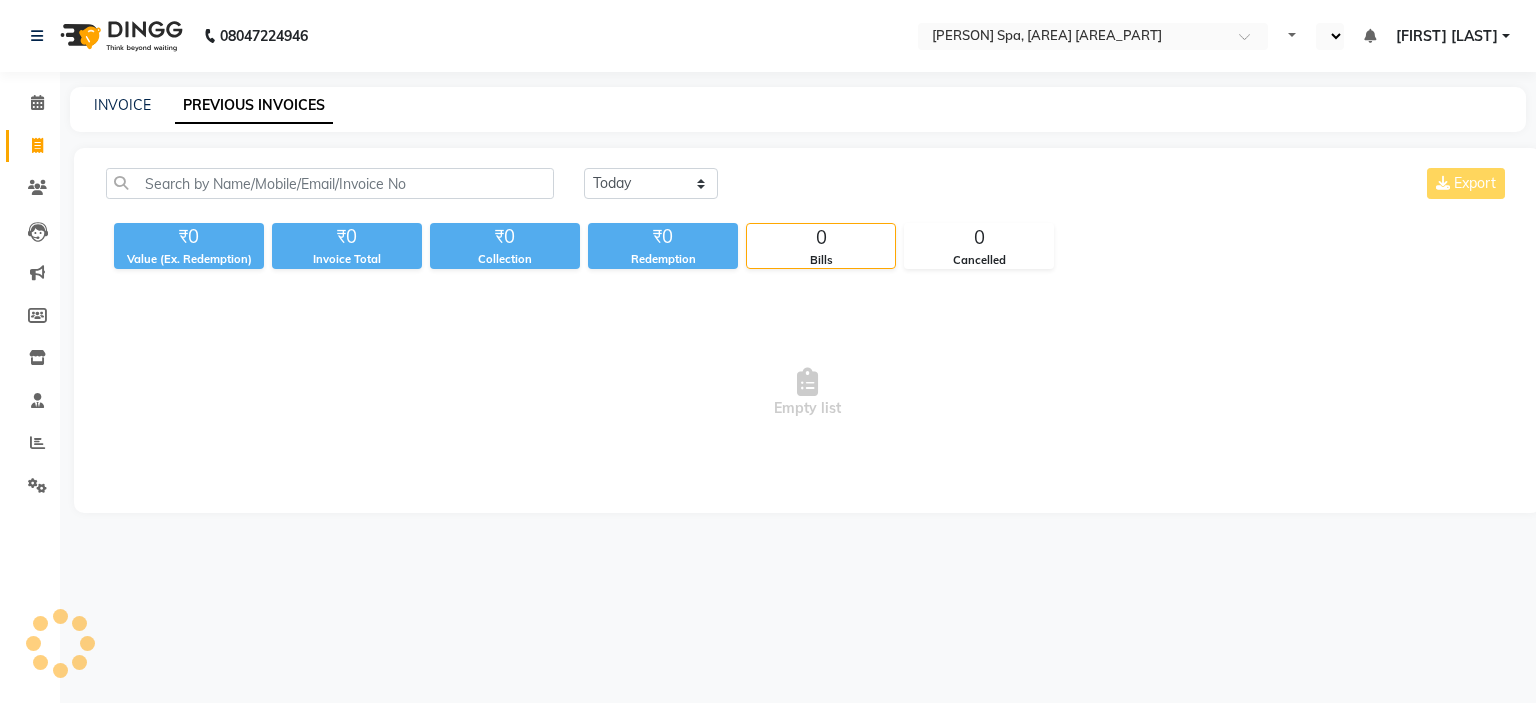 select on "en" 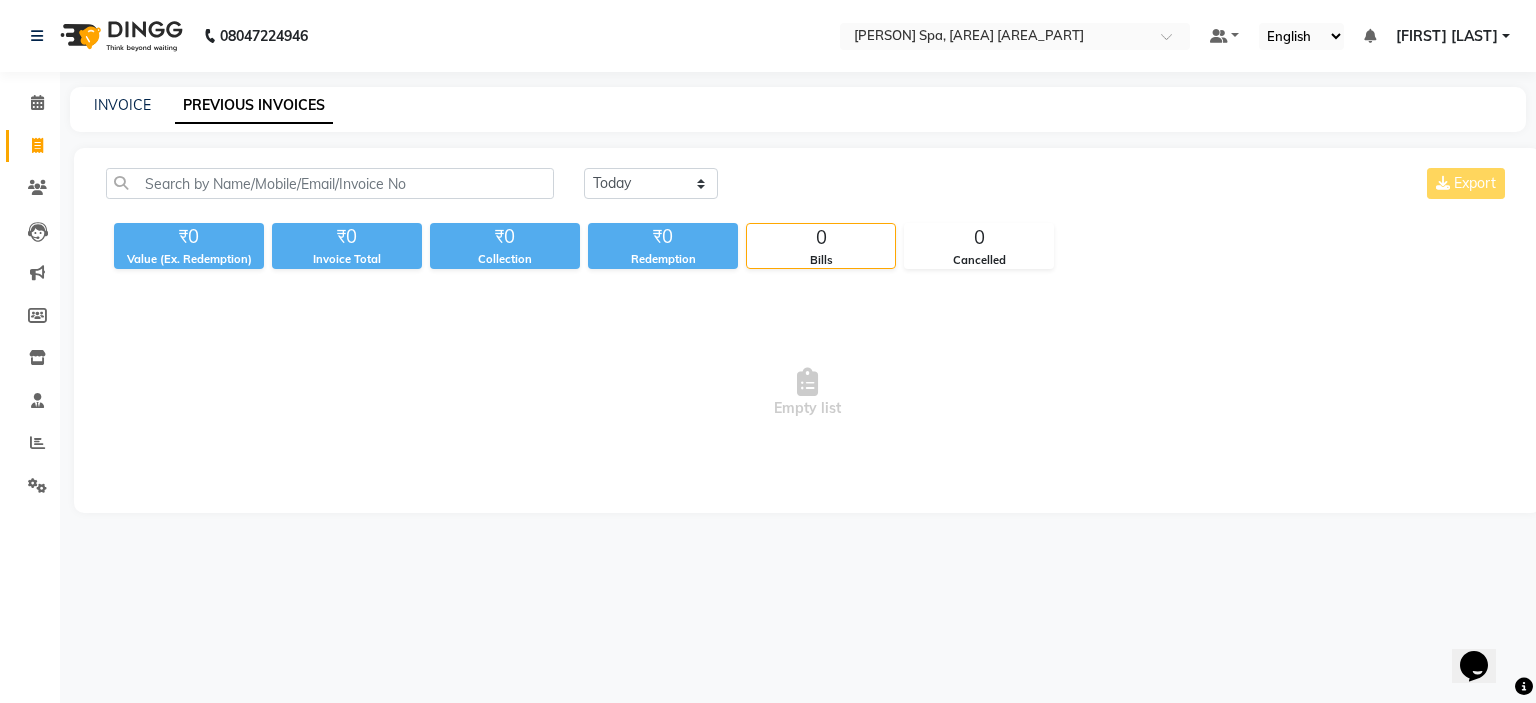 scroll, scrollTop: 0, scrollLeft: 0, axis: both 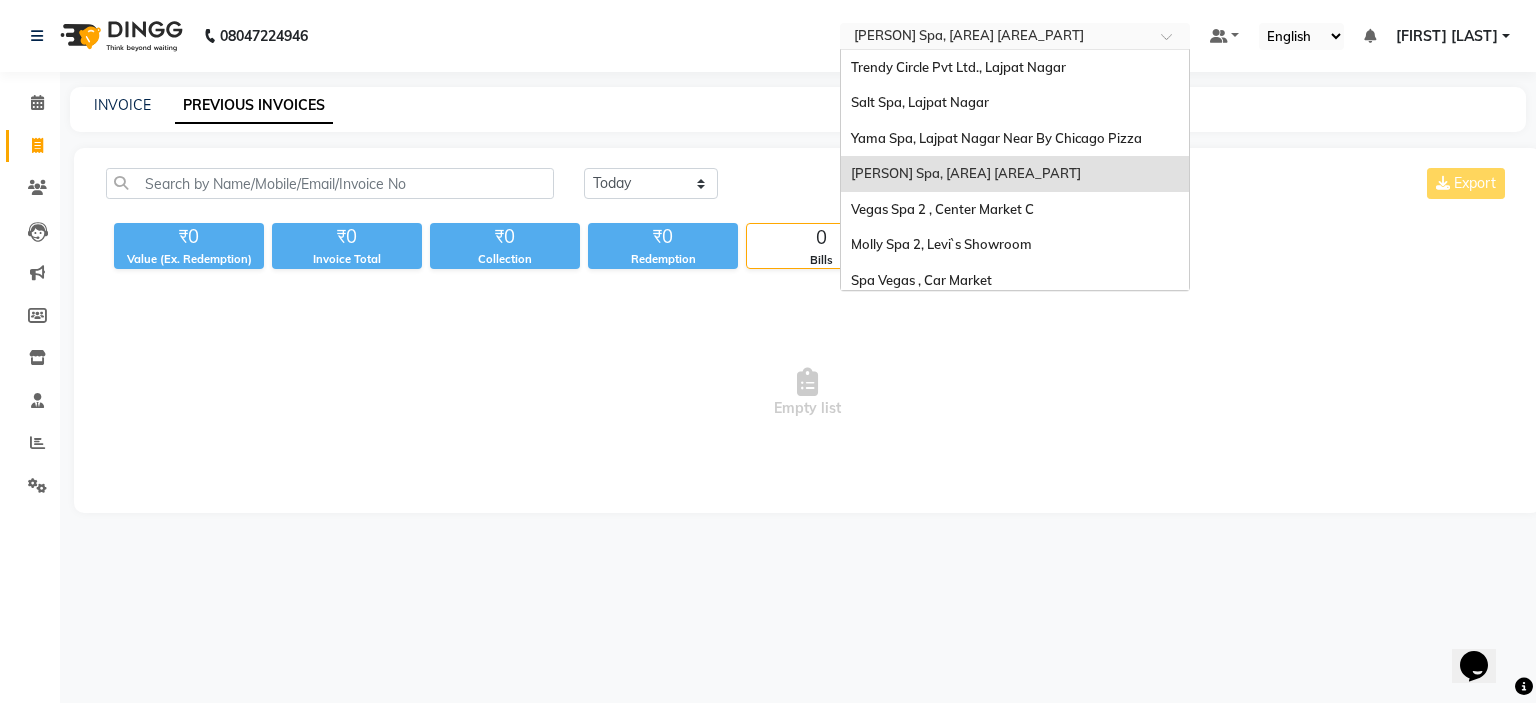click at bounding box center (995, 38) 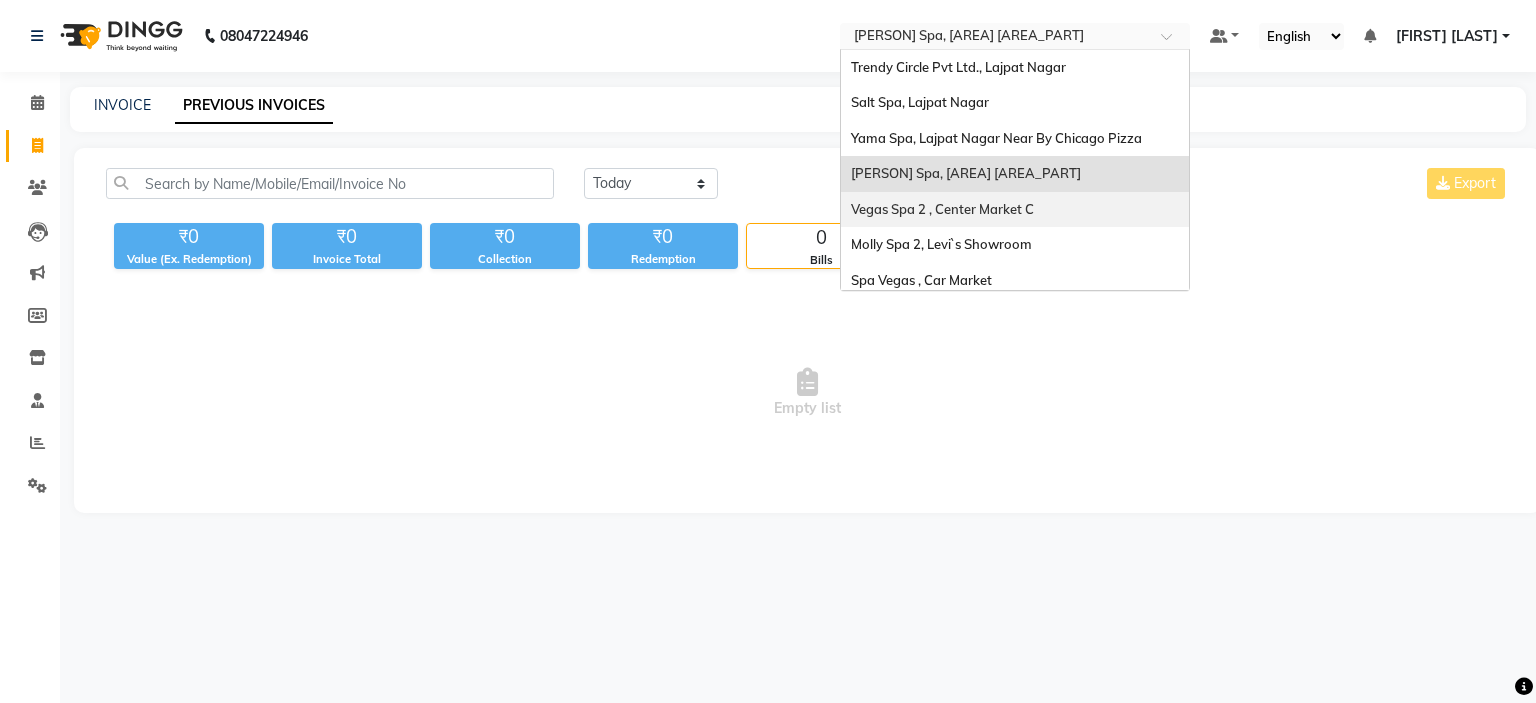 click on "Vegas Spa 2 , Center Market C" at bounding box center (942, 209) 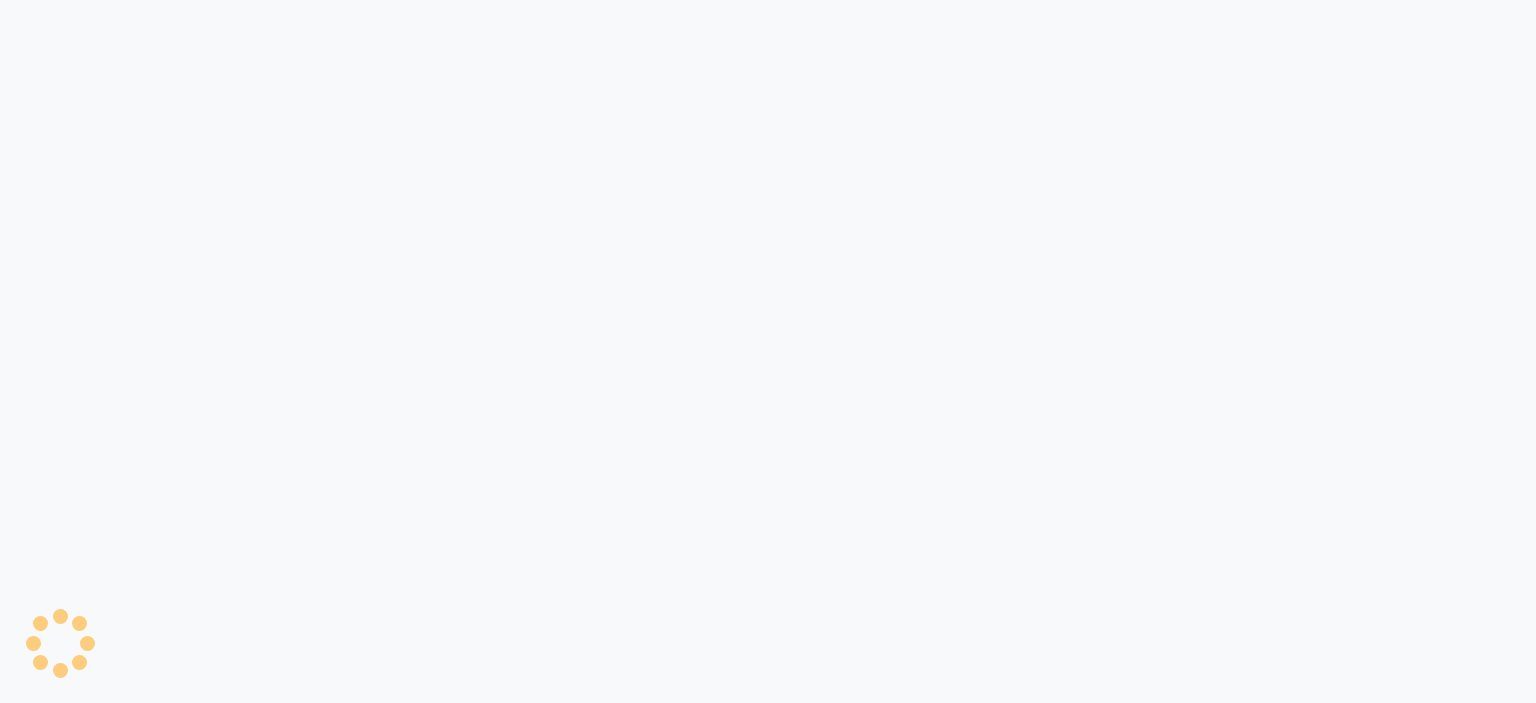 scroll, scrollTop: 0, scrollLeft: 0, axis: both 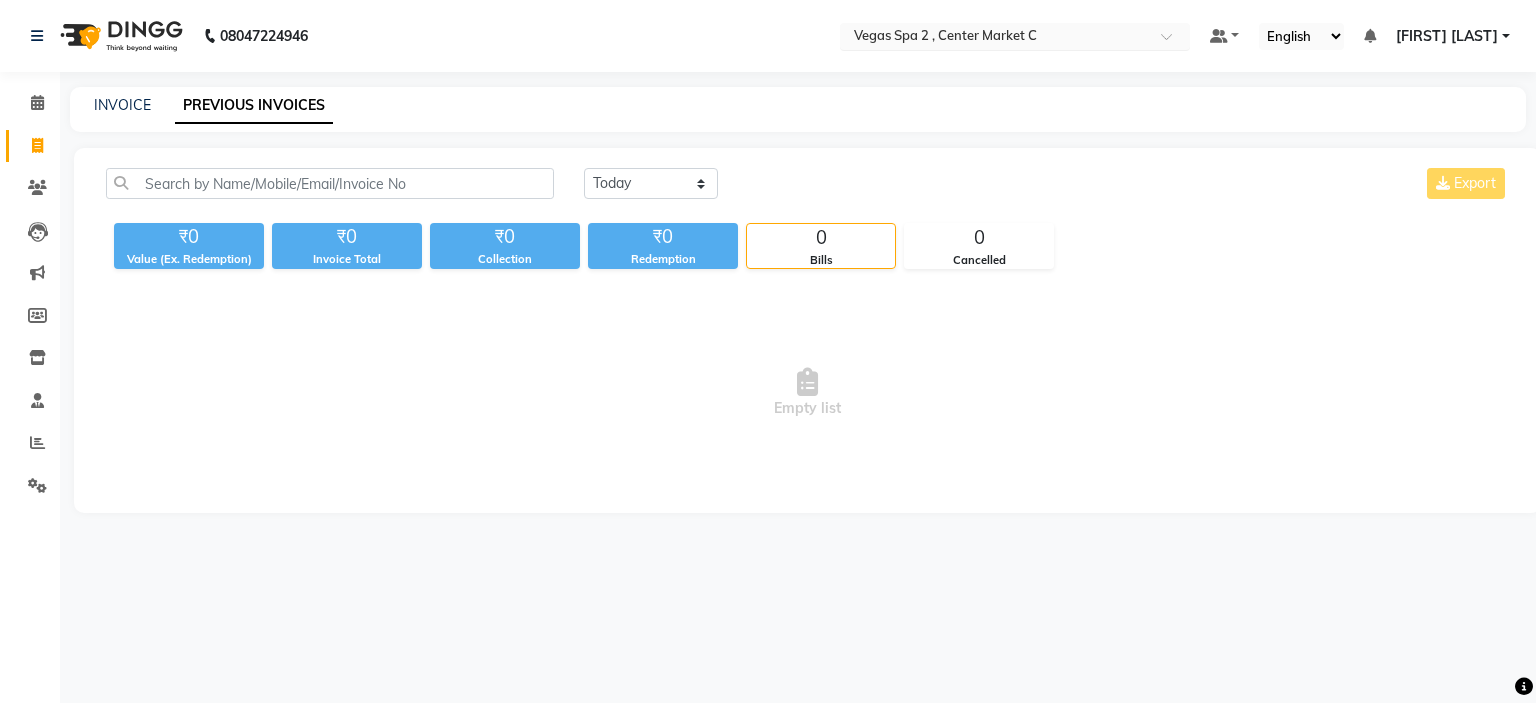 click at bounding box center [995, 38] 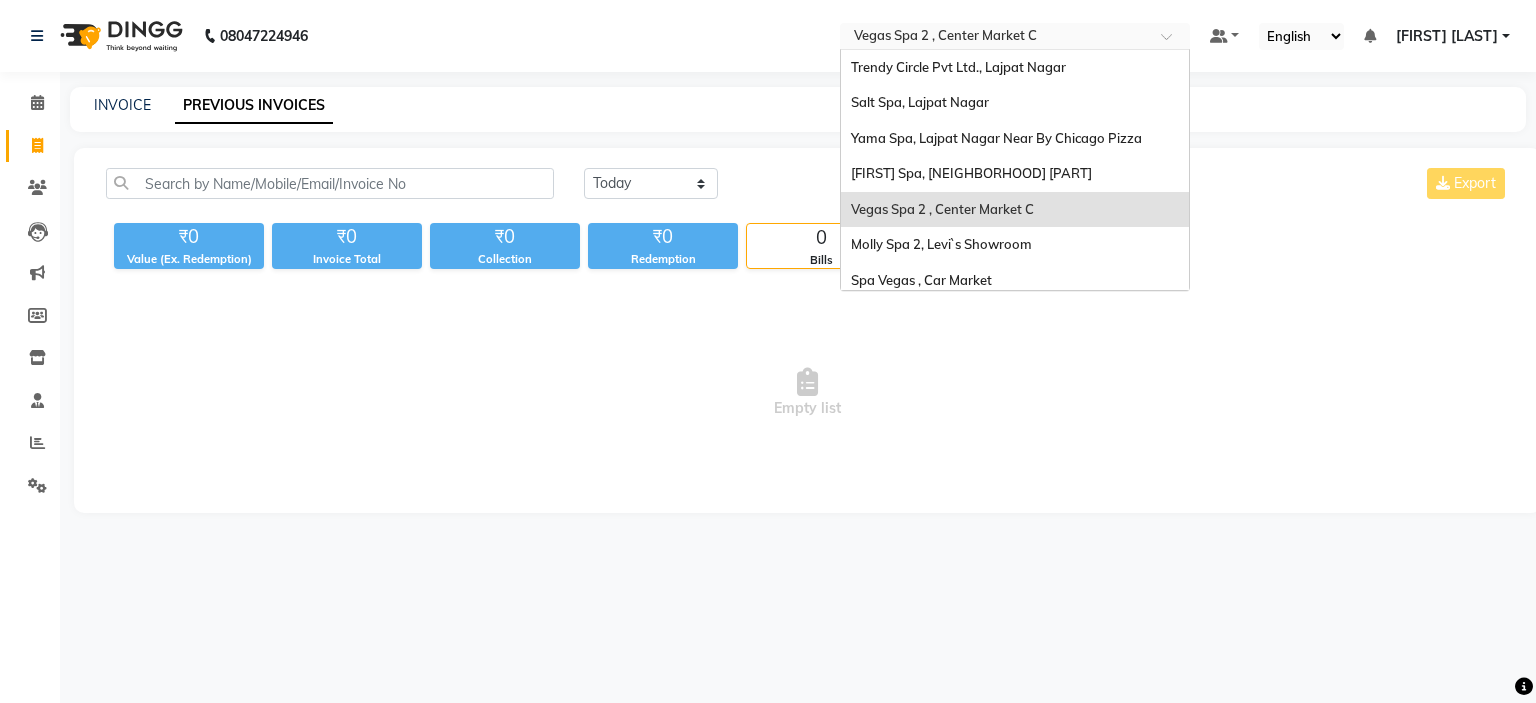 click on "Vegas Spa 2 , Center Market C" at bounding box center [942, 209] 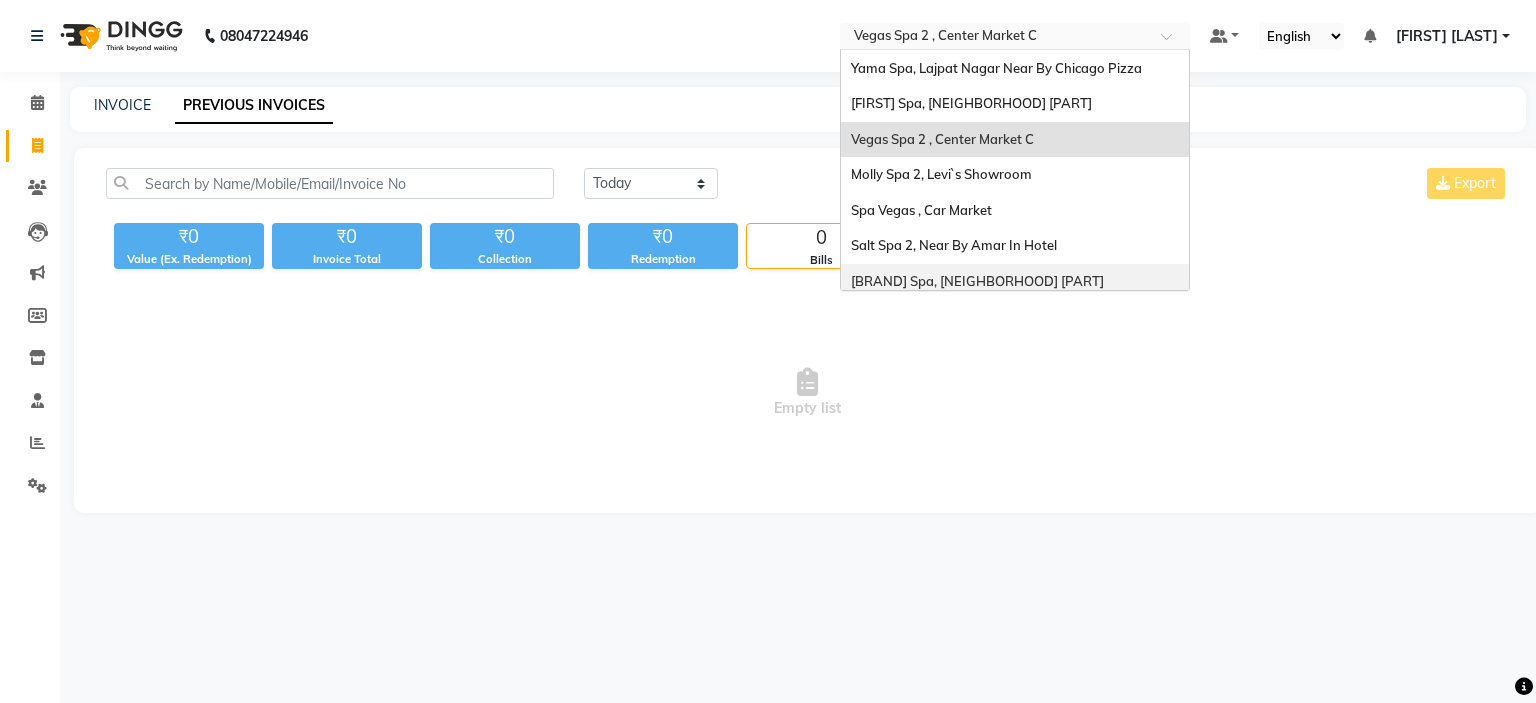 scroll, scrollTop: 100, scrollLeft: 0, axis: vertical 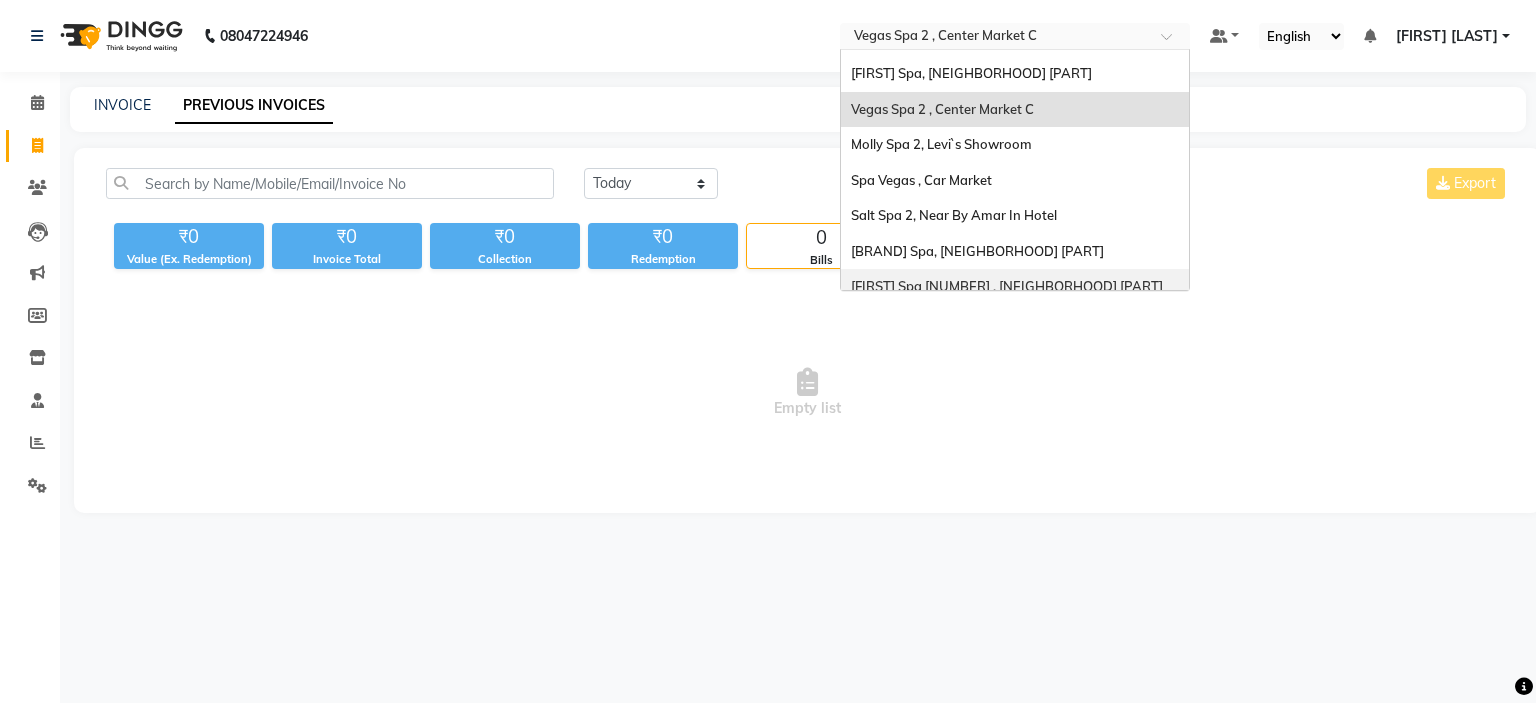 click on "[PERSON] Spa [NUMBER], [AREA] [AREA_PART]" at bounding box center (1007, 286) 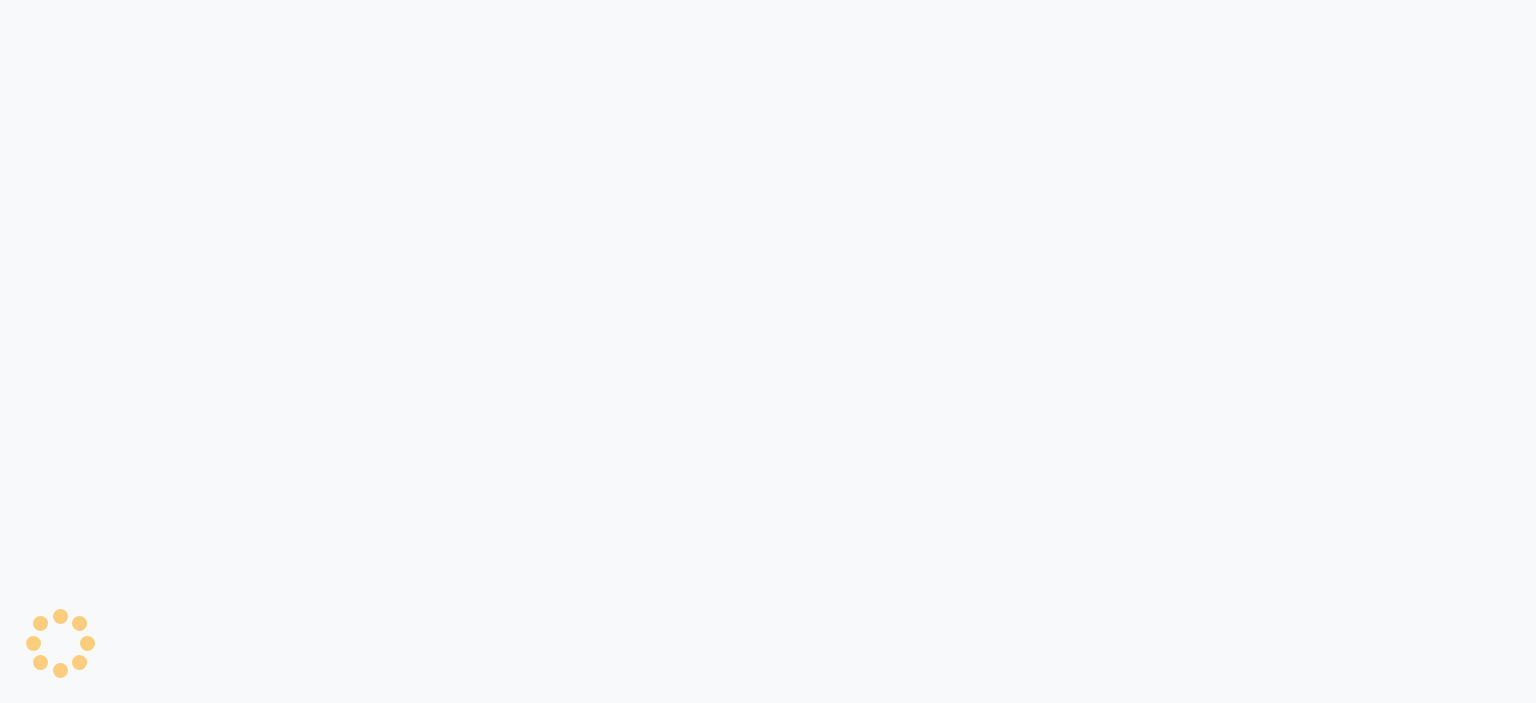 scroll, scrollTop: 0, scrollLeft: 0, axis: both 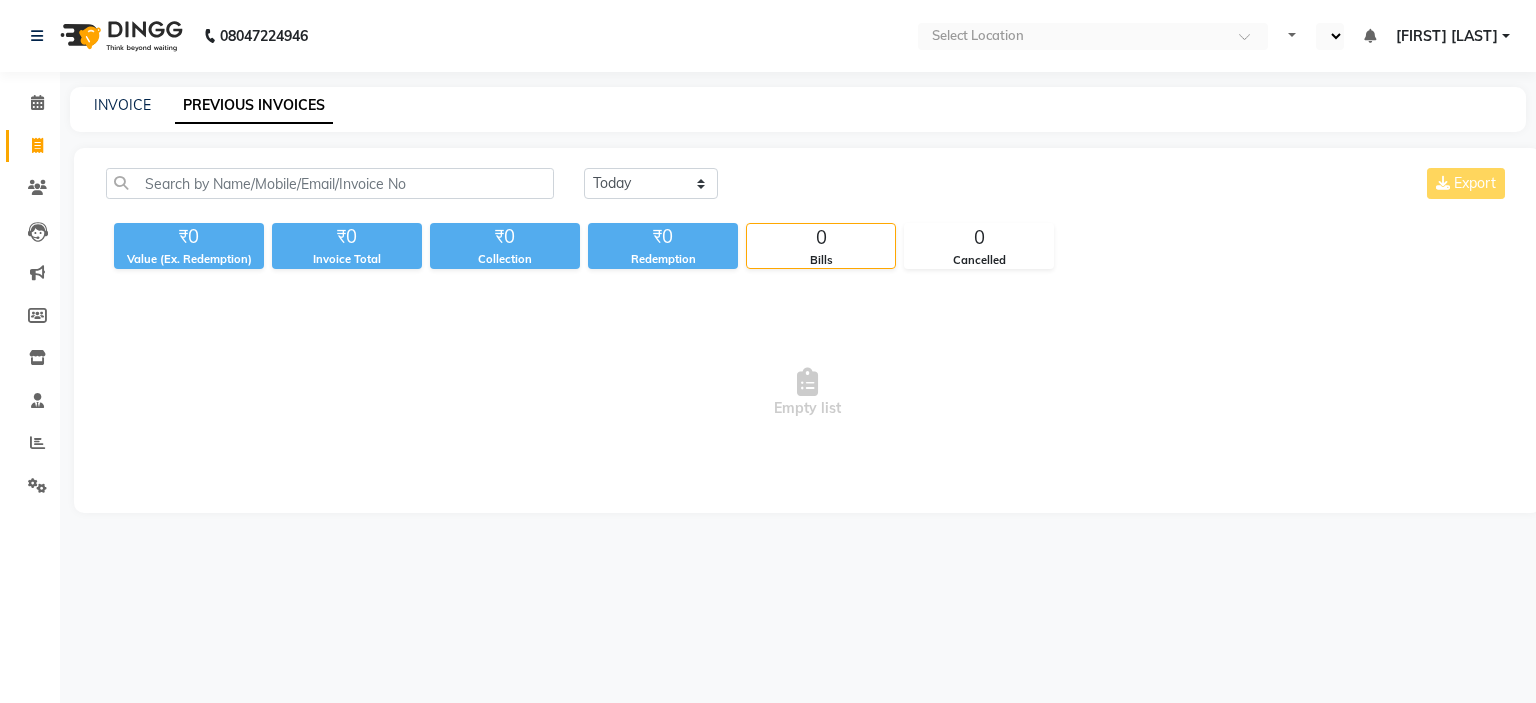 select on "en" 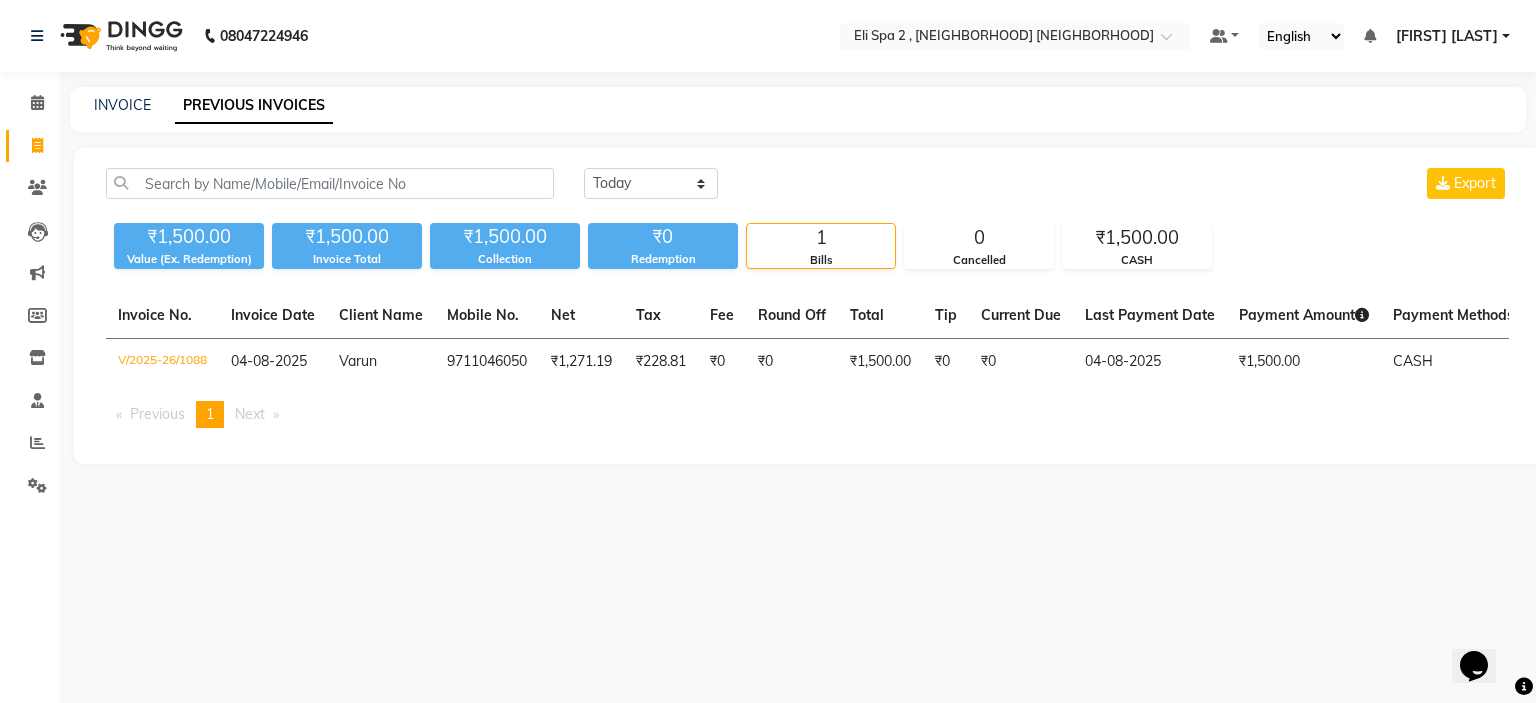 scroll, scrollTop: 0, scrollLeft: 0, axis: both 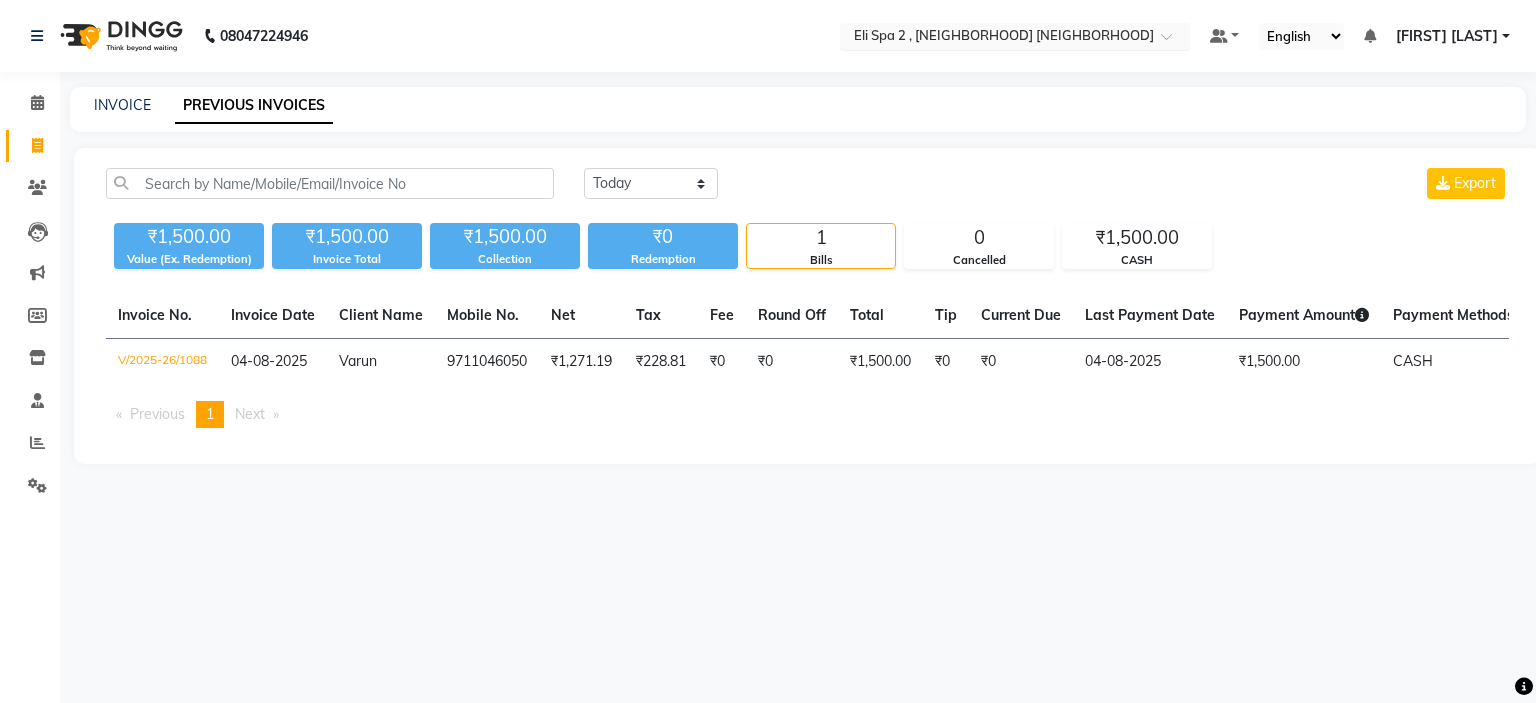 click at bounding box center [995, 38] 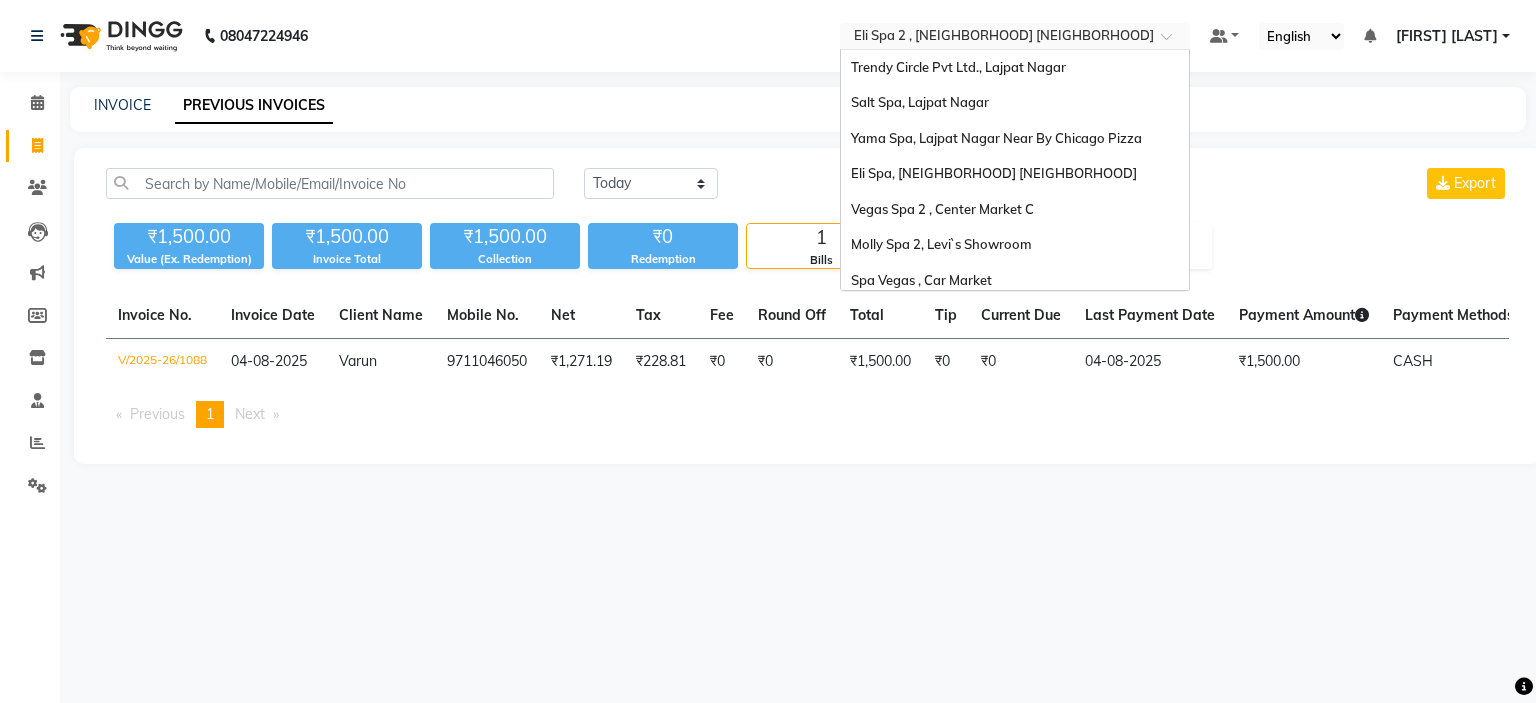 scroll, scrollTop: 186, scrollLeft: 0, axis: vertical 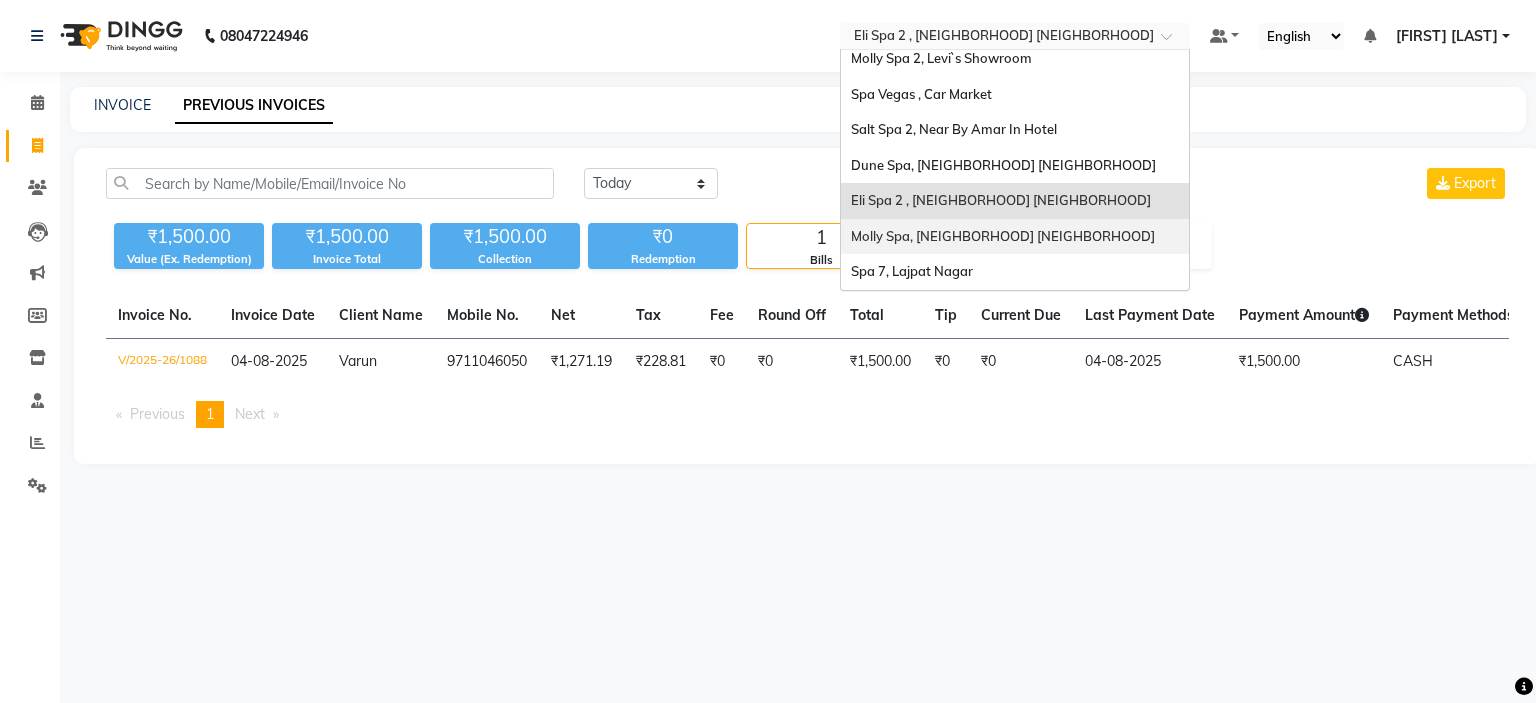 click on "Molly Spa, [CITY] Nagar Part 1" at bounding box center [1015, 237] 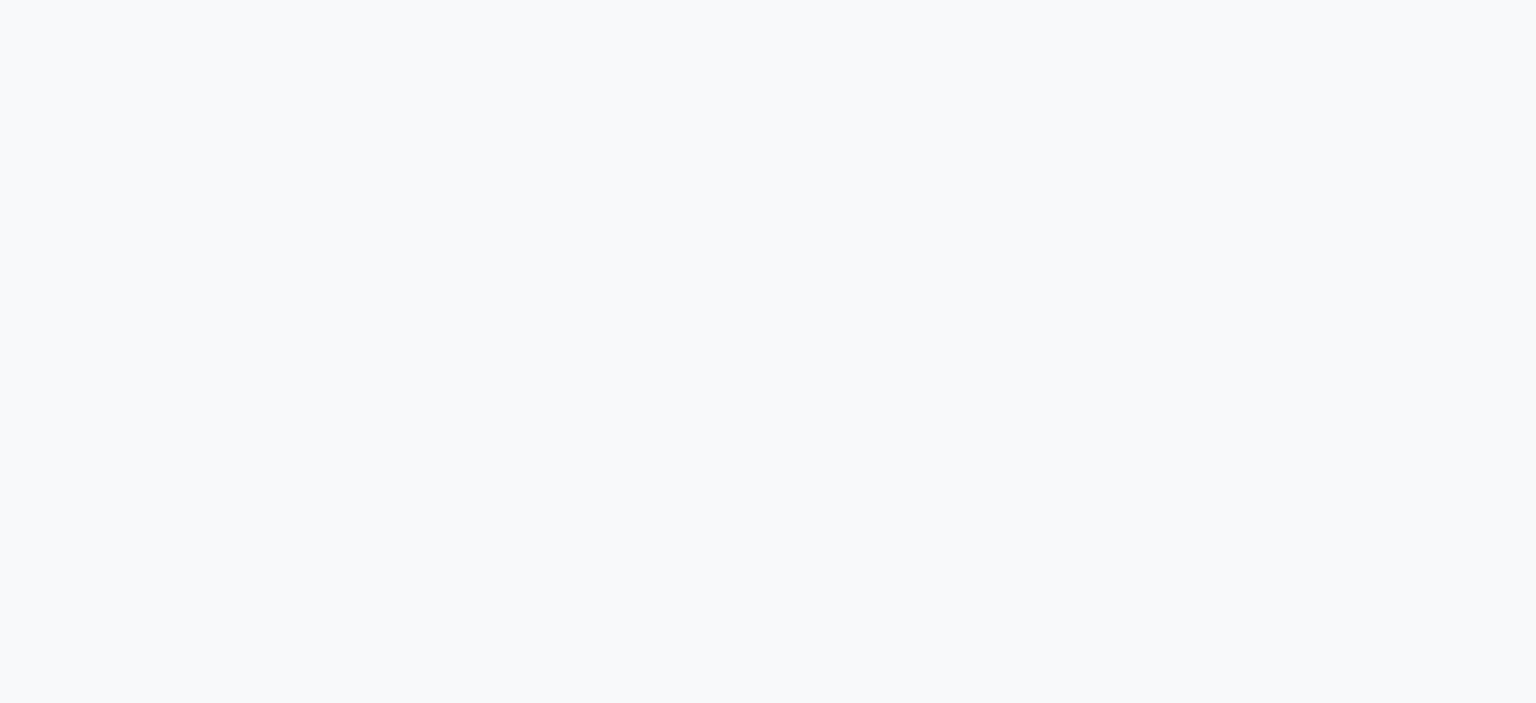 scroll, scrollTop: 0, scrollLeft: 0, axis: both 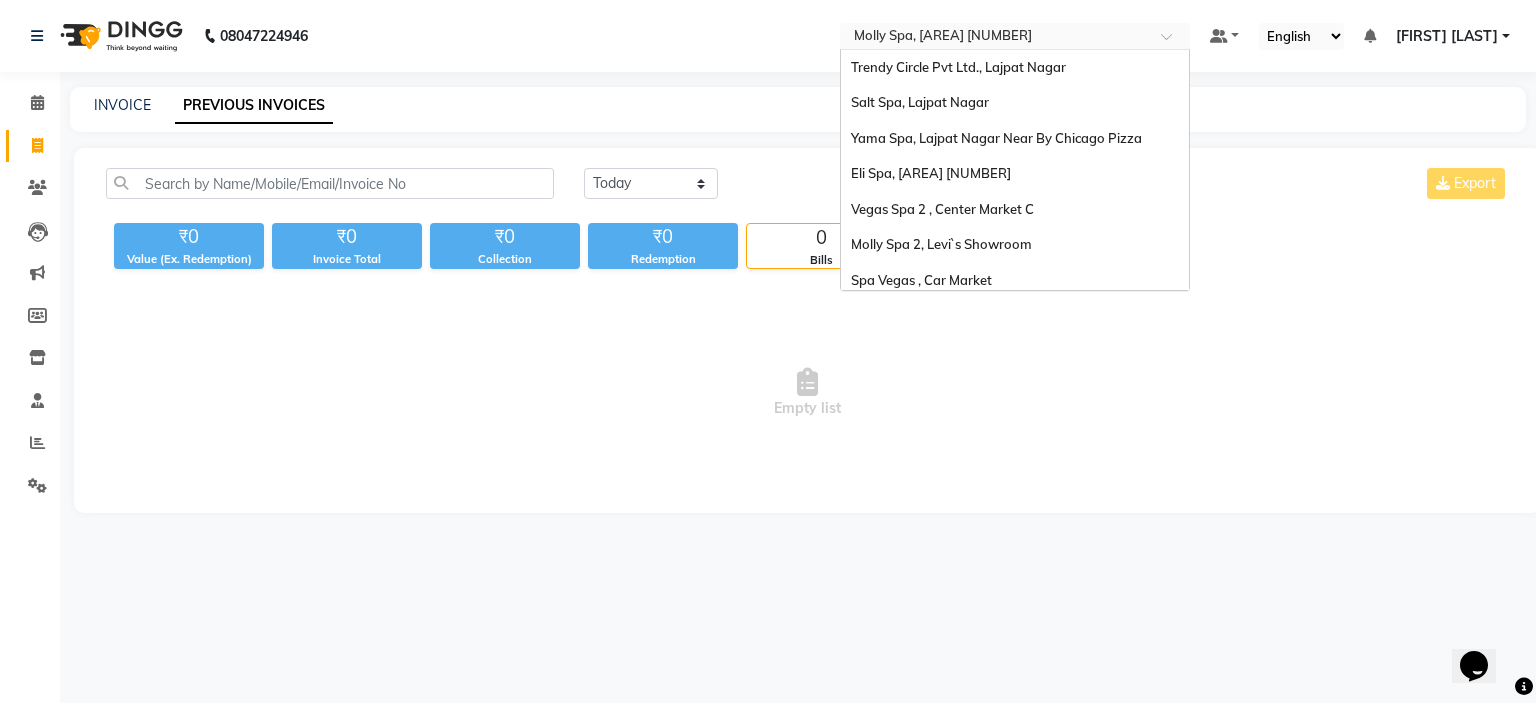 click at bounding box center [995, 38] 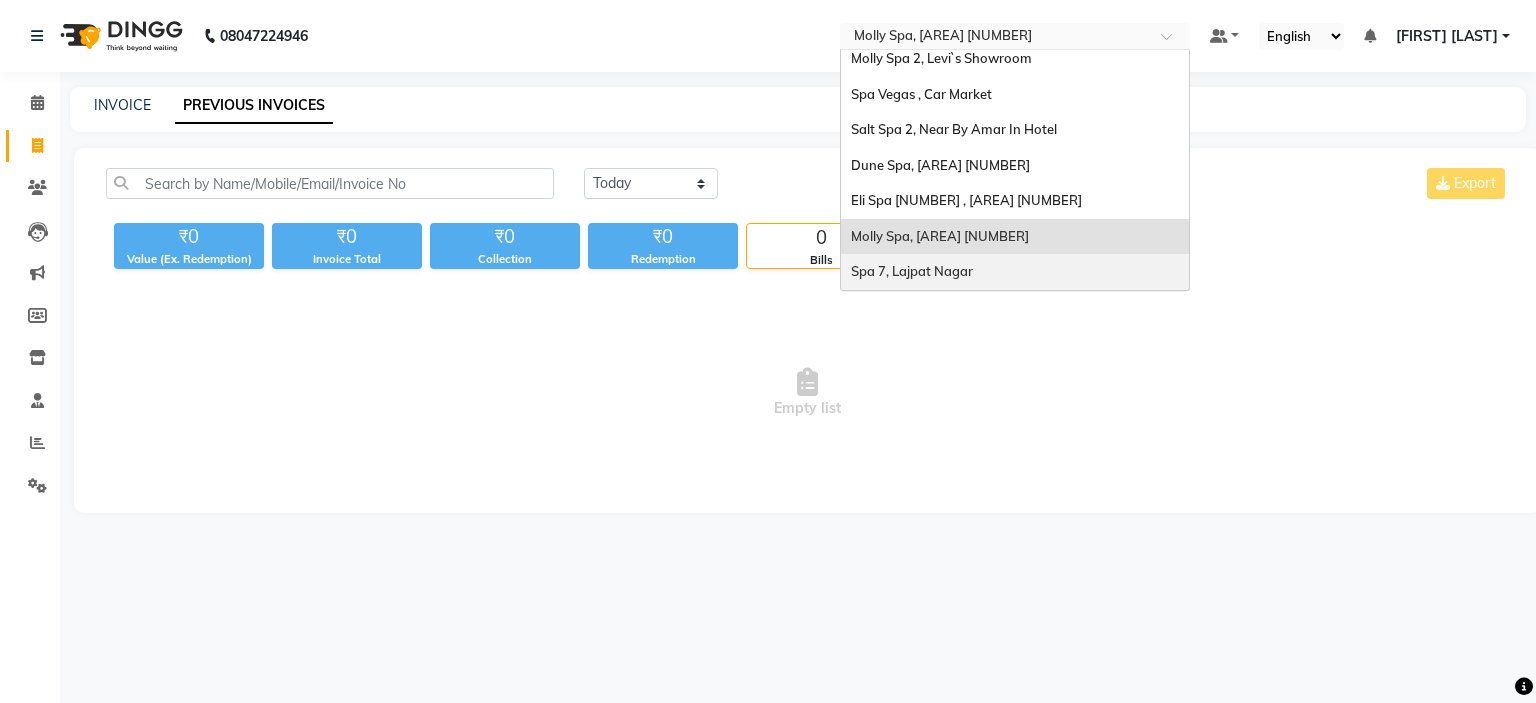 click on "Spa 7, Lajpat Nagar" at bounding box center [912, 271] 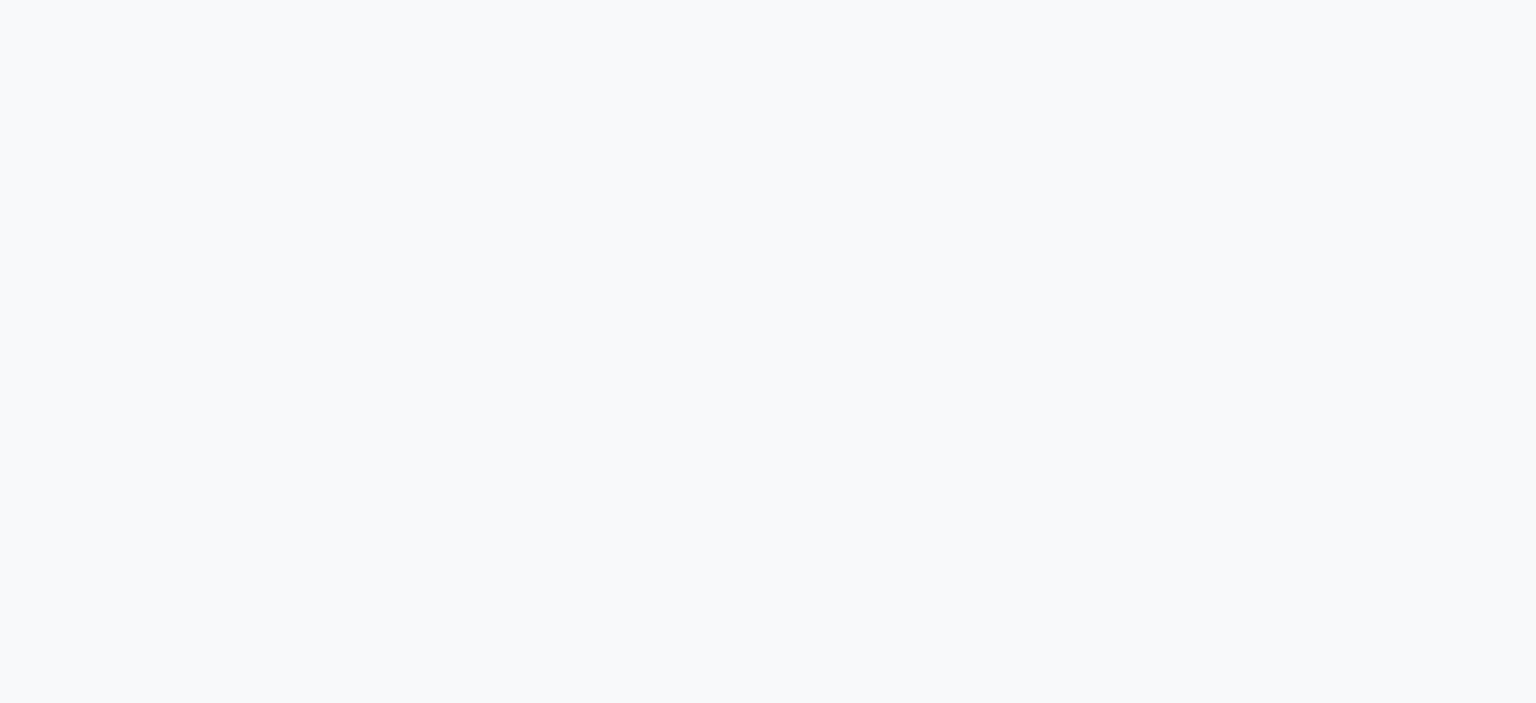 scroll, scrollTop: 0, scrollLeft: 0, axis: both 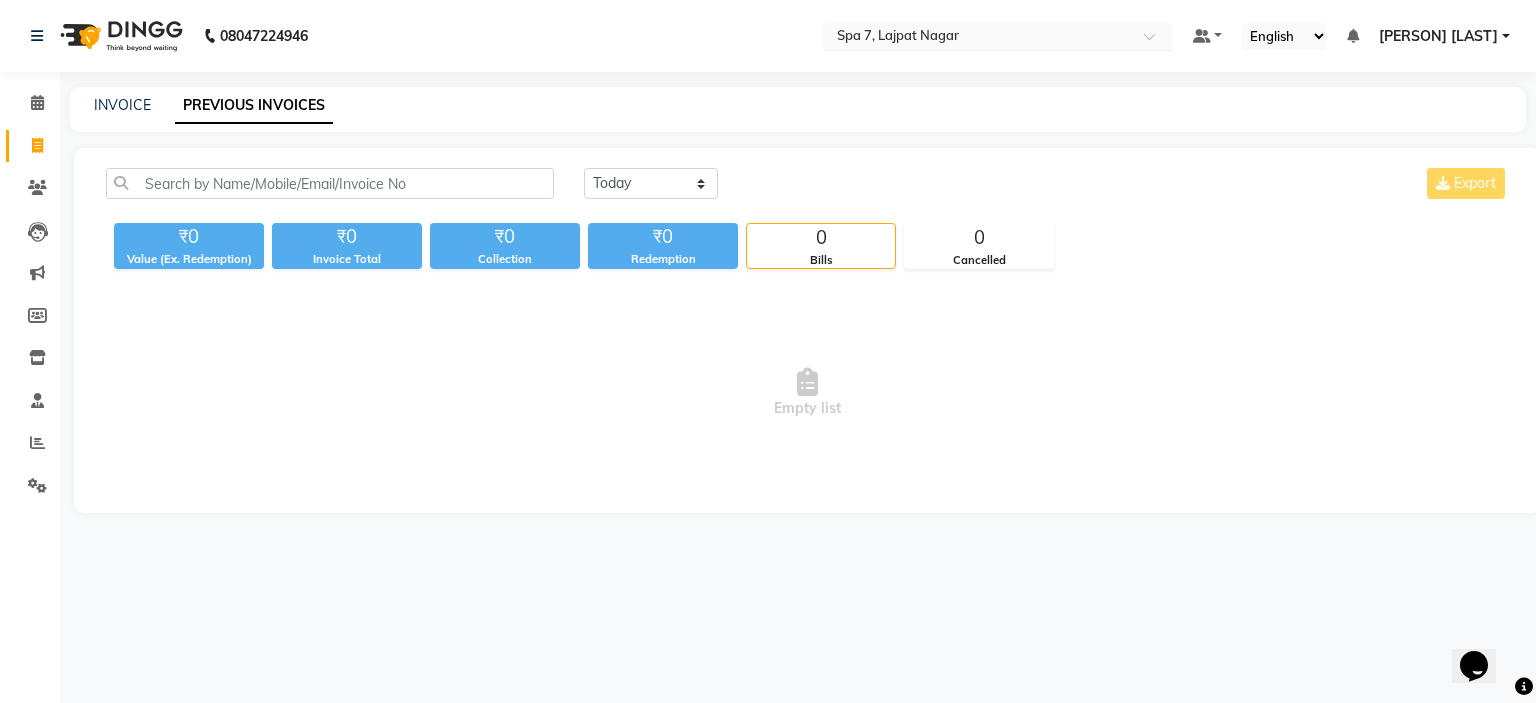 click at bounding box center (978, 38) 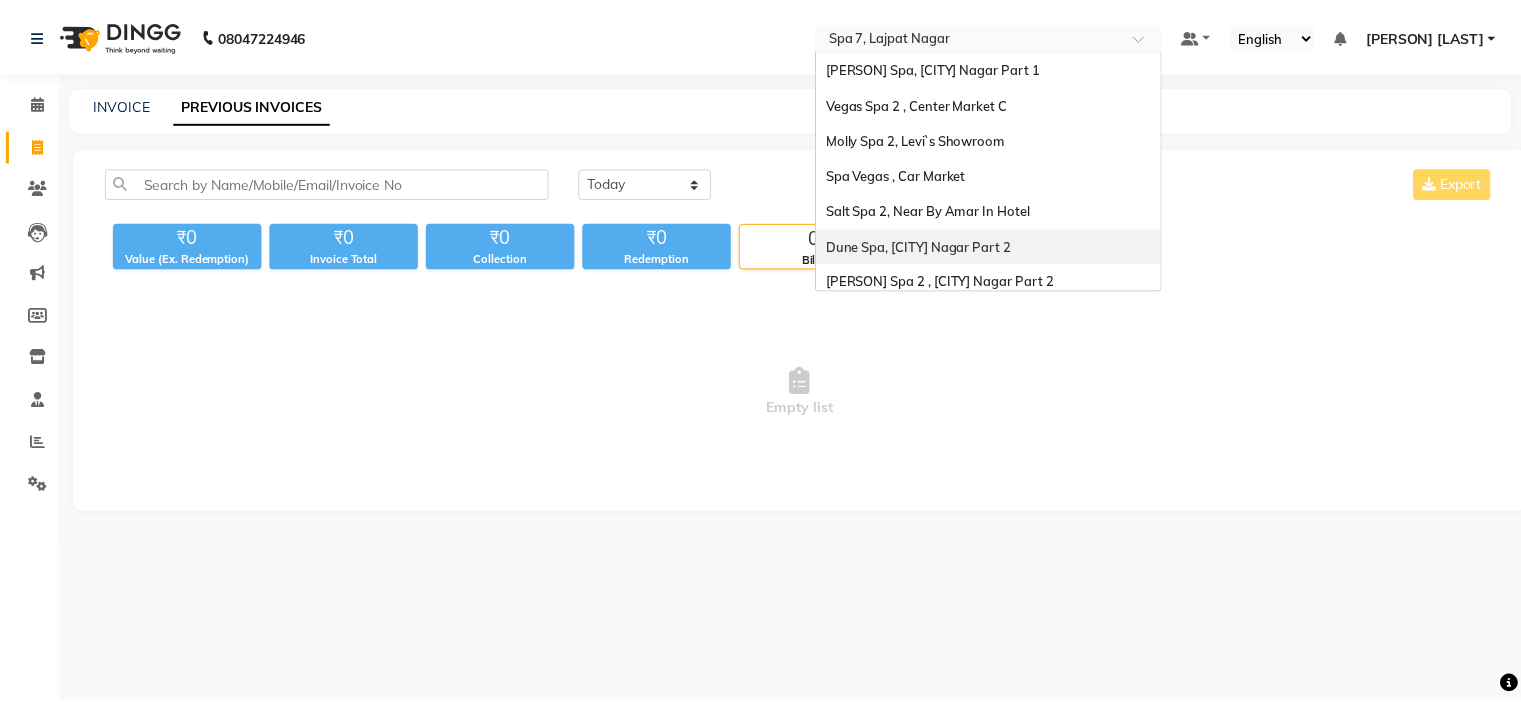scroll, scrollTop: 0, scrollLeft: 0, axis: both 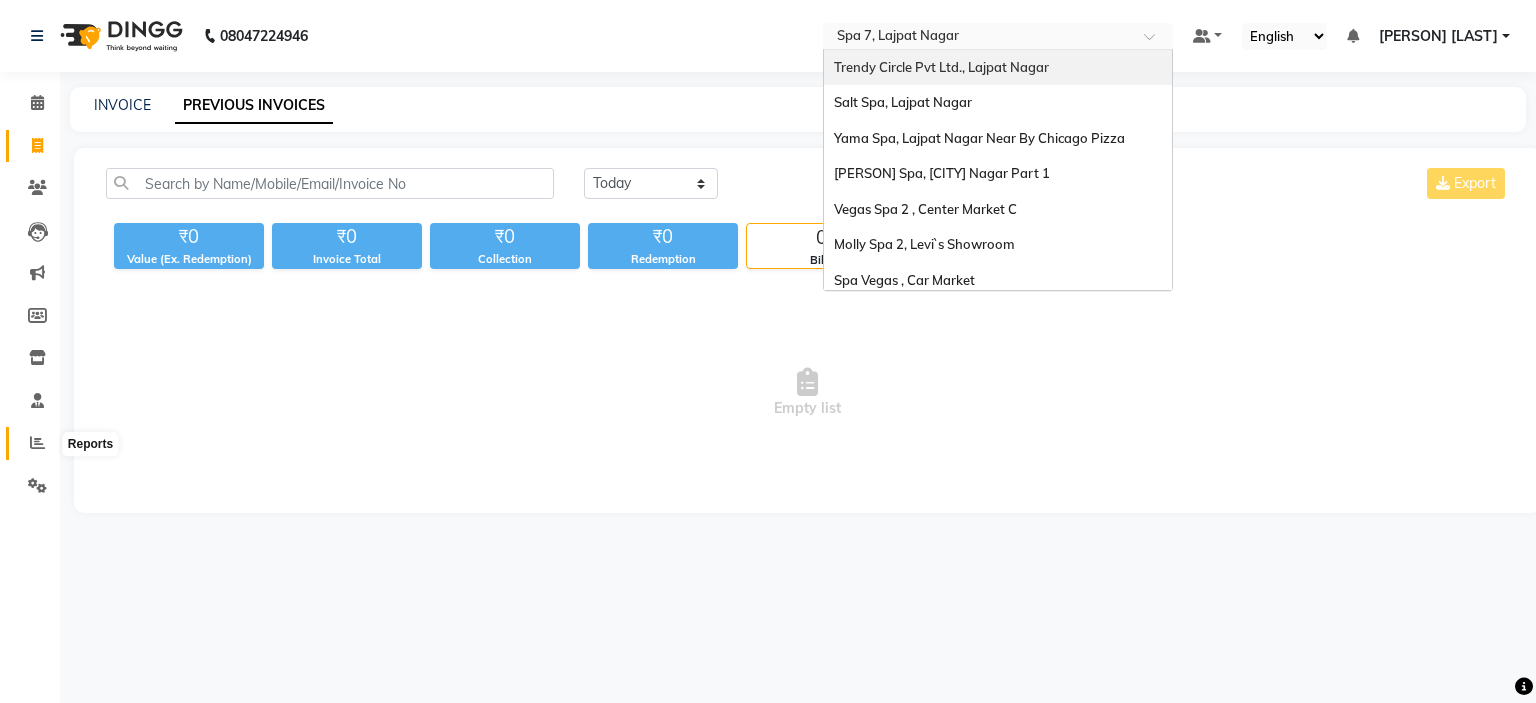 click 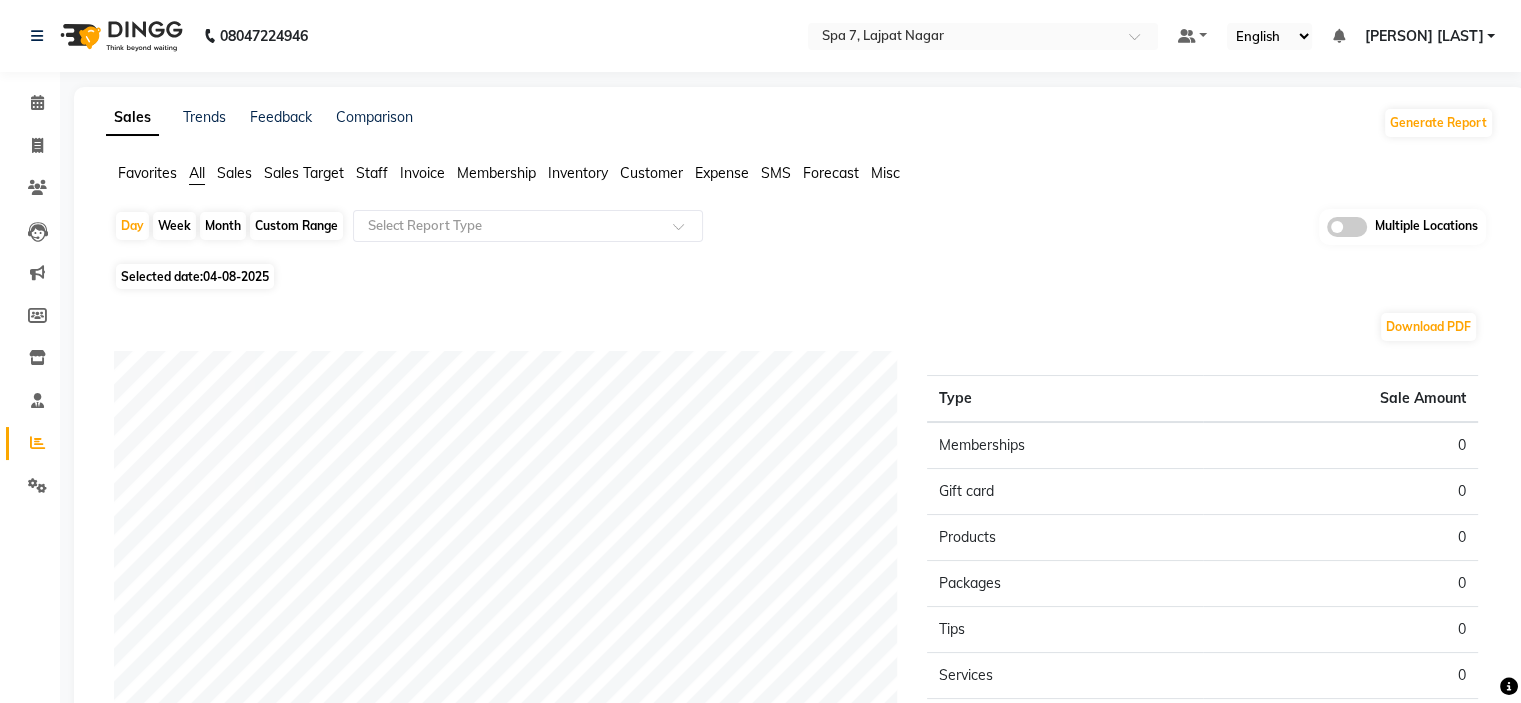 click on "Multiple Locations" 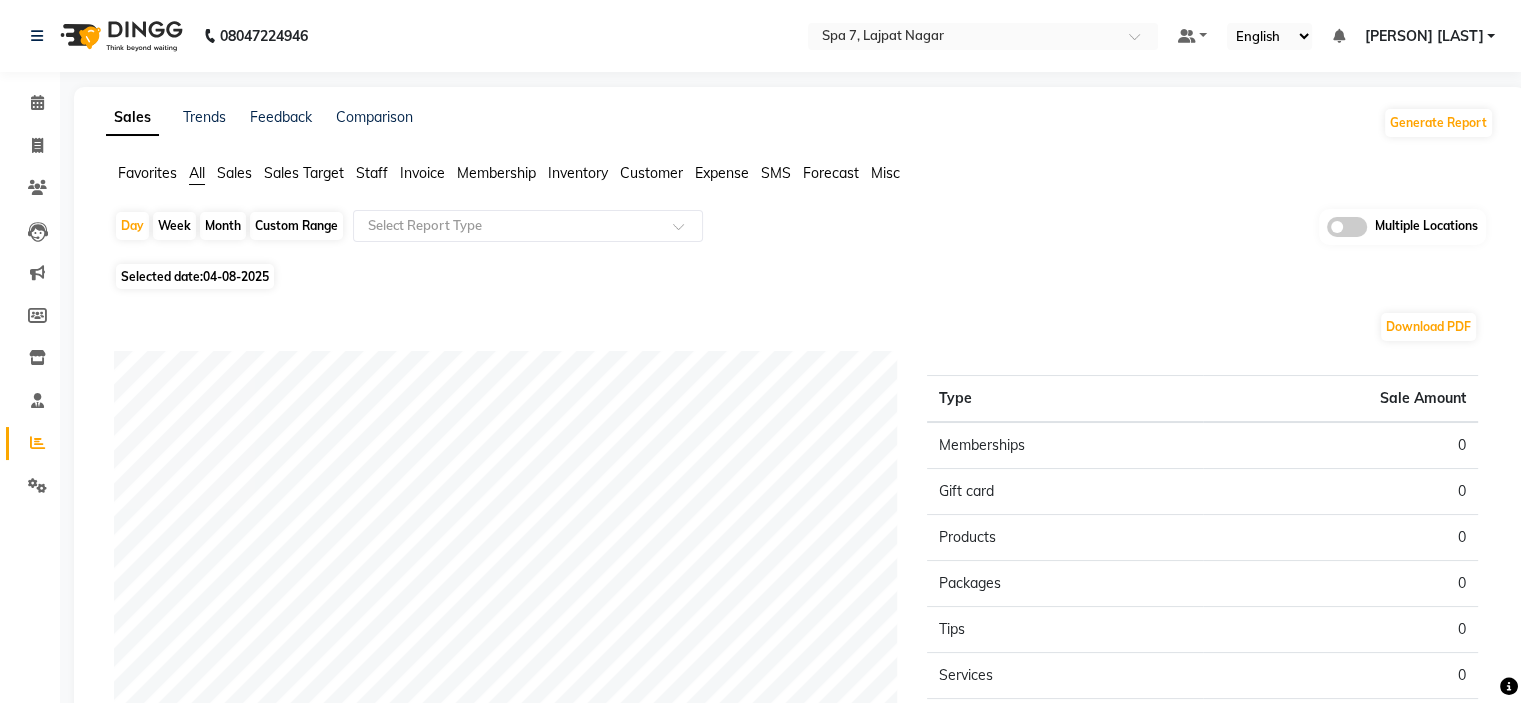 click 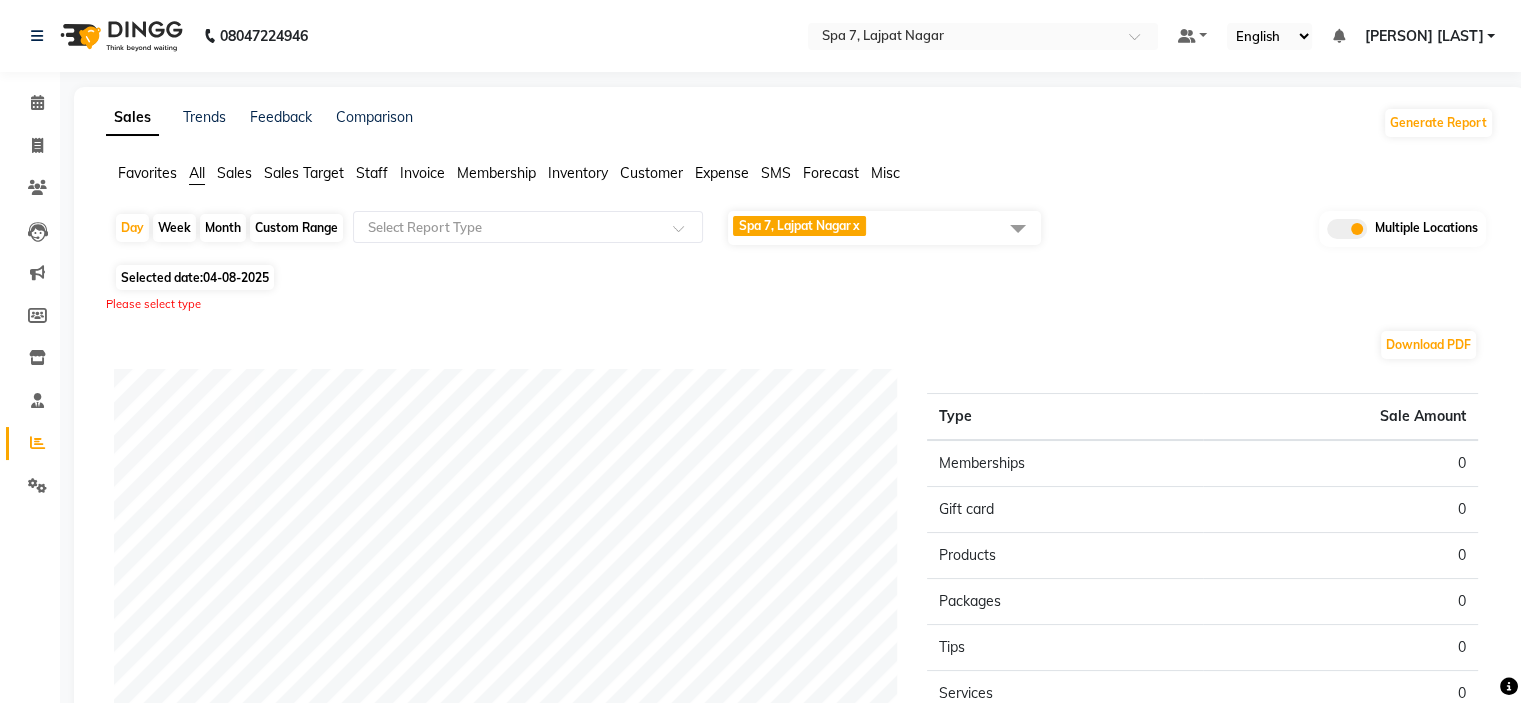 drag, startPoint x: 856, startPoint y: 221, endPoint x: 848, endPoint y: 253, distance: 32.984844 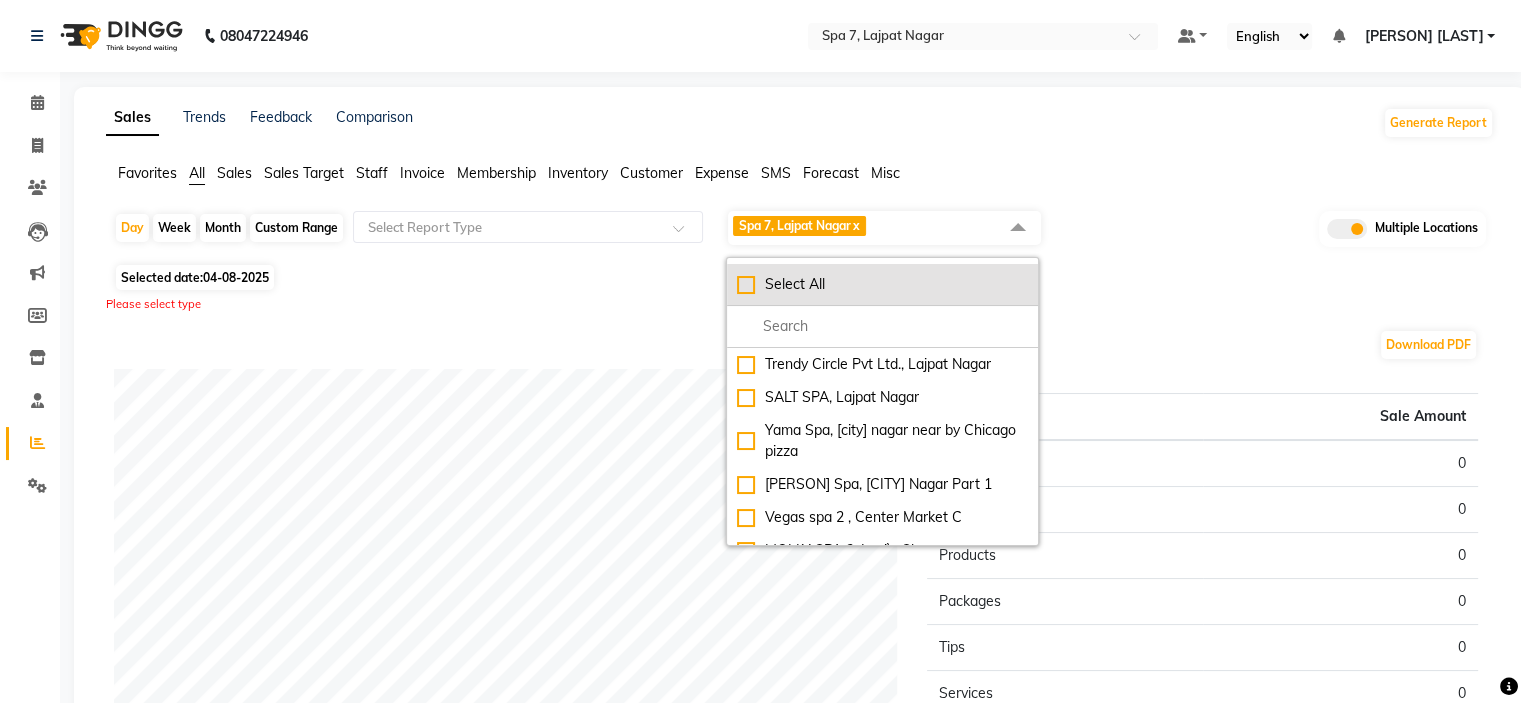 click on "Select All" 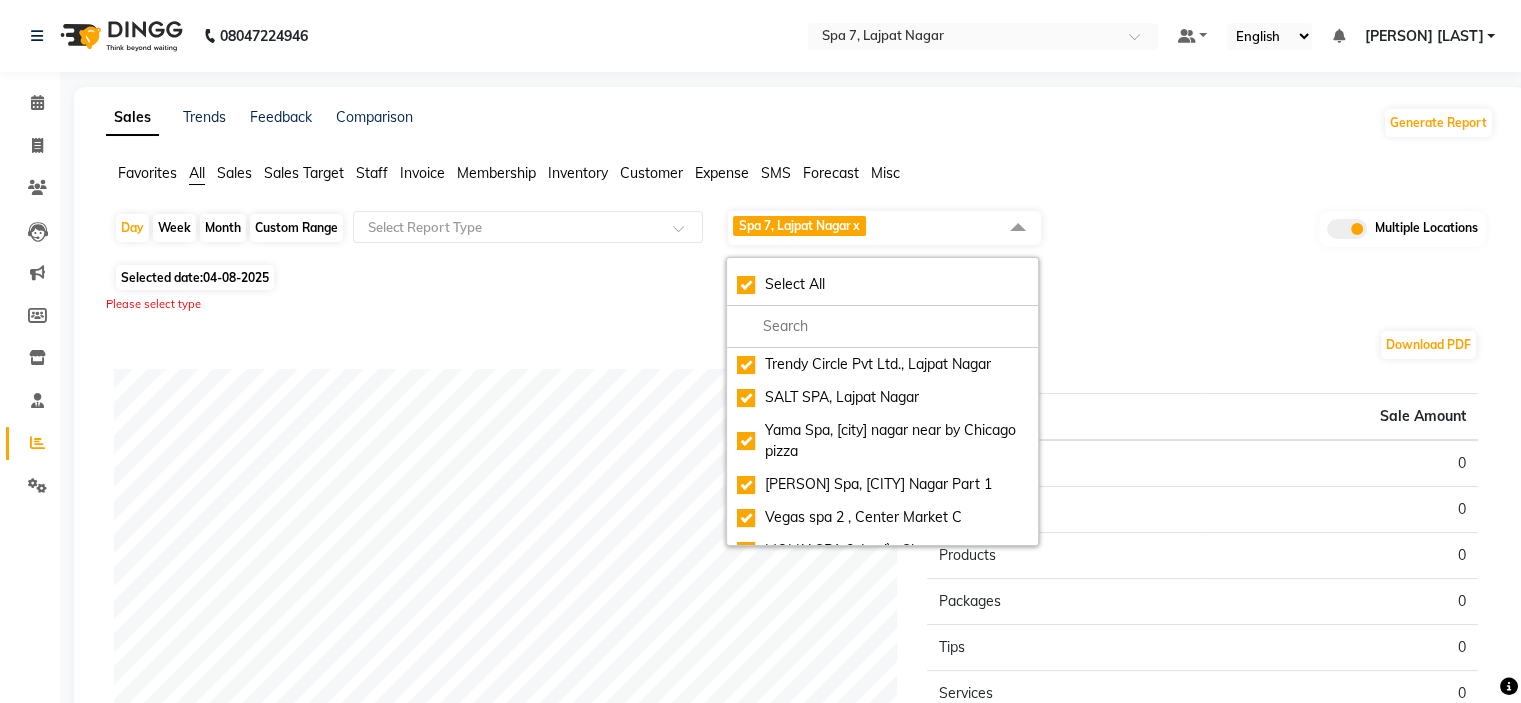 checkbox on "true" 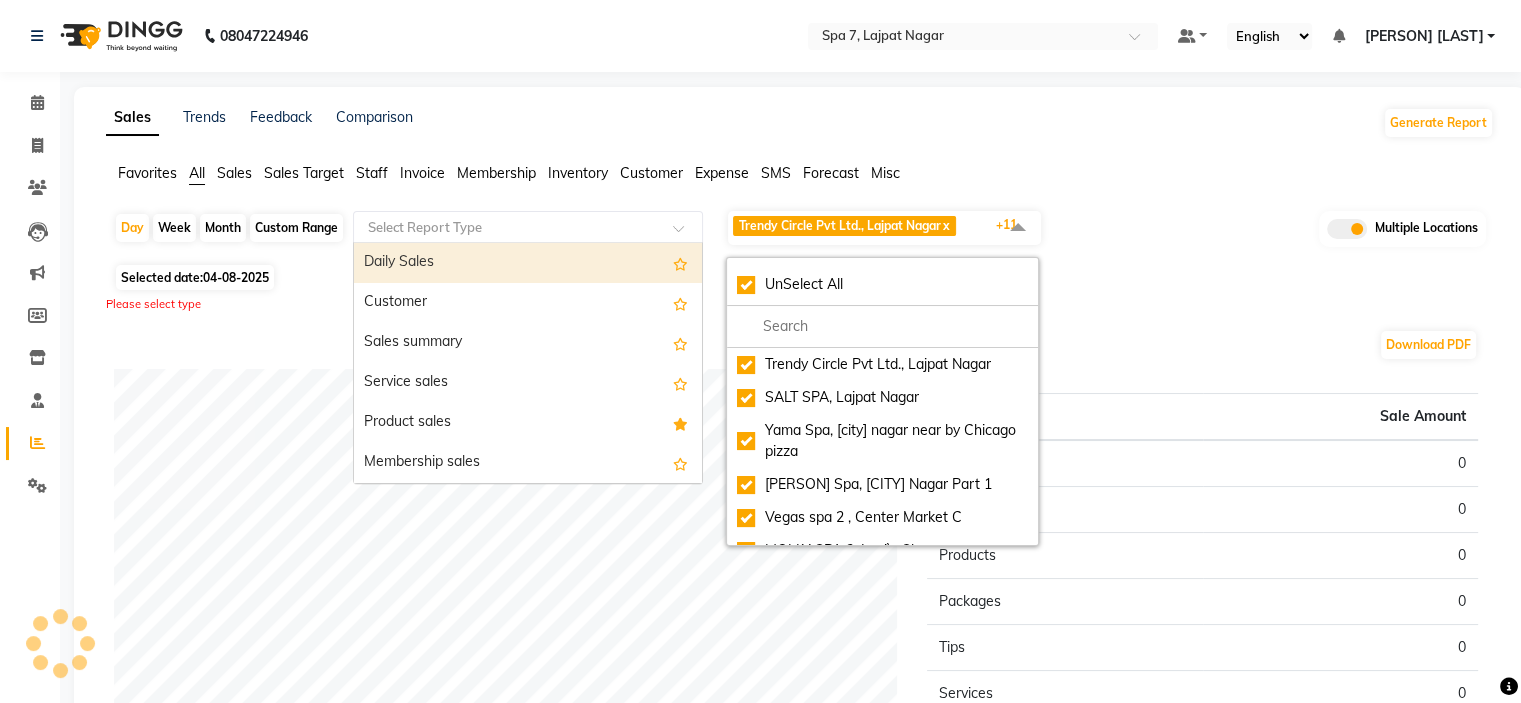 click 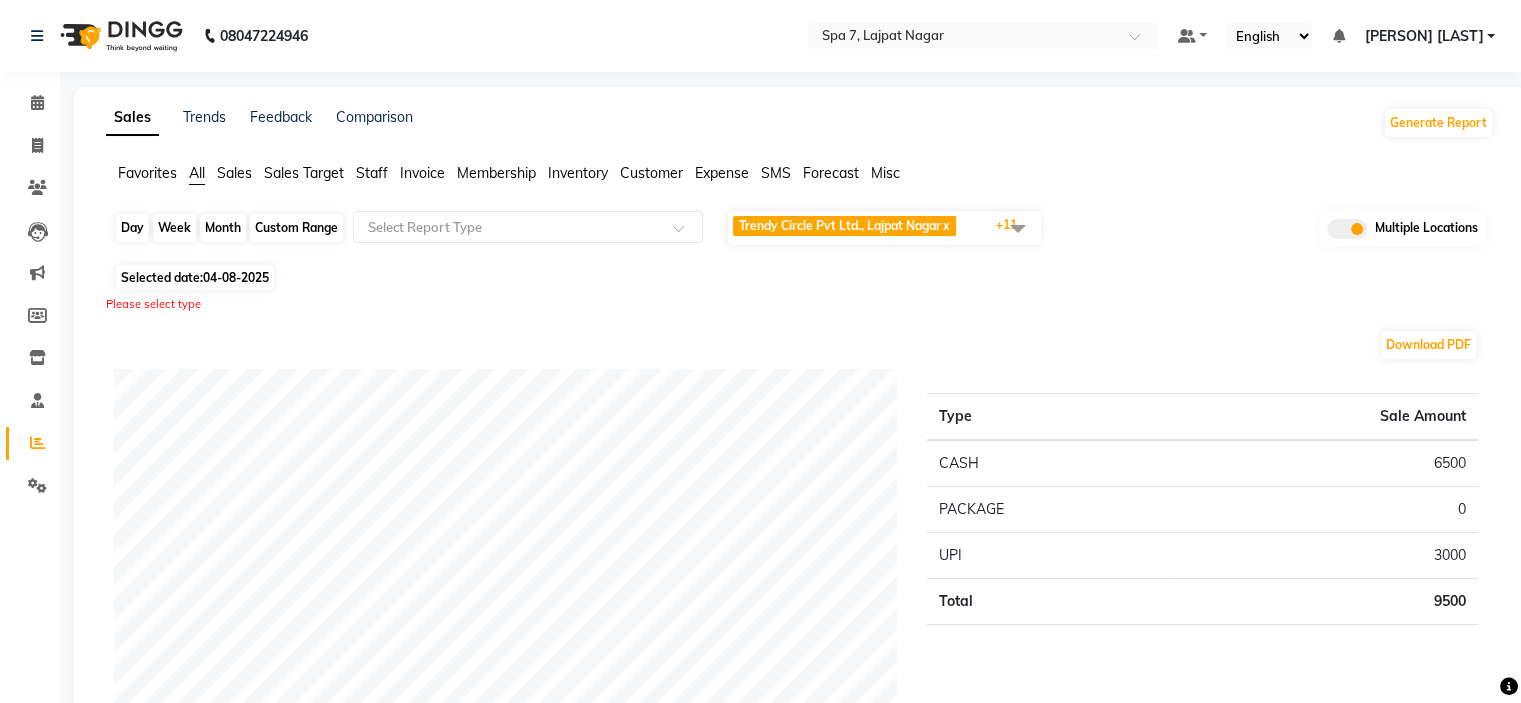 click on "Day" 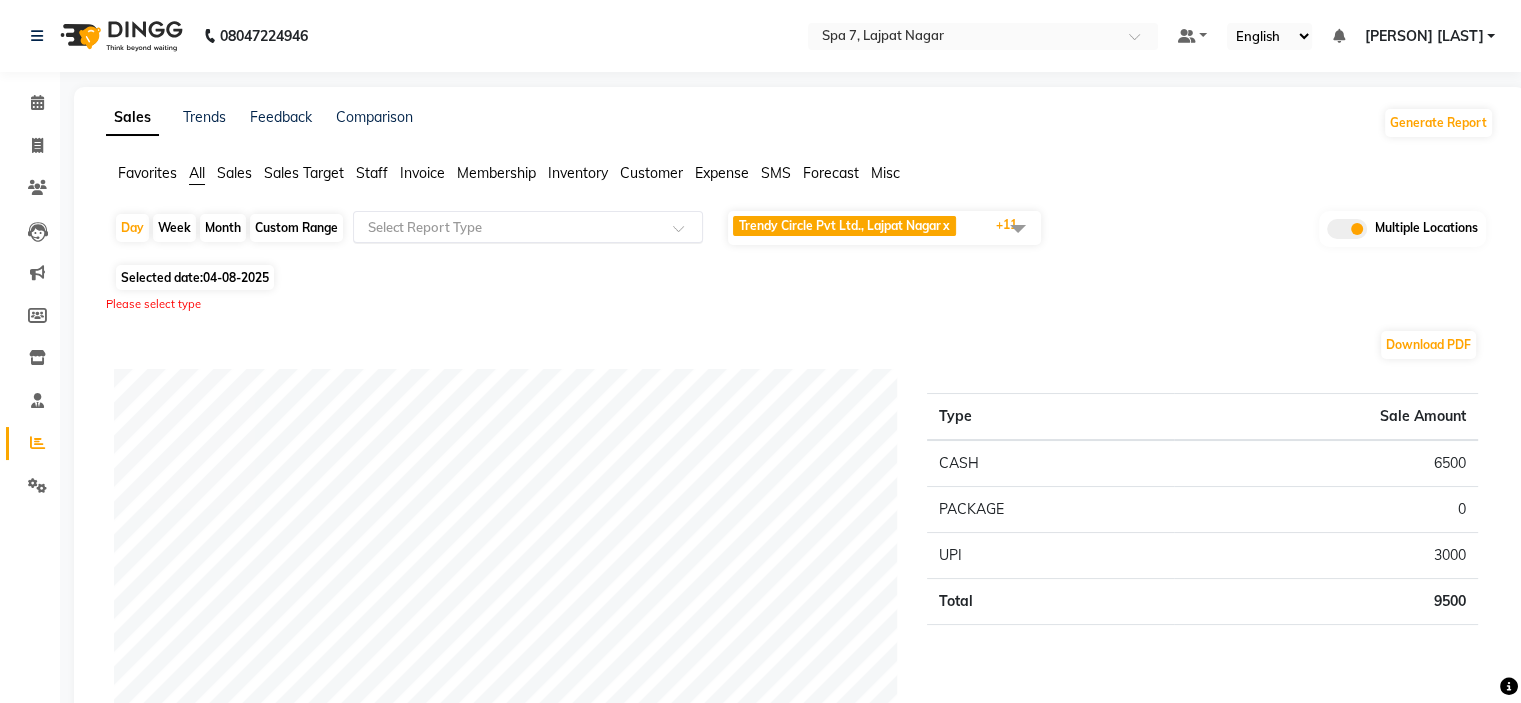 select on "8" 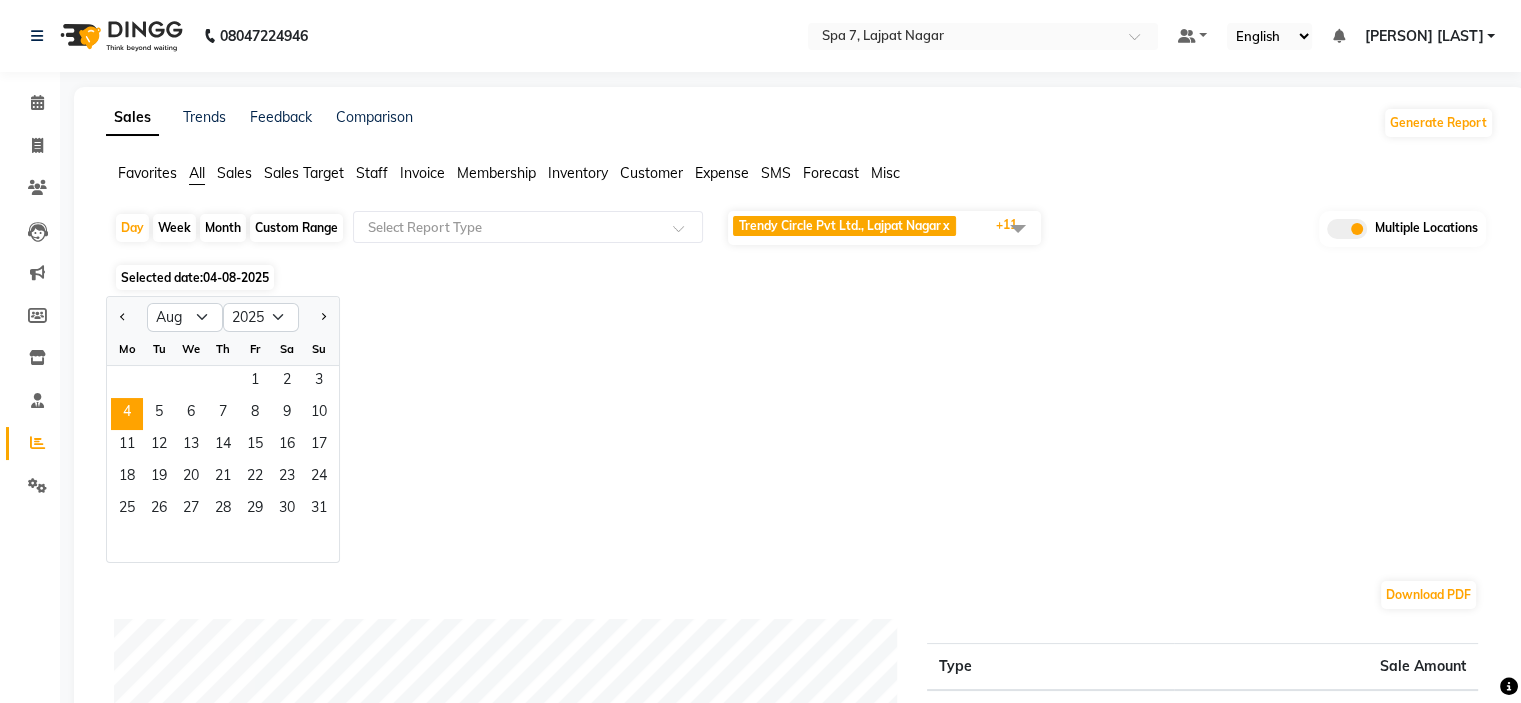click on "Sales" 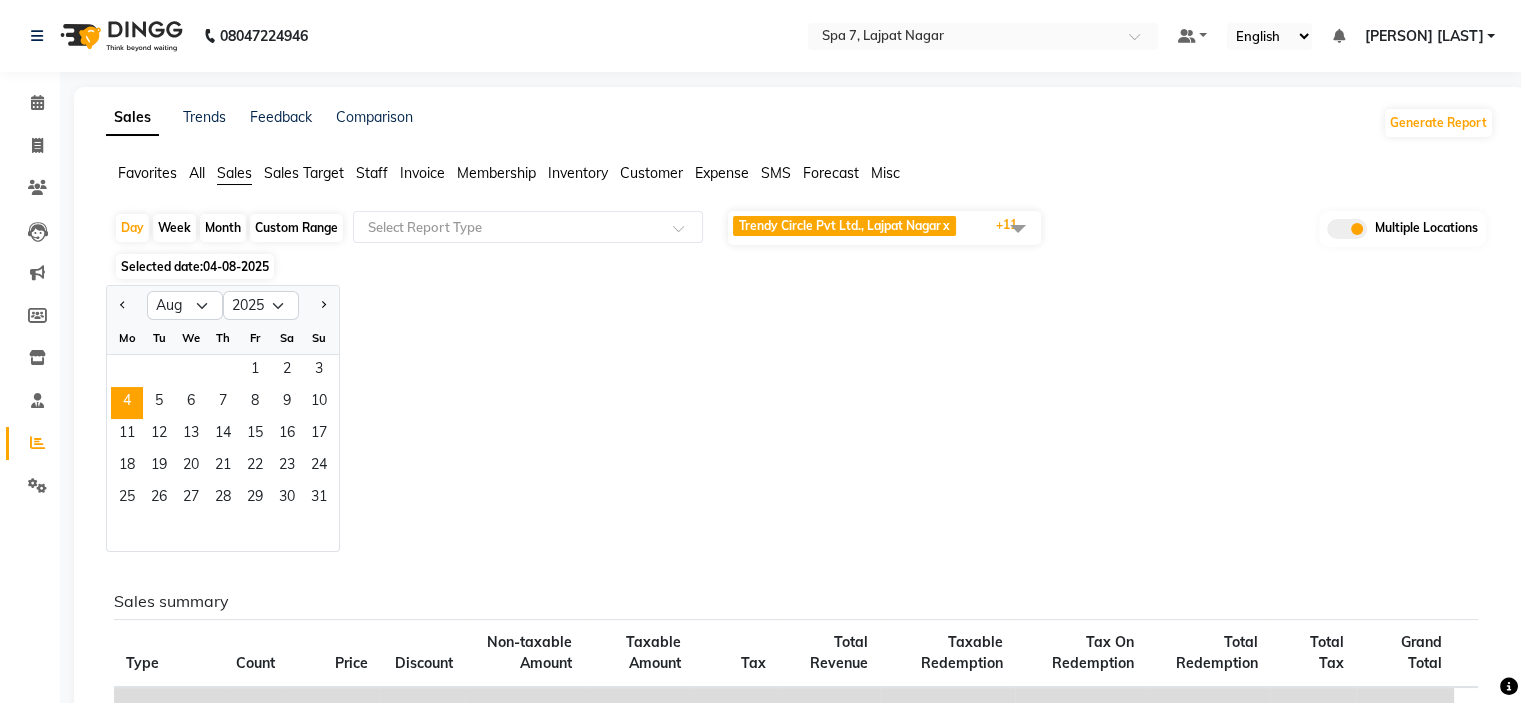 click on "Day   Week   Month   Custom Range  Select Report Type Trendy Circle Pvt Ltd., [CITY] Nagar  x SALT SPA, [CITY] Nagar  x  Yama Spa, [city] nagar near by Chicago pizza  x [PERSON] Spa, [CITY] Nagar Part 1  x Vegas spa 2 , Center Market C  x MOLLY SPA 2, Levi`s Showroom  x Spa Vegas , Car Market  x Salt spa 2, near by amar in hotel  x Dune spa, [CITY] Nagar part 2  x [PERSON] spa 2 , [CITY] Nagar part 2  x Molly spa, [city] nagar part 1   x  Spa 7, [CITY] Nagar  x +11 UnSelect All Trendy Circle Pvt Ltd., [CITY] Nagar SALT SPA, [CITY] Nagar  Yama Spa, [city] nagar near by Chicago pizza [PERSON] Spa, [CITY] Nagar Part 1 Vegas spa 2 , Center Market C MOLLY SPA 2, Levi`s Showroom Spa Vegas , Car Market Salt spa 2, near by amar in hotel Dune spa, [CITY] Nagar part 2 [PERSON] spa 2 , [CITY] Nagar part 2 Molly spa, [city] nagar part 1   Spa 7, [CITY] Nagar Multiple Locations" 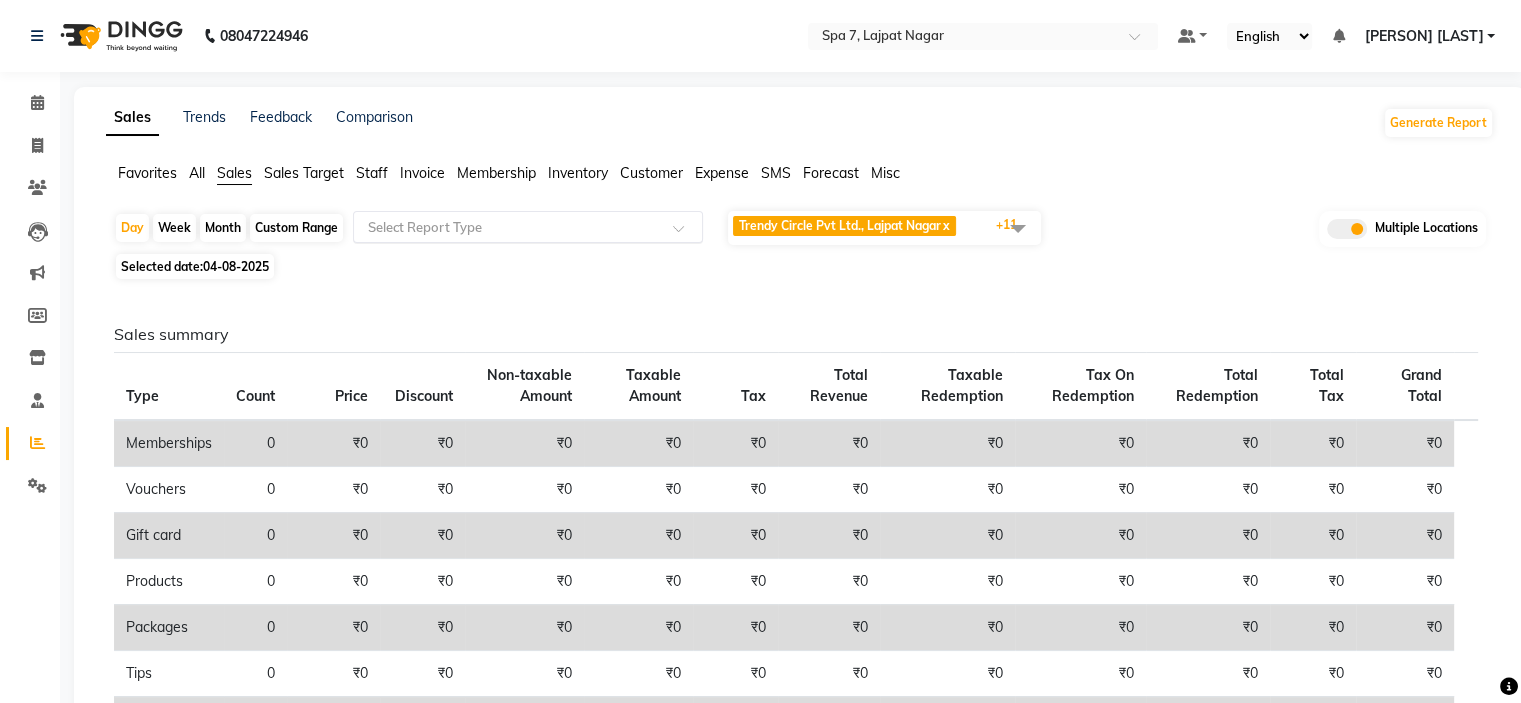click 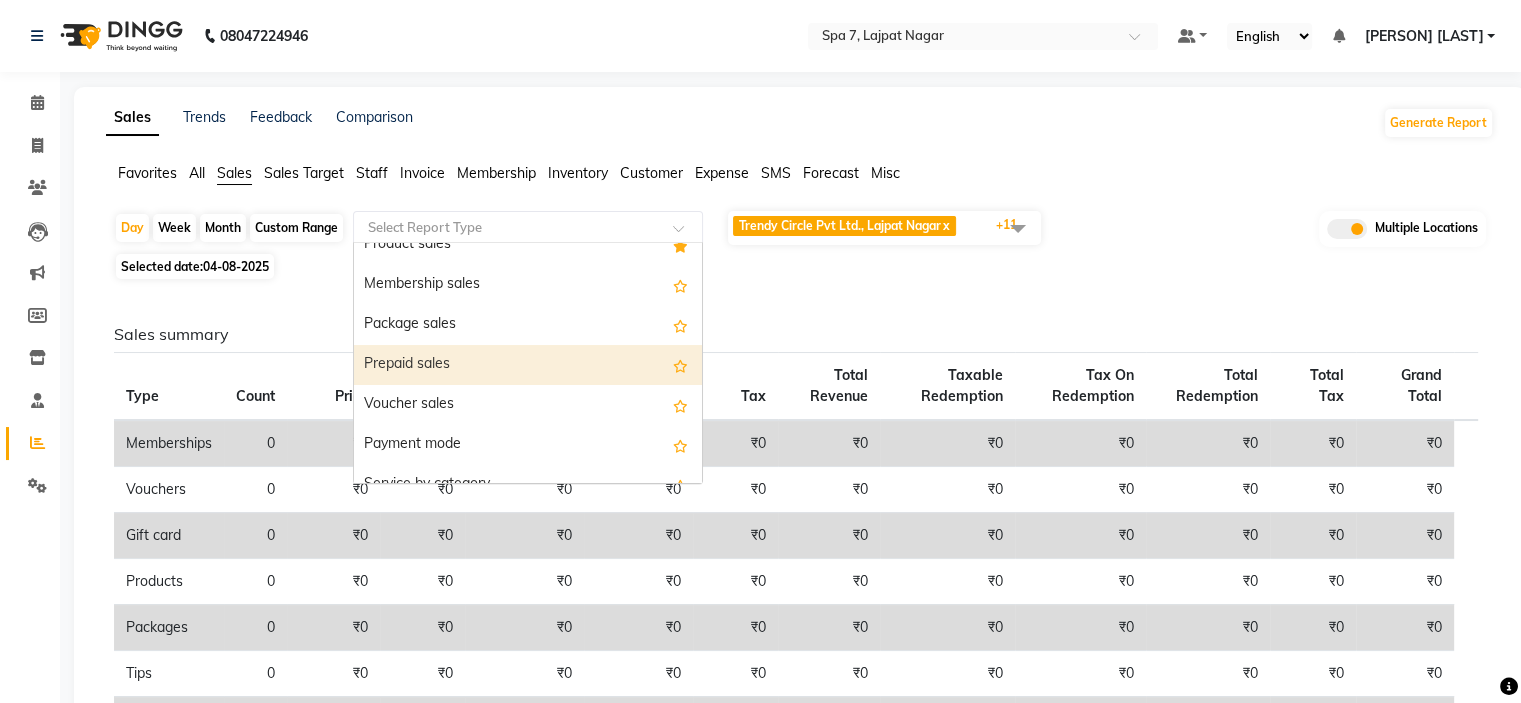 scroll, scrollTop: 200, scrollLeft: 0, axis: vertical 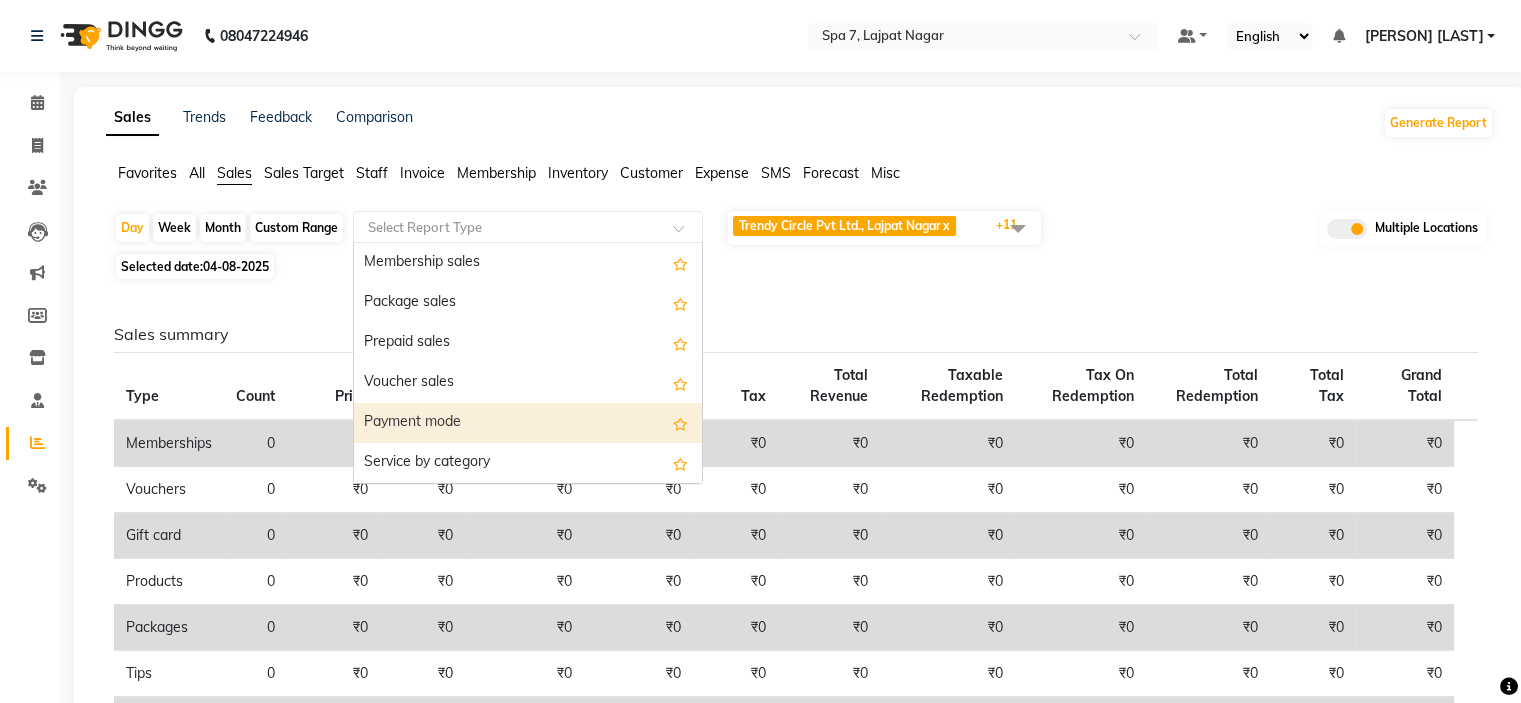 click on "Payment mode" at bounding box center [528, 423] 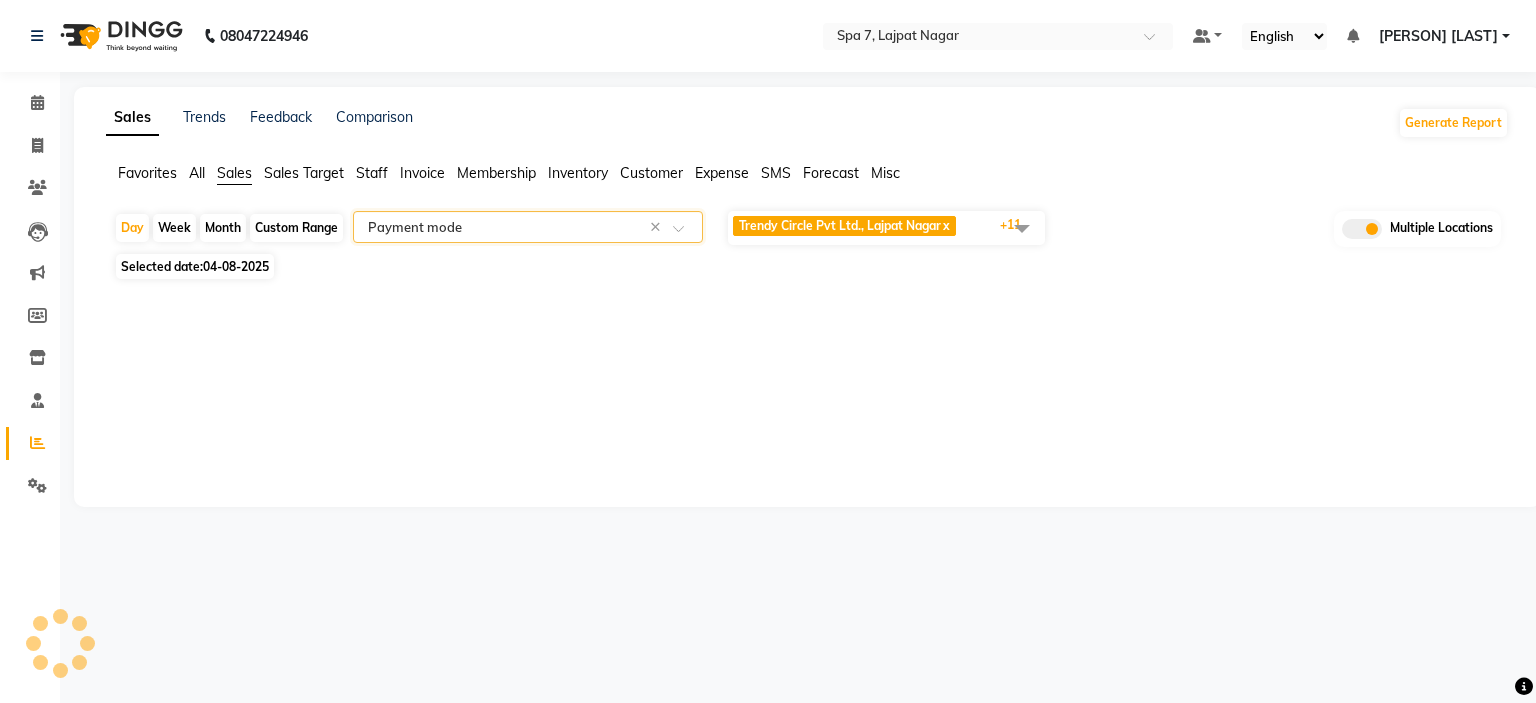 select on "filtered_report" 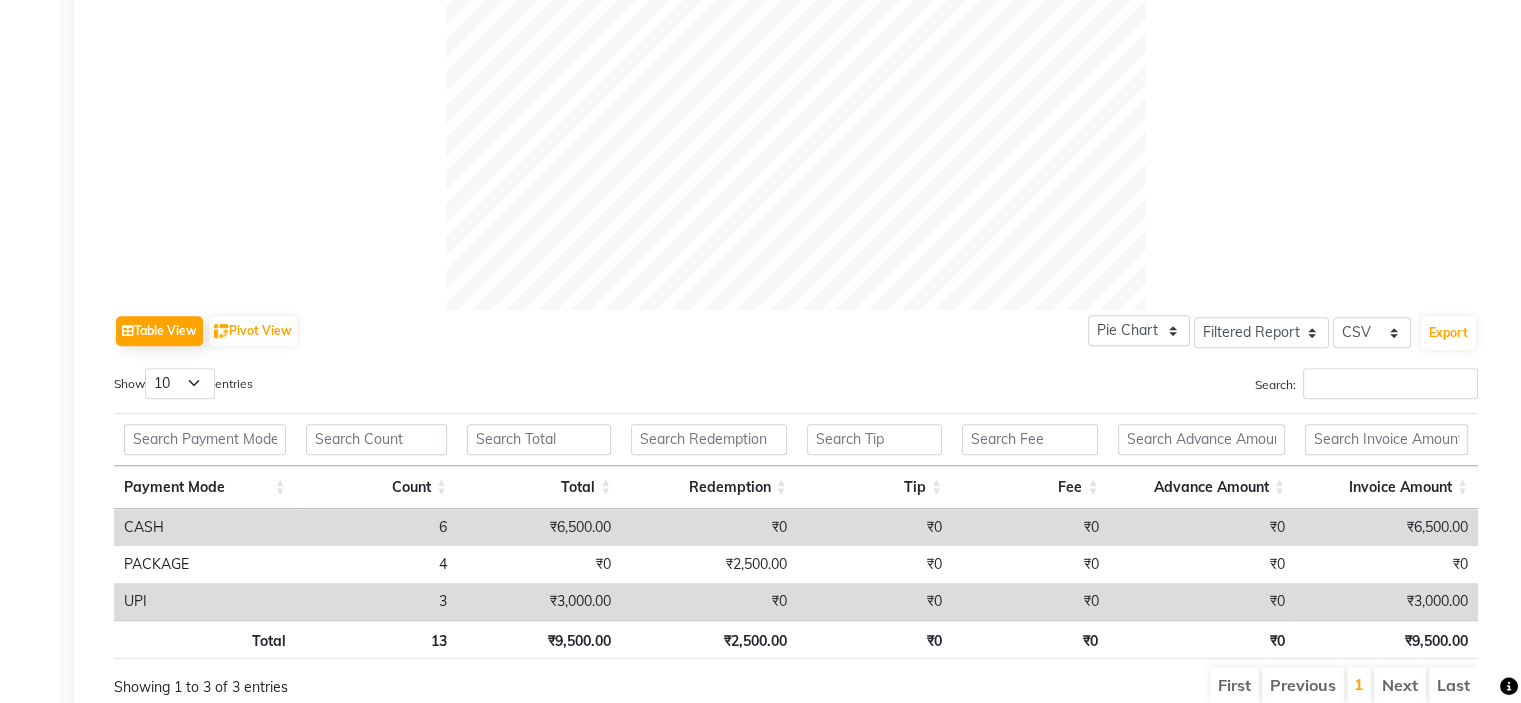 scroll, scrollTop: 795, scrollLeft: 0, axis: vertical 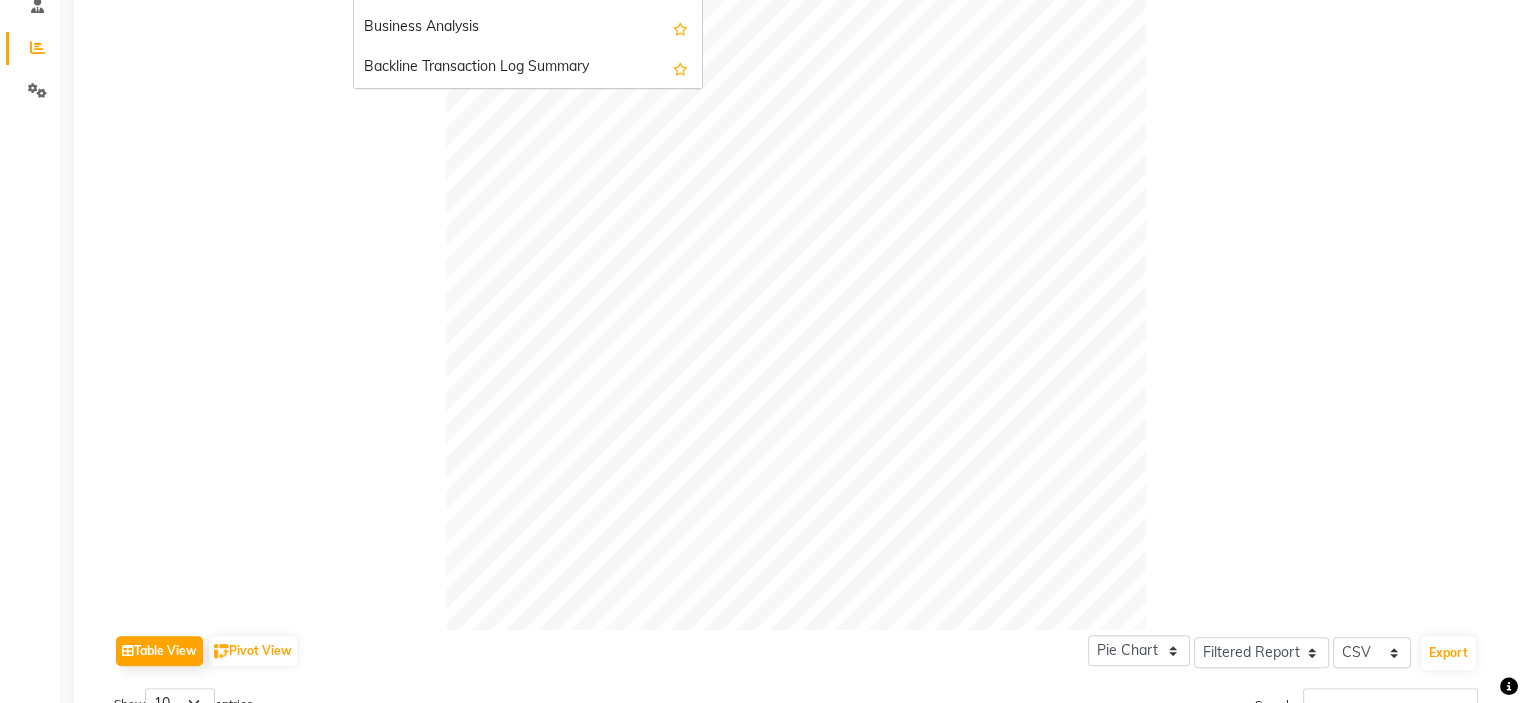 click 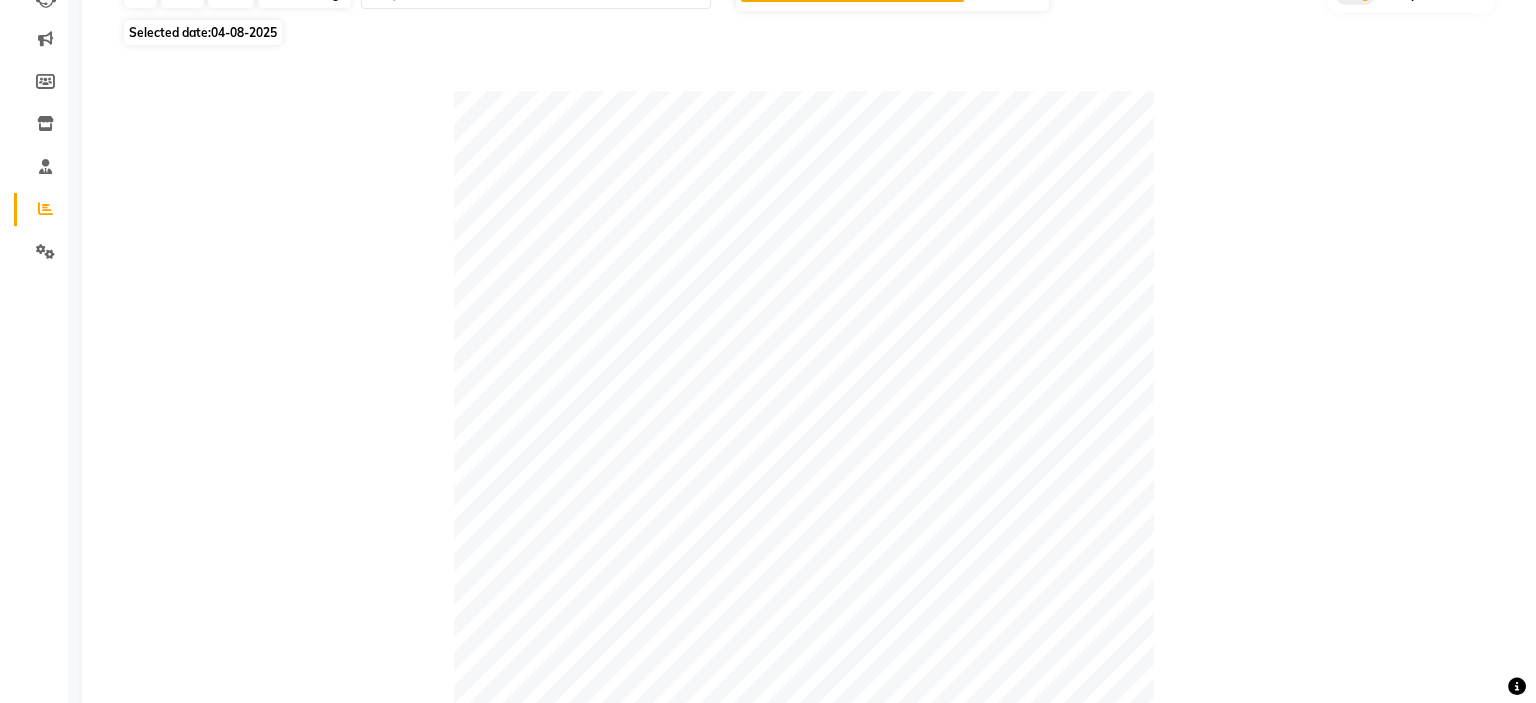 scroll, scrollTop: 0, scrollLeft: 0, axis: both 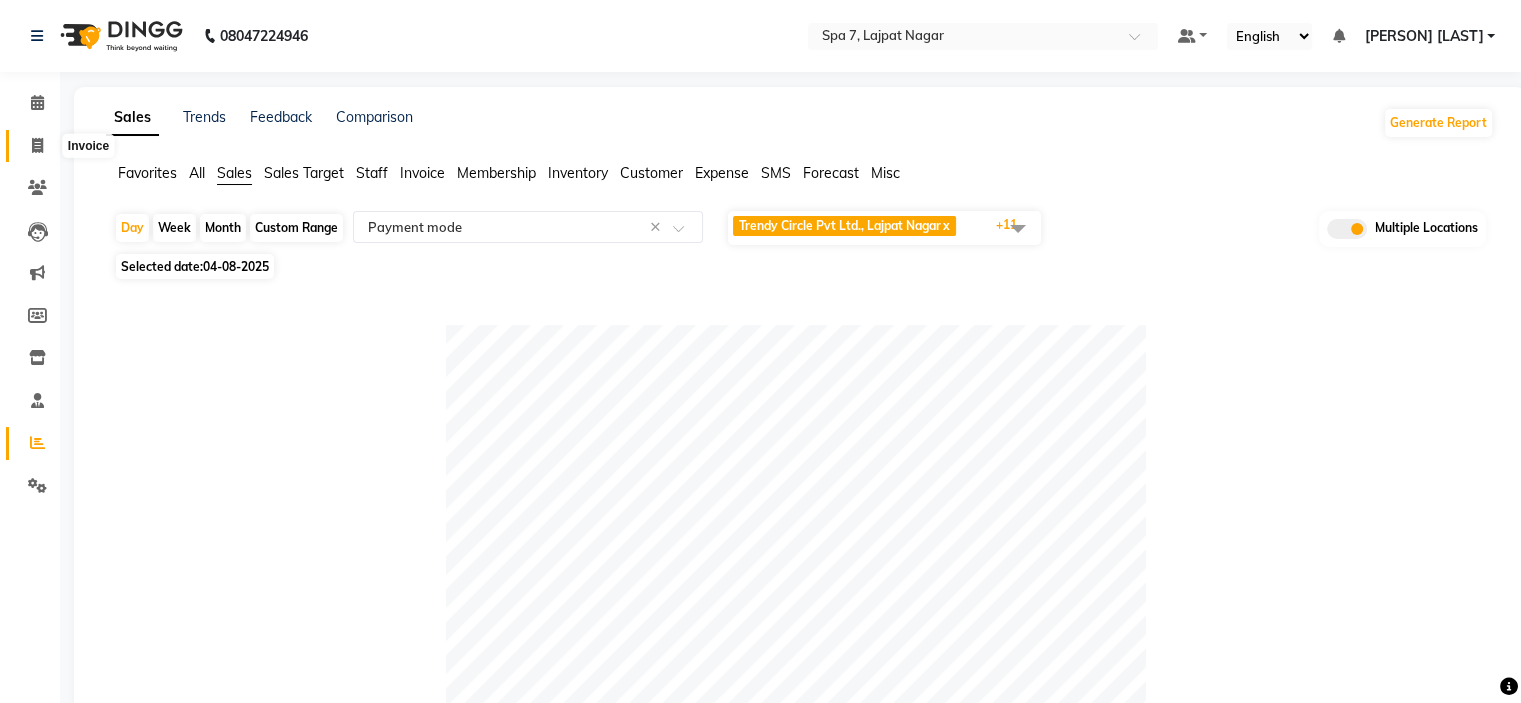click 